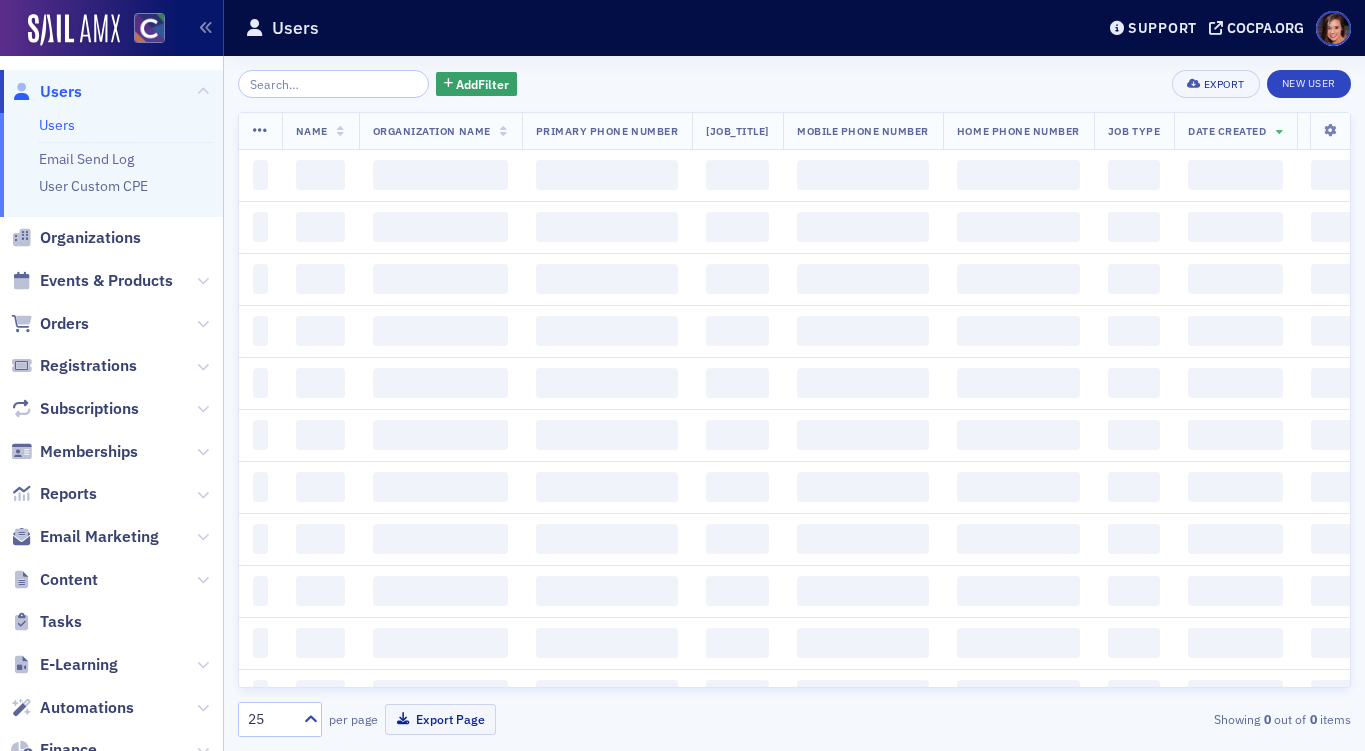 scroll, scrollTop: 0, scrollLeft: 0, axis: both 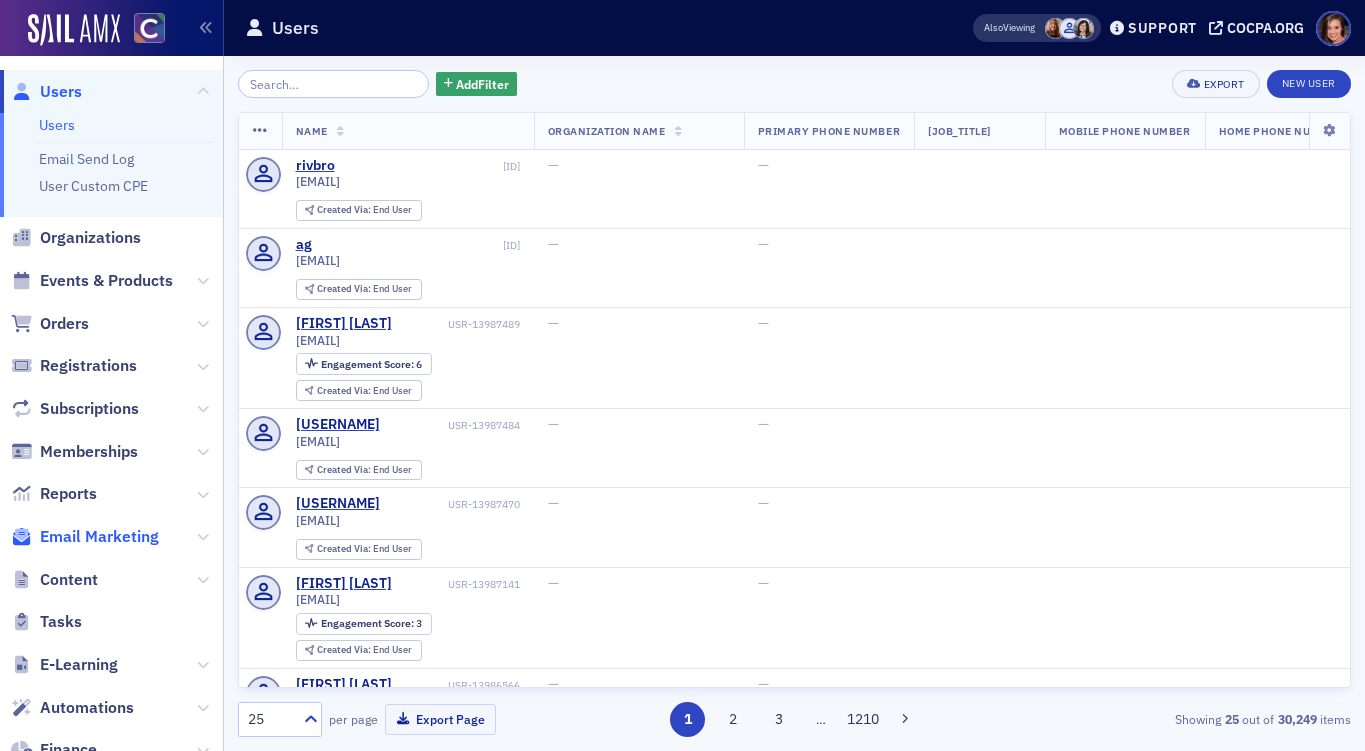 click on "Email Marketing" 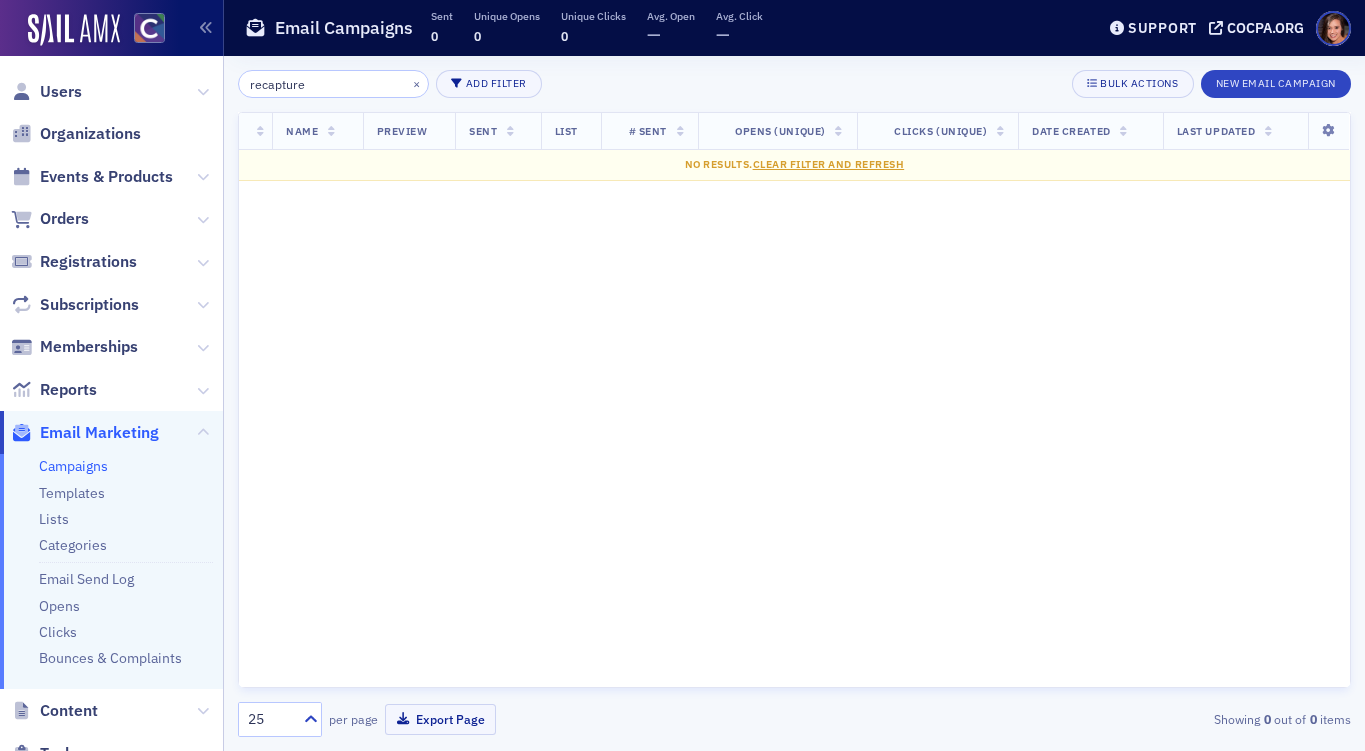 click on "recapture" 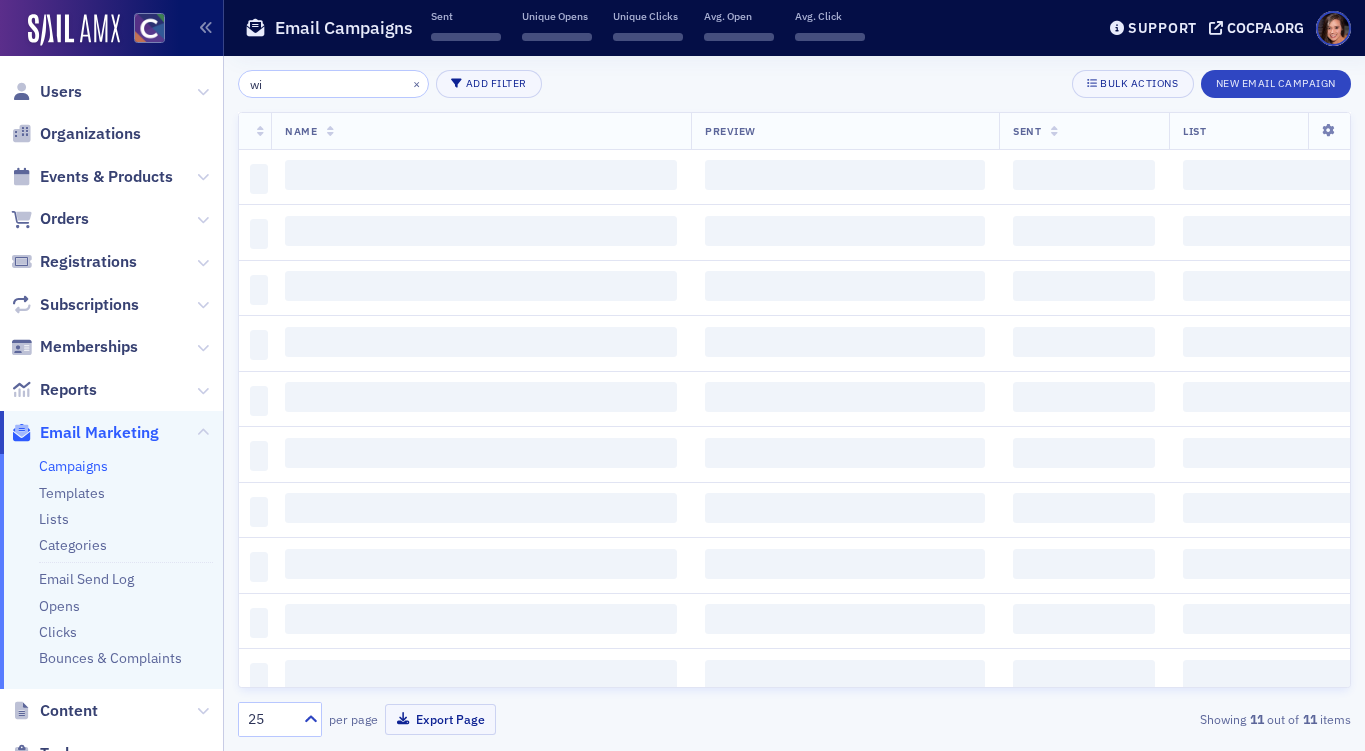 type on "w" 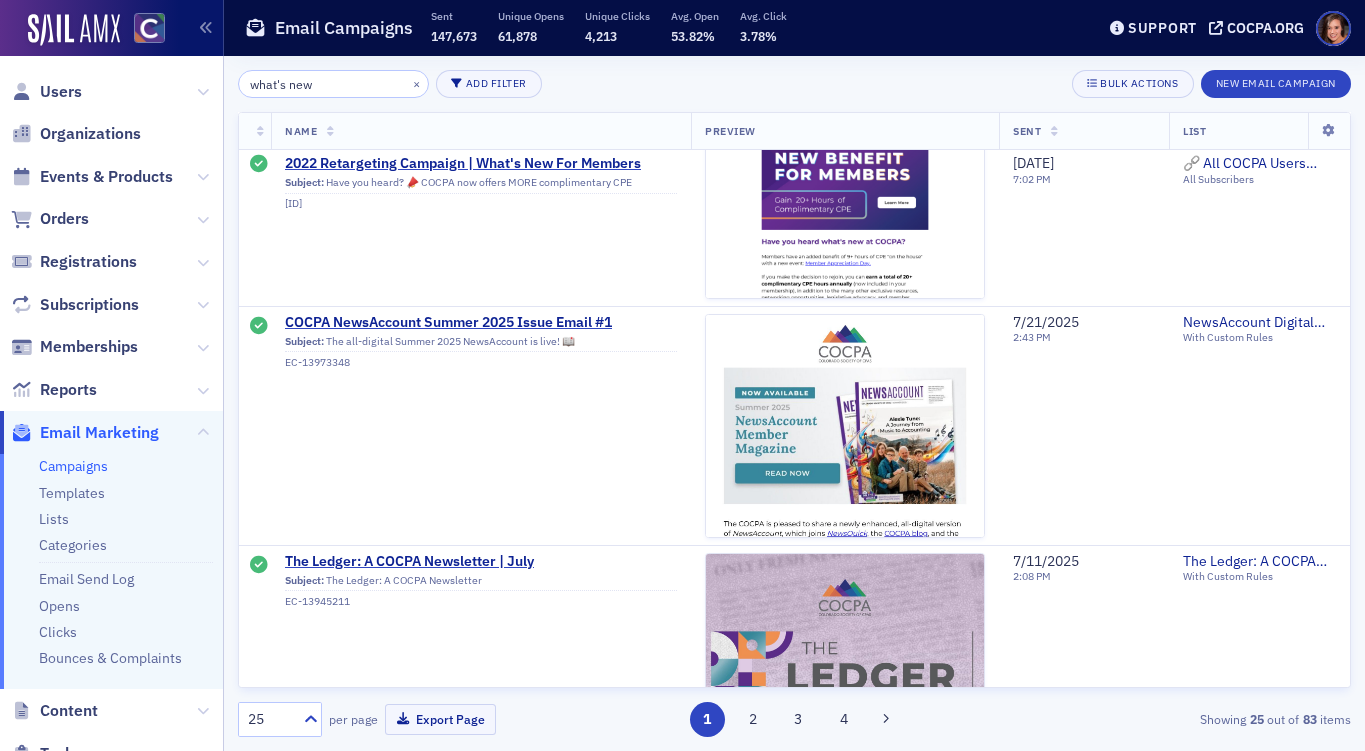 scroll, scrollTop: 0, scrollLeft: 0, axis: both 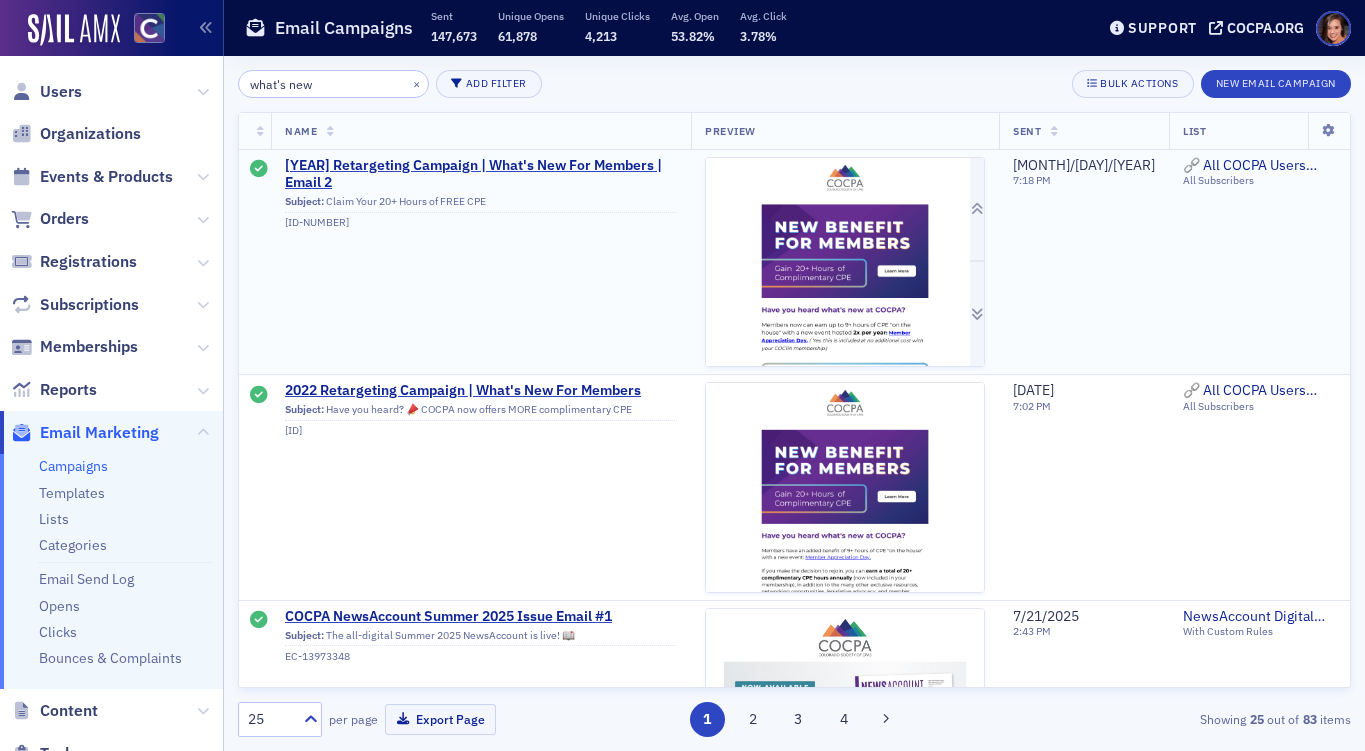 type on "what's new" 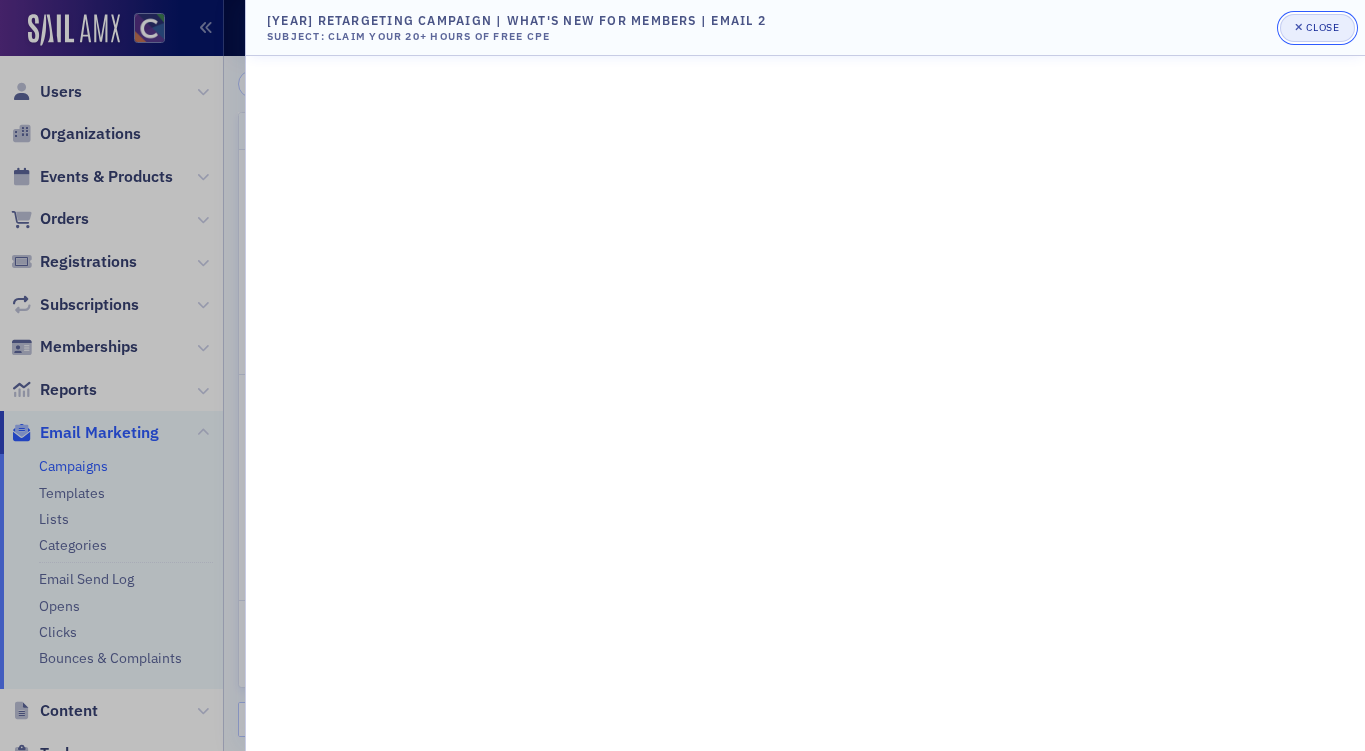 click on "Close" at bounding box center [1317, 28] 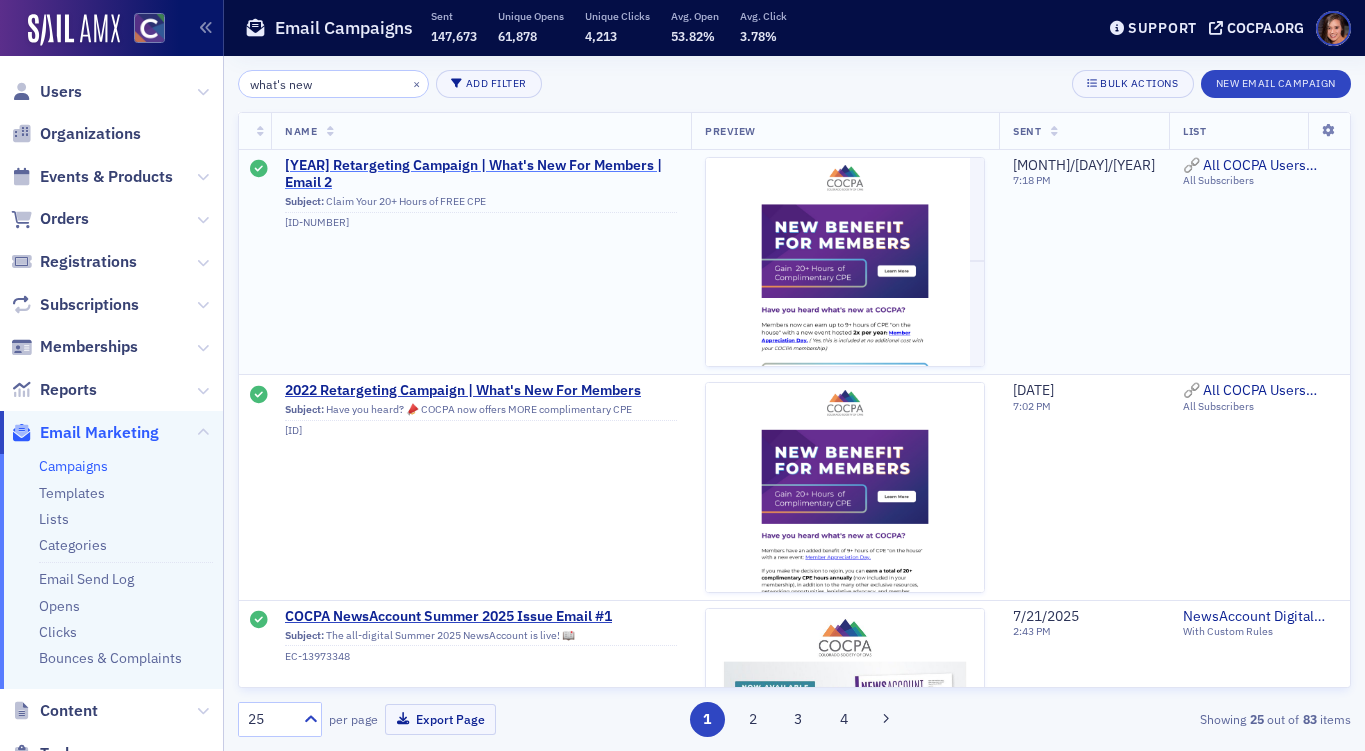 click on "[YEAR] Retargeting Campaign | What's New For Members | Email 2" 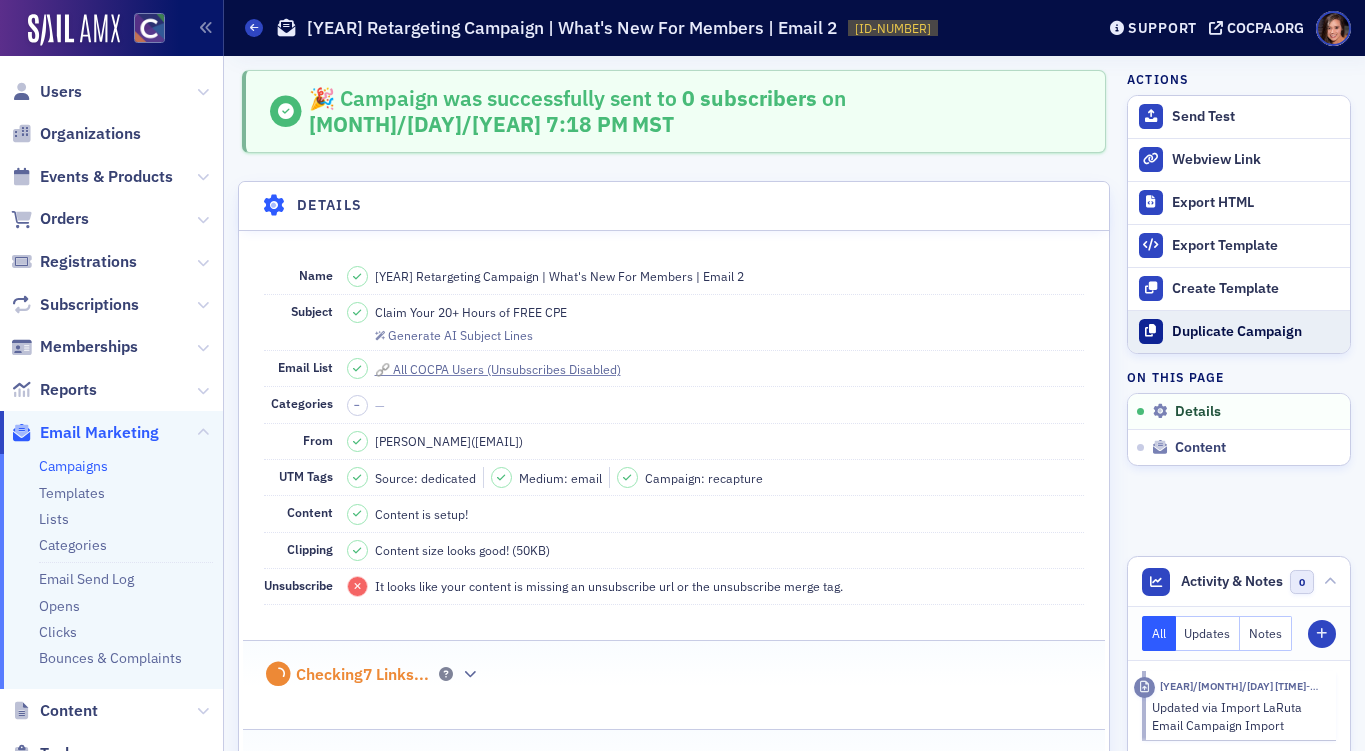 click on "Duplicate Campaign" 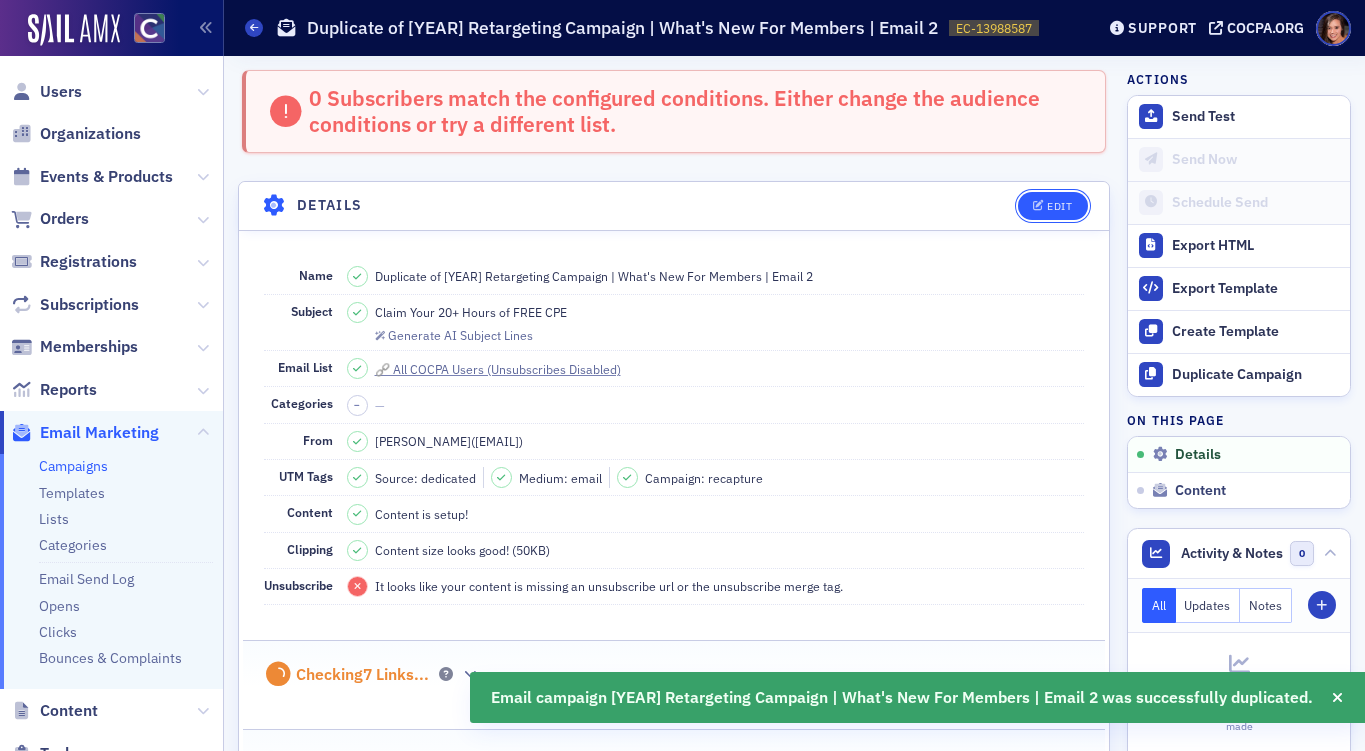 click on "Edit" 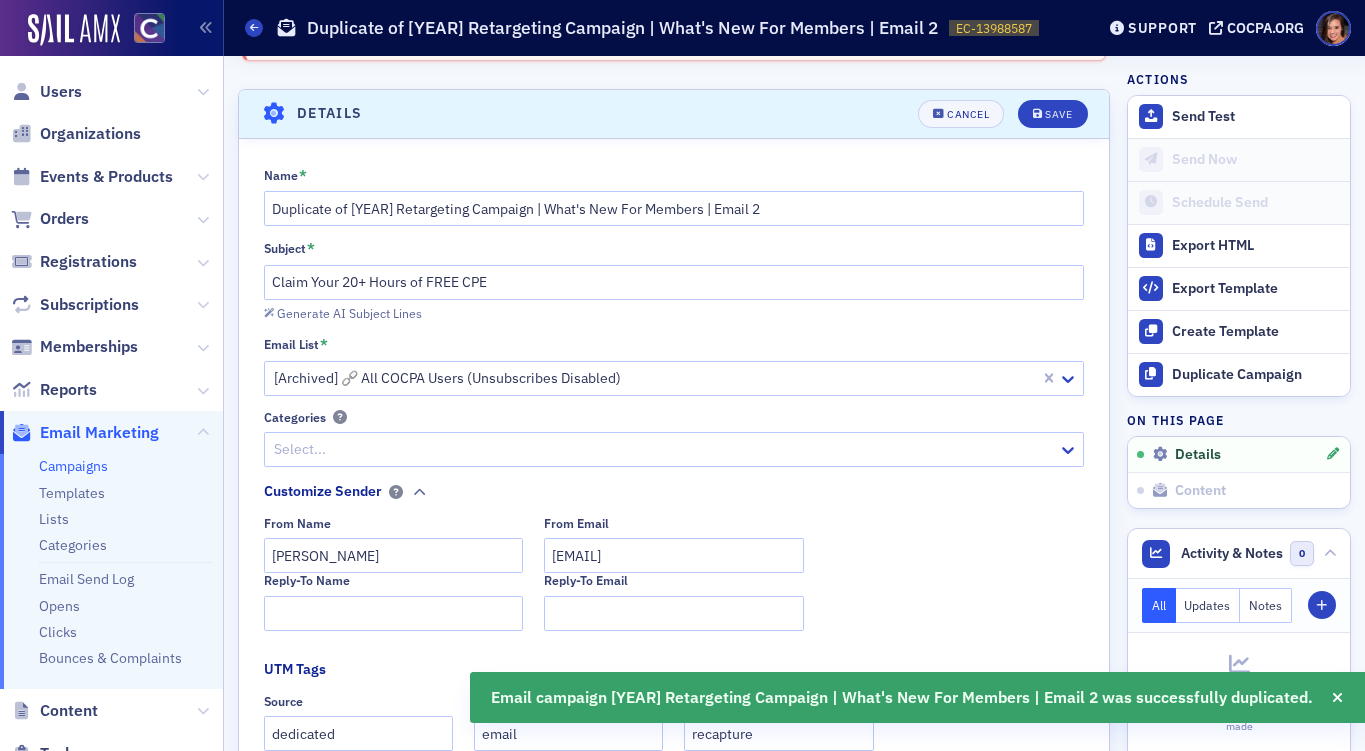 scroll, scrollTop: 114, scrollLeft: 0, axis: vertical 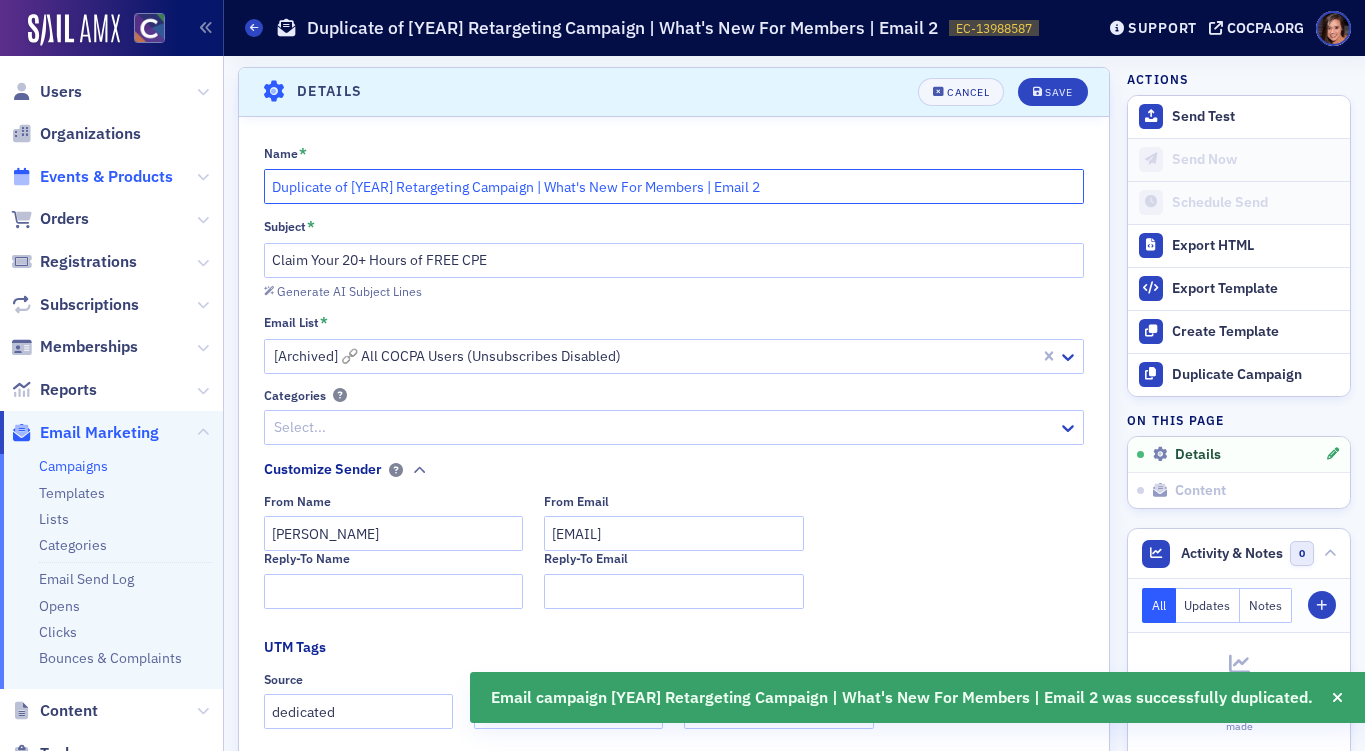 drag, startPoint x: 384, startPoint y: 183, endPoint x: 130, endPoint y: 183, distance: 254 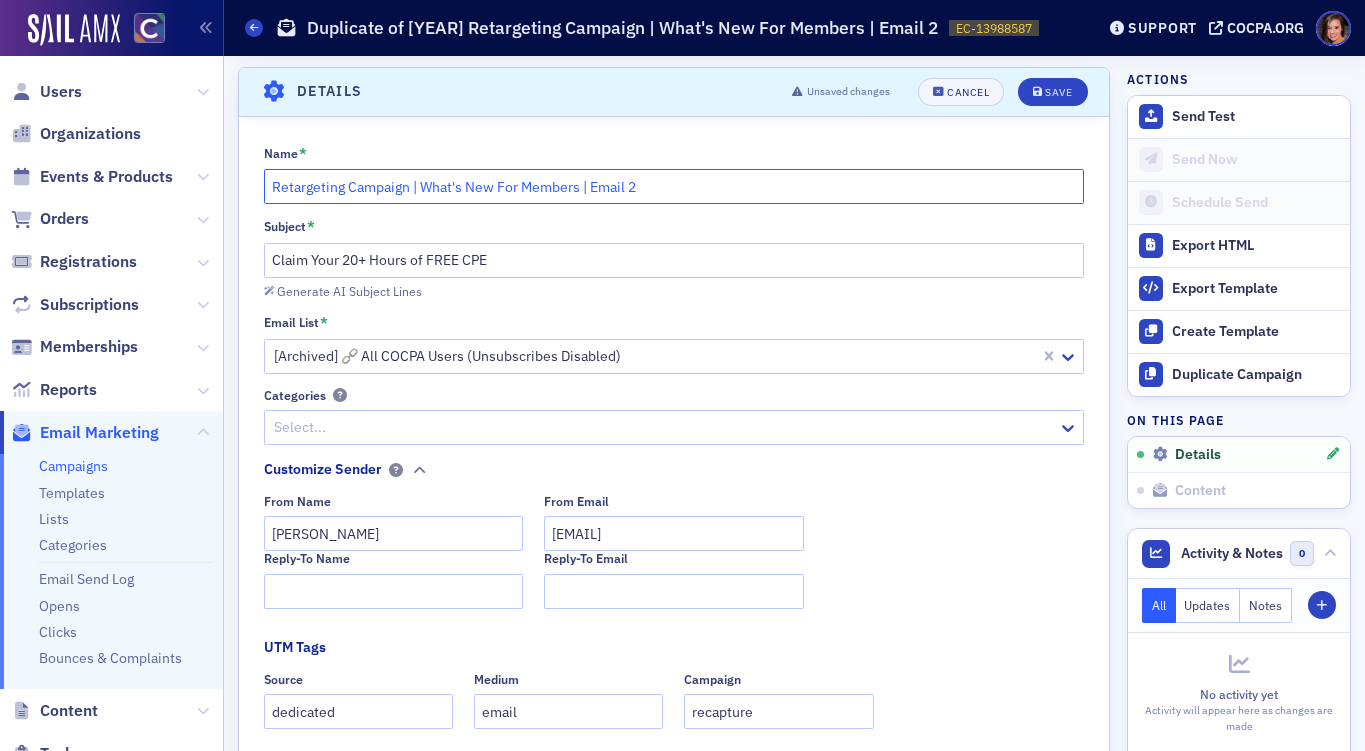 click on "Retargeting Campaign | What's New For Members | Email 2" 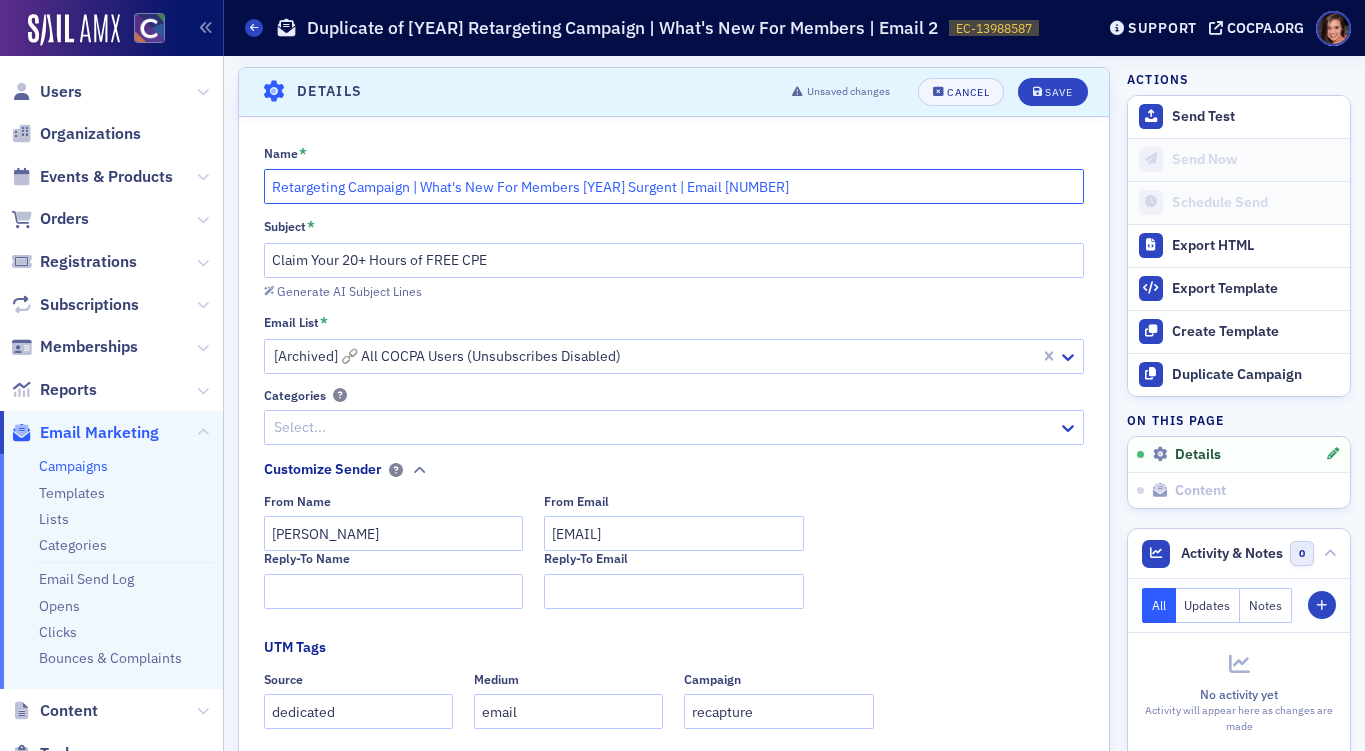 click on "Retargeting Campaign | What's New For Members [YEAR] Surgent | Email [NUMBER]" 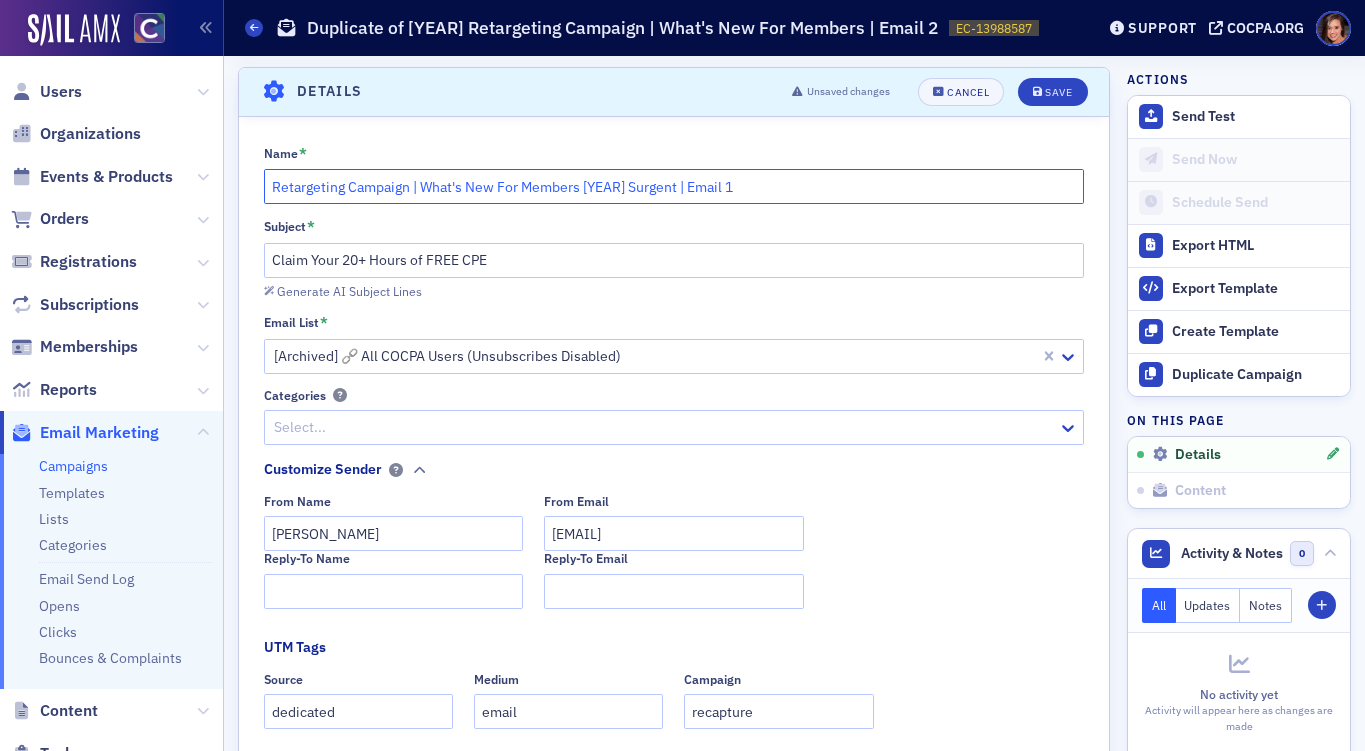 type on "Retargeting Campaign | What's New For Members [YEAR] Surgent | Email 1" 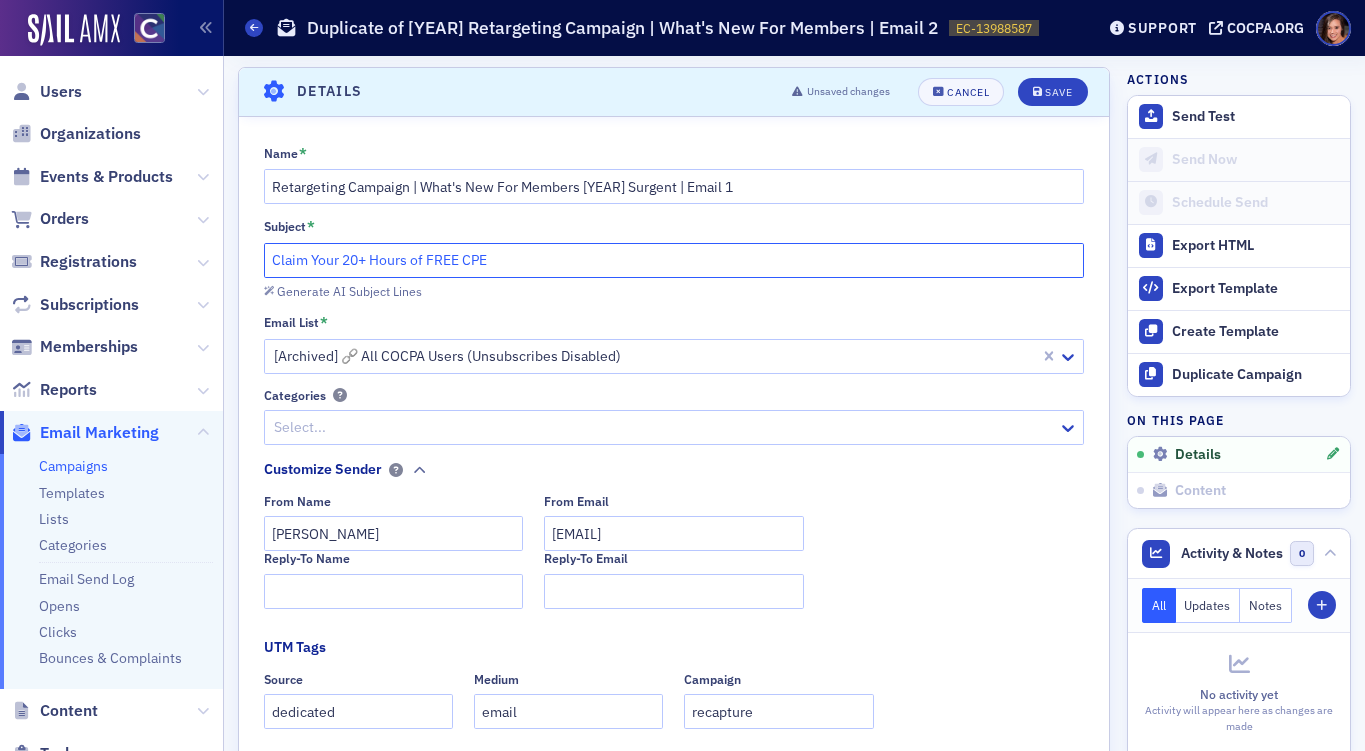 click on "Claim Your 20+ Hours of FREE CPE" 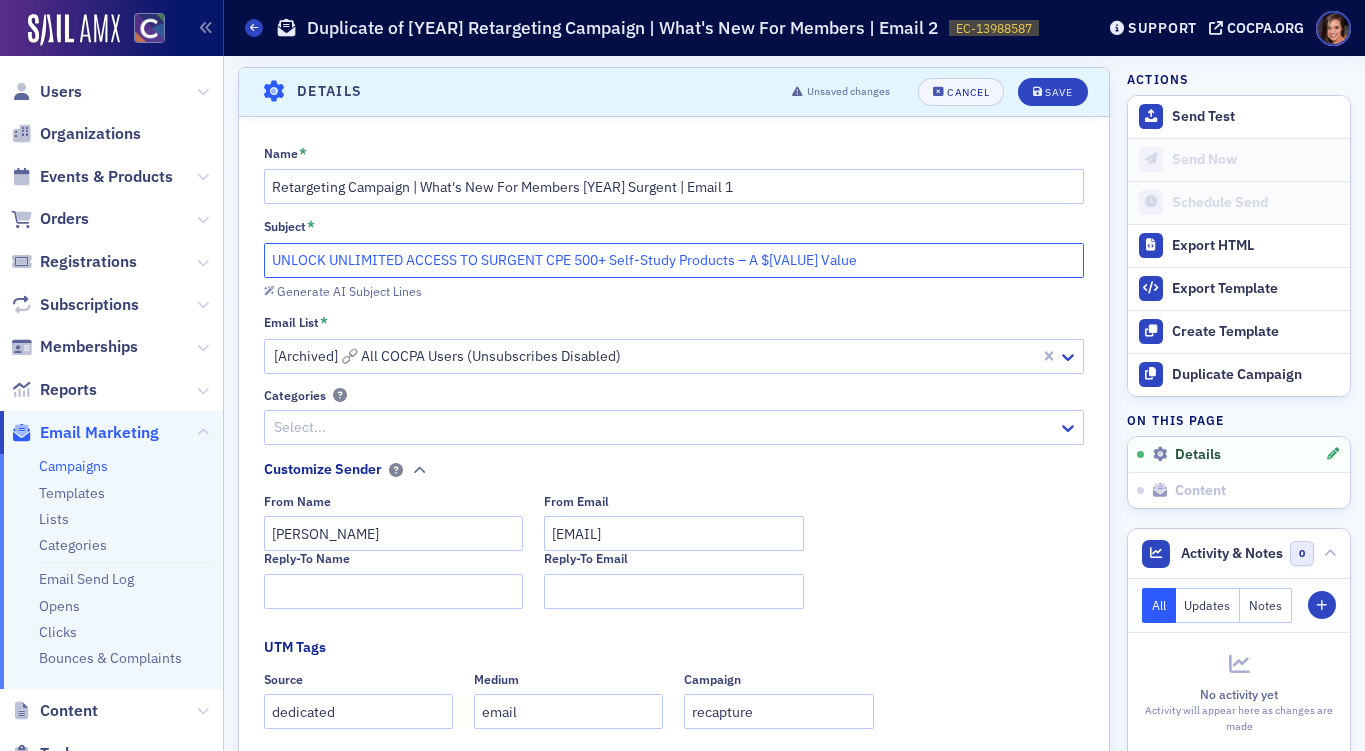 click on "UNLOCK UNLIMITED ACCESS TO SURGENT CPE 500+ Self-Study Products – A $[VALUE] Value" 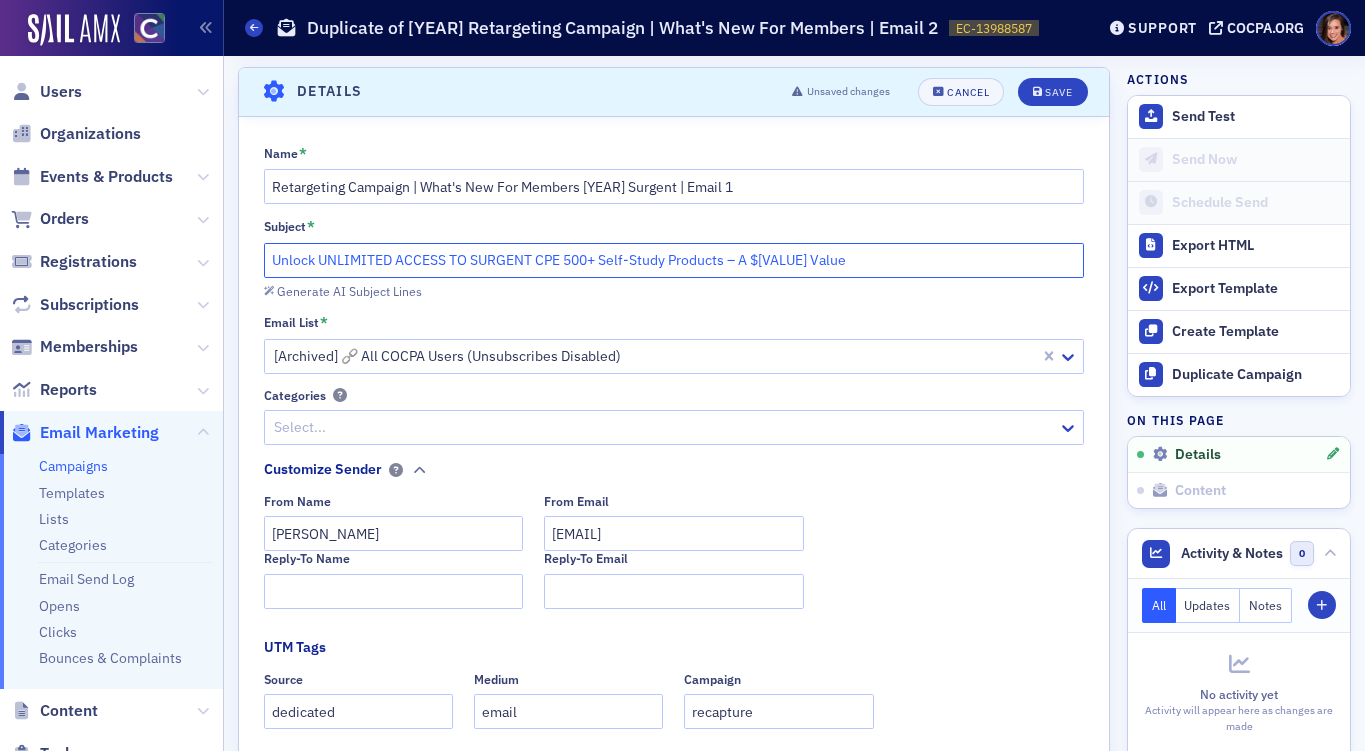 click on "Unlock UNLIMITED ACCESS TO SURGENT CPE 500+ Self-Study Products – A $[VALUE] Value" 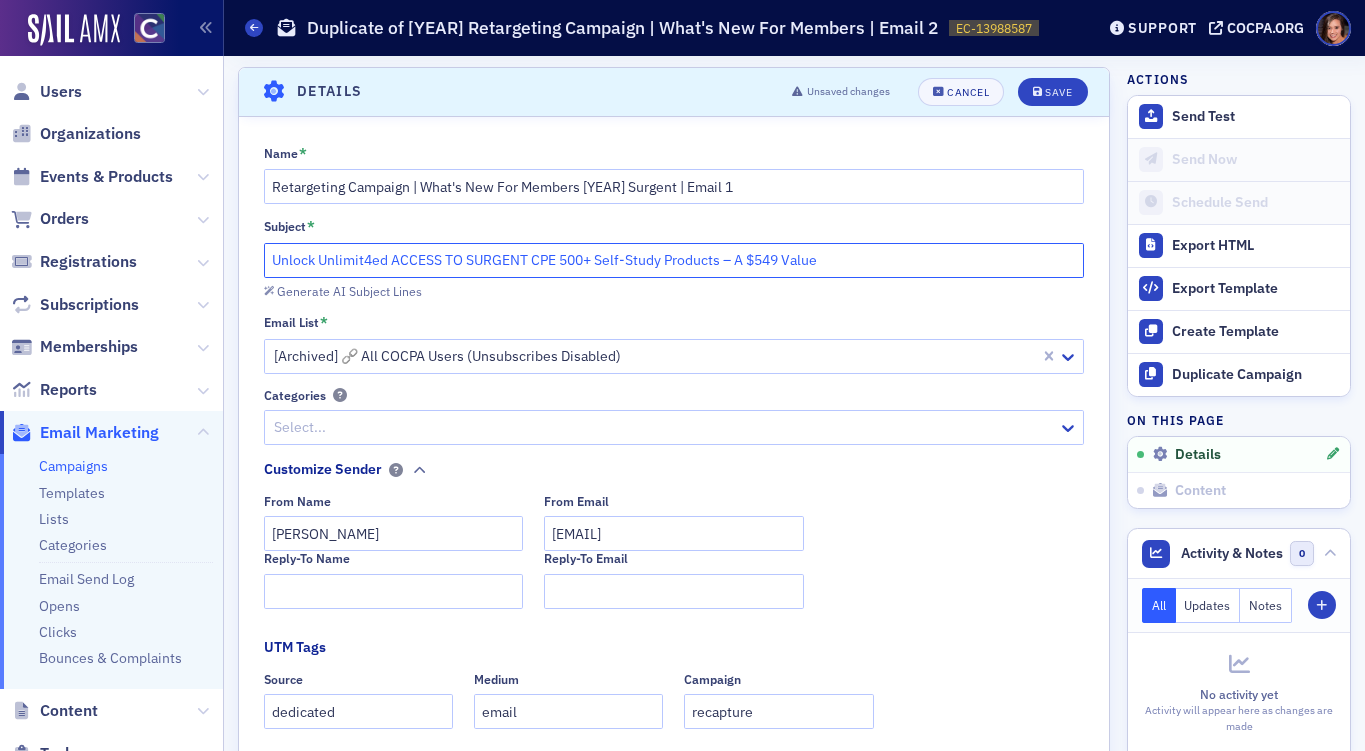 click on "Unlock Unlimit4ed ACCESS TO SURGENT CPE 500+ Self-Study Products – A $549 Value" 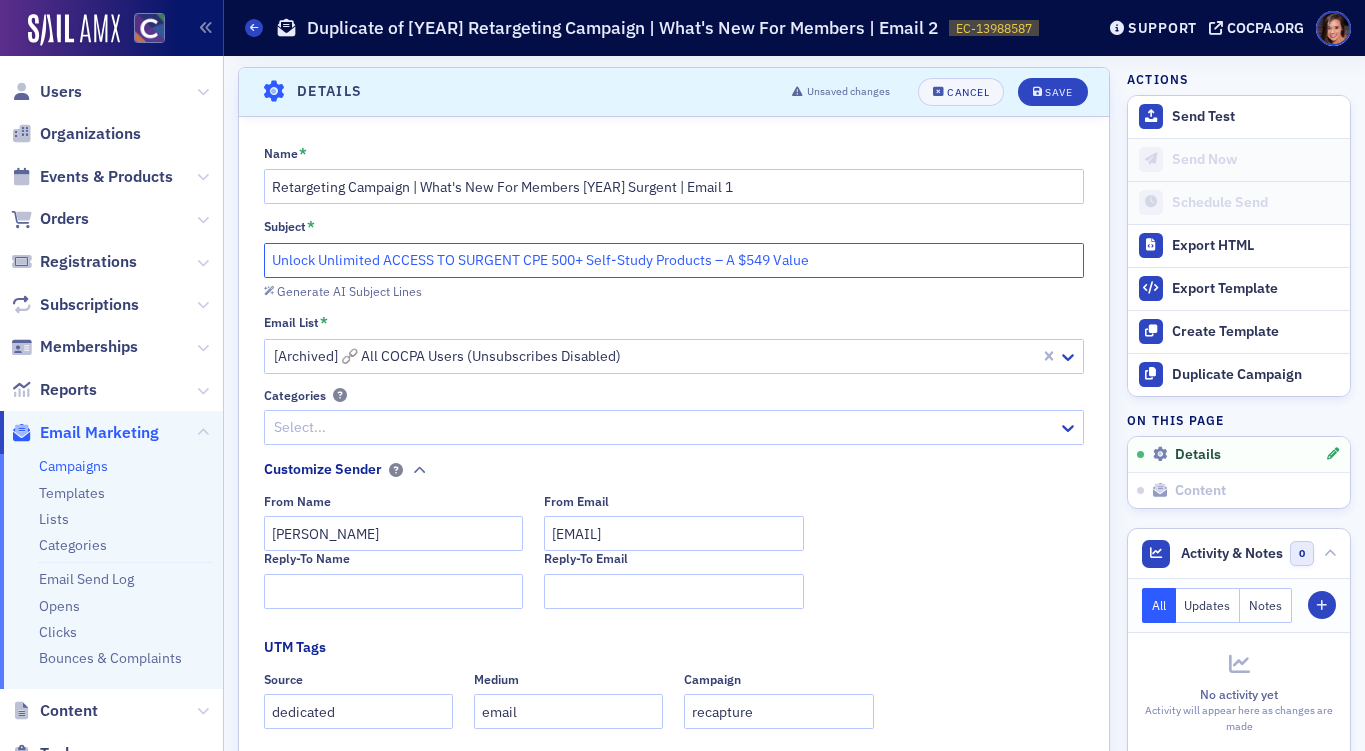 click on "Unlock Unlimited ACCESS TO SURGENT CPE 500+ Self-Study Products – A $549 Value" 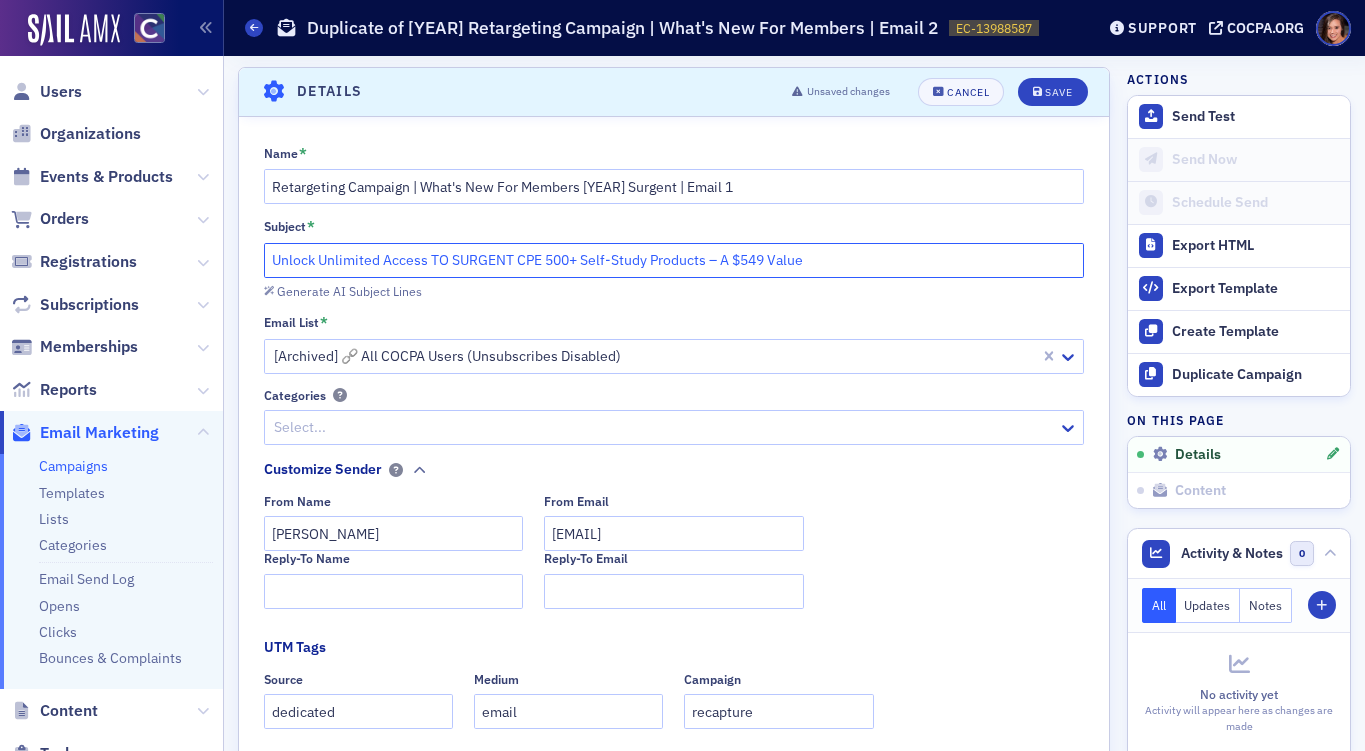 click on "Unlock Unlimited Access TO SURGENT CPE 500+ Self-Study Products – A $549 Value" 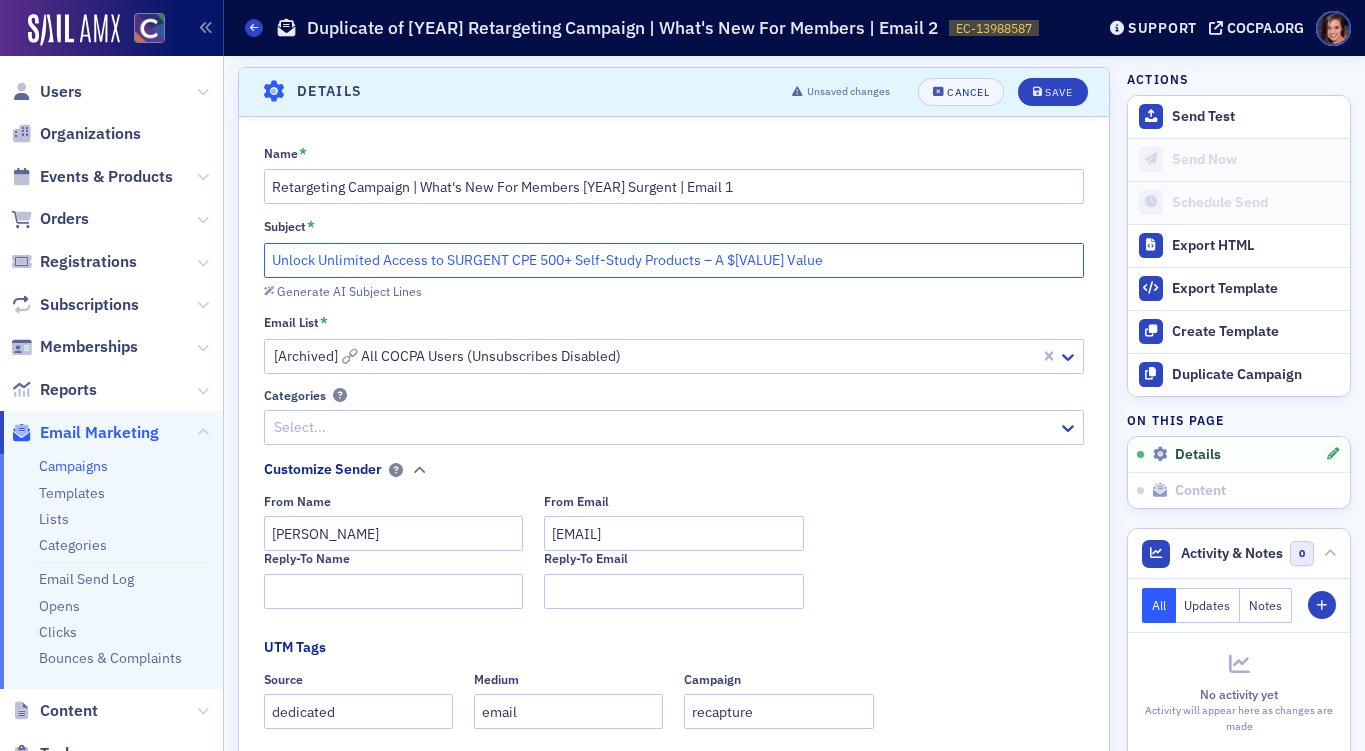 click on "Unlock Unlimited Access to SURGENT CPE 500+ Self-Study Products – A $[VALUE] Value" 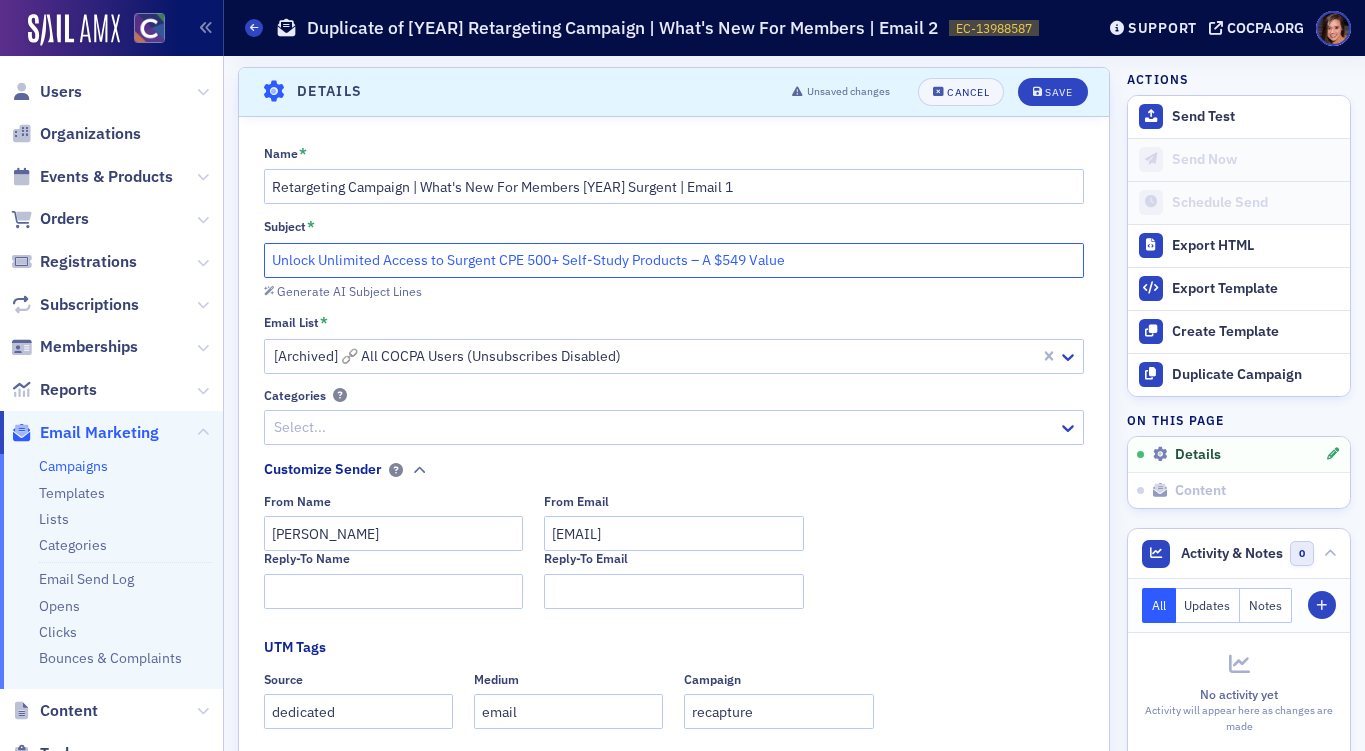 click on "Unlock Unlimited Access to Surgent CPE 500+ Self-Study Products – A $549 Value" 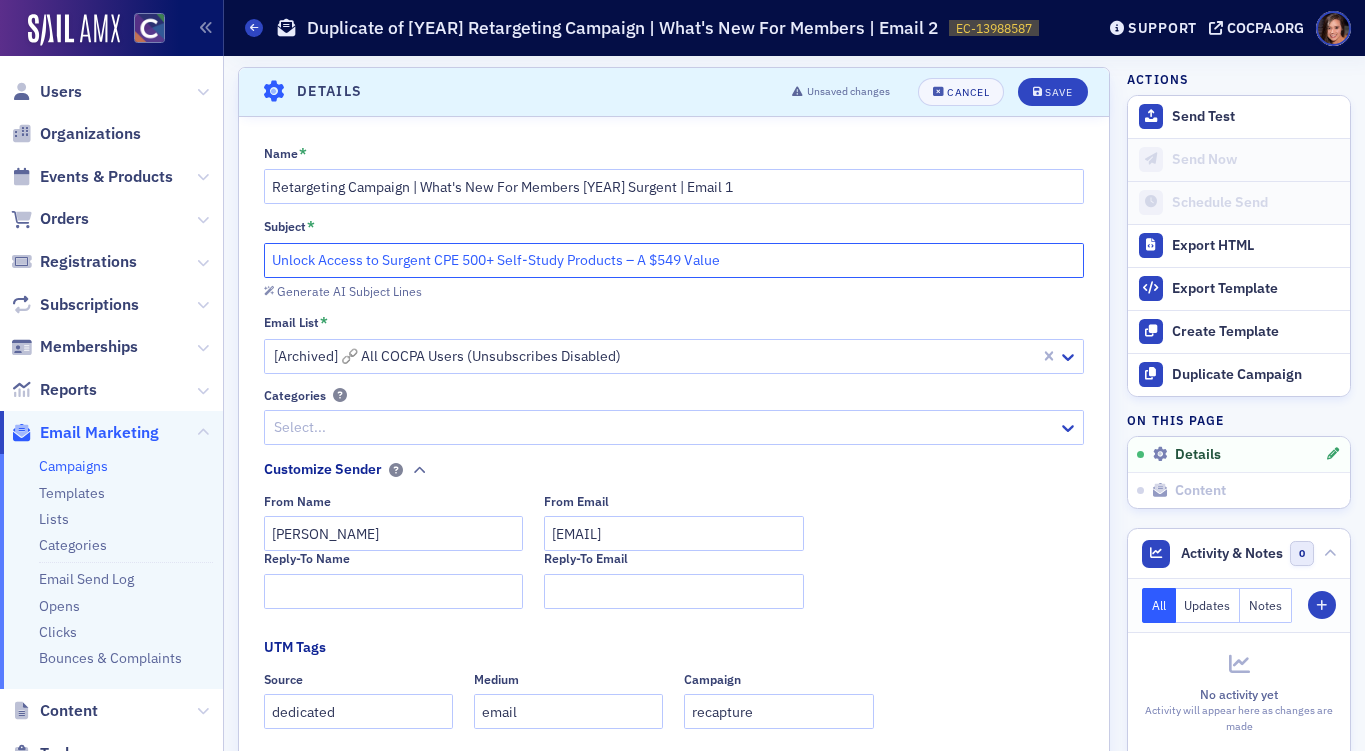 drag, startPoint x: 434, startPoint y: 259, endPoint x: 524, endPoint y: 262, distance: 90.04999 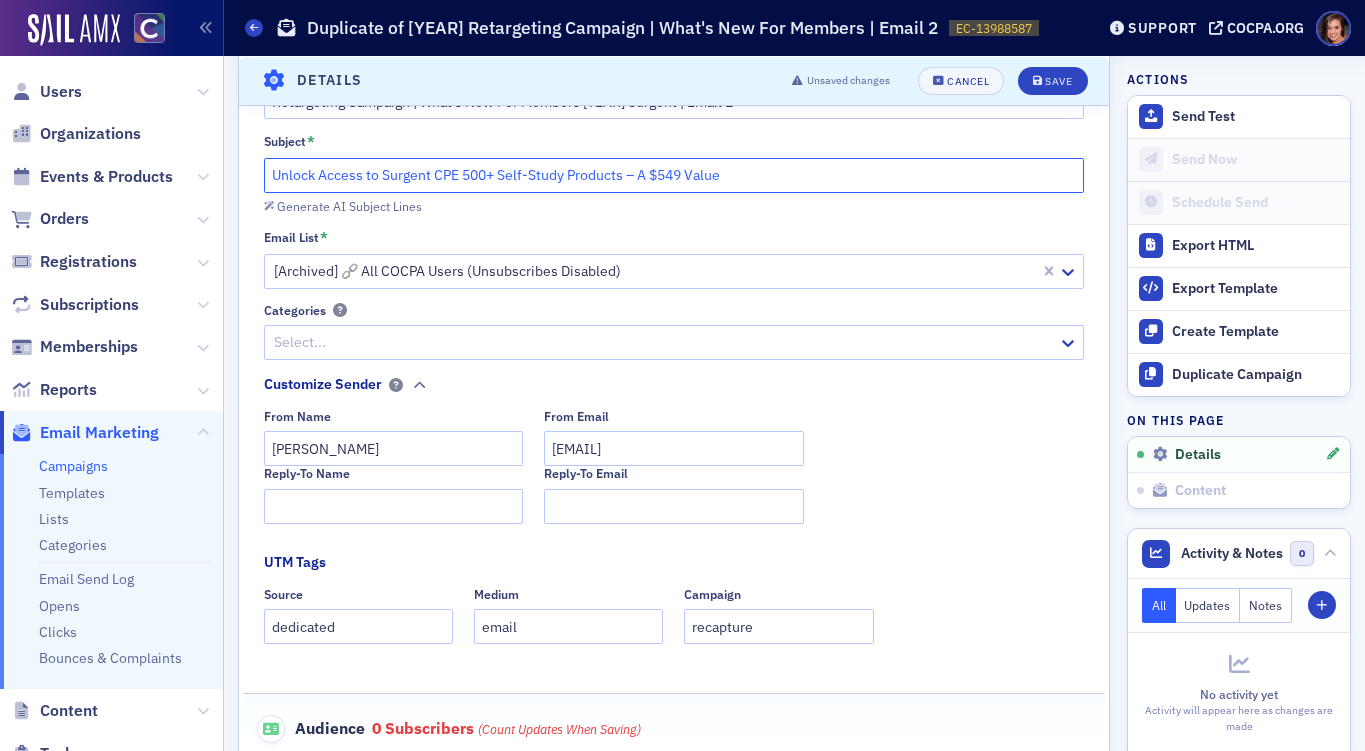 scroll, scrollTop: 234, scrollLeft: 0, axis: vertical 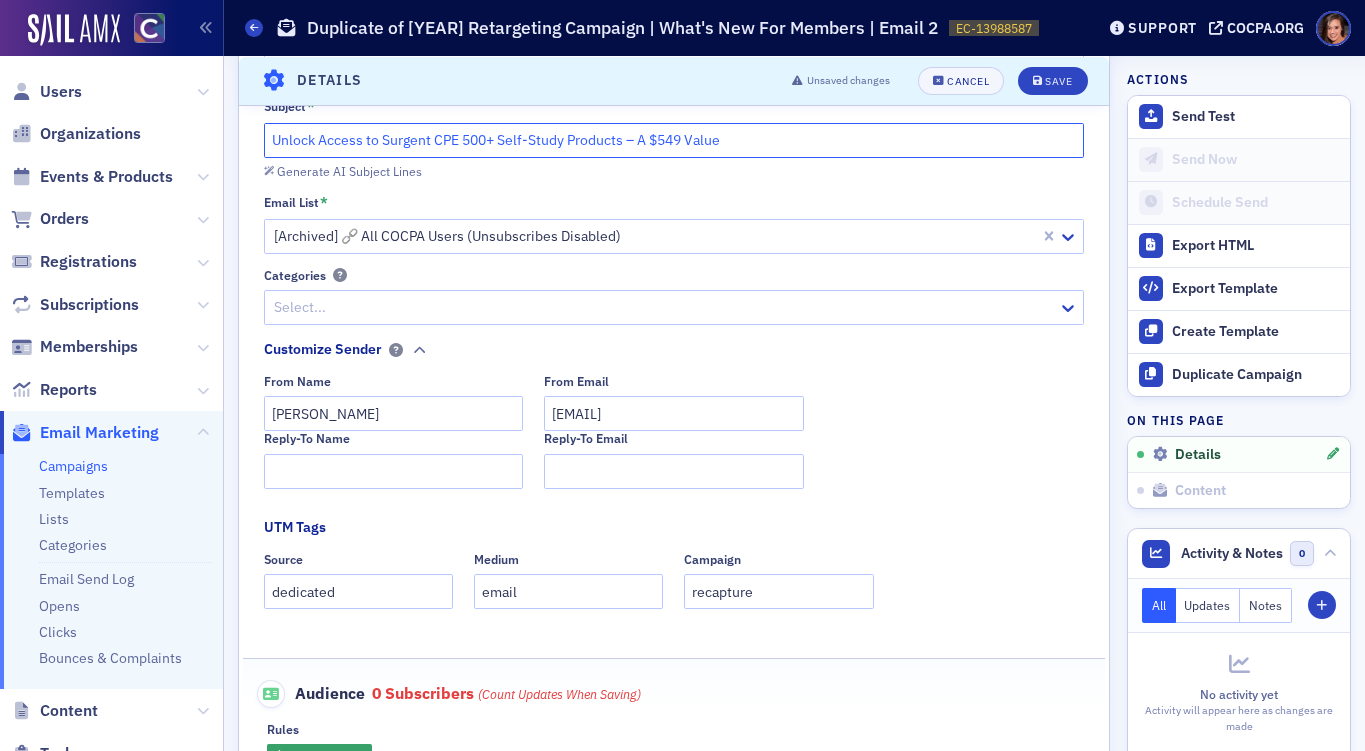 click on "Unlock Access to Surgent CPE 500+ Self-Study Products – A $549 Value" 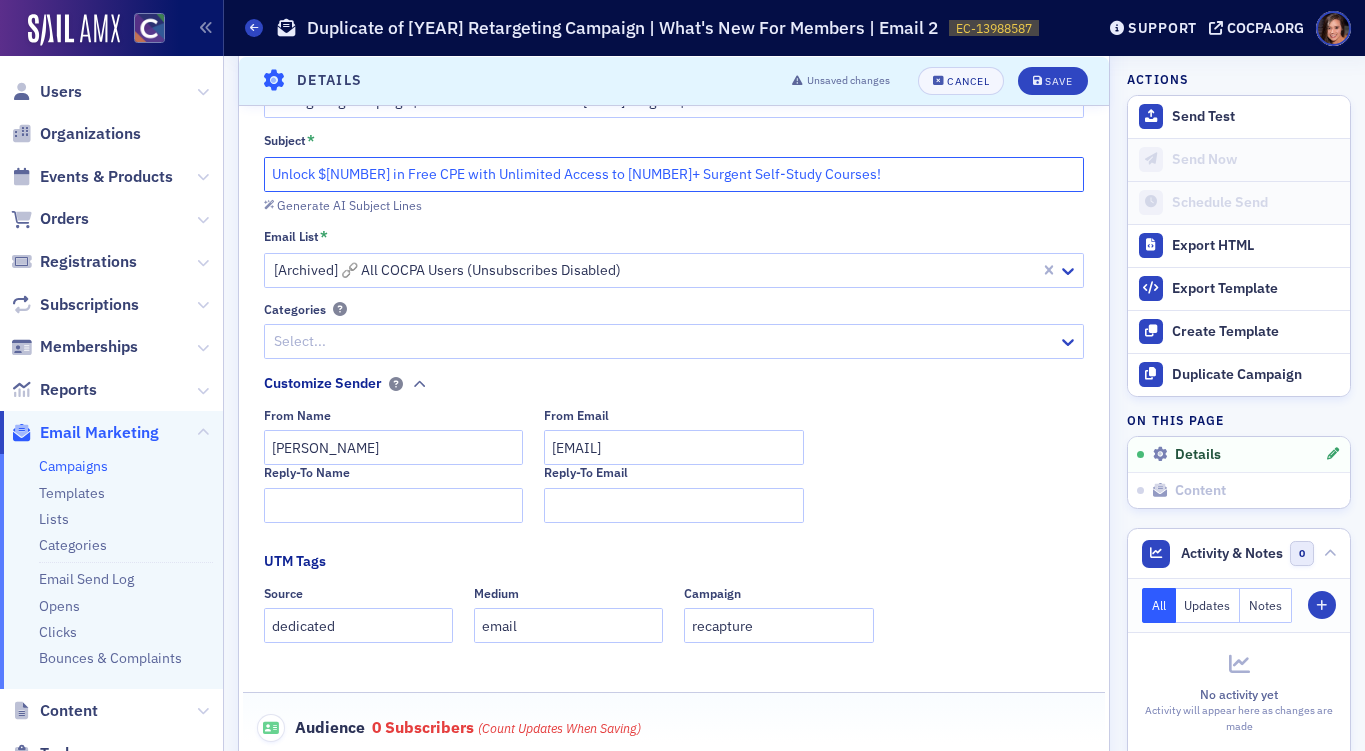 scroll, scrollTop: 195, scrollLeft: 0, axis: vertical 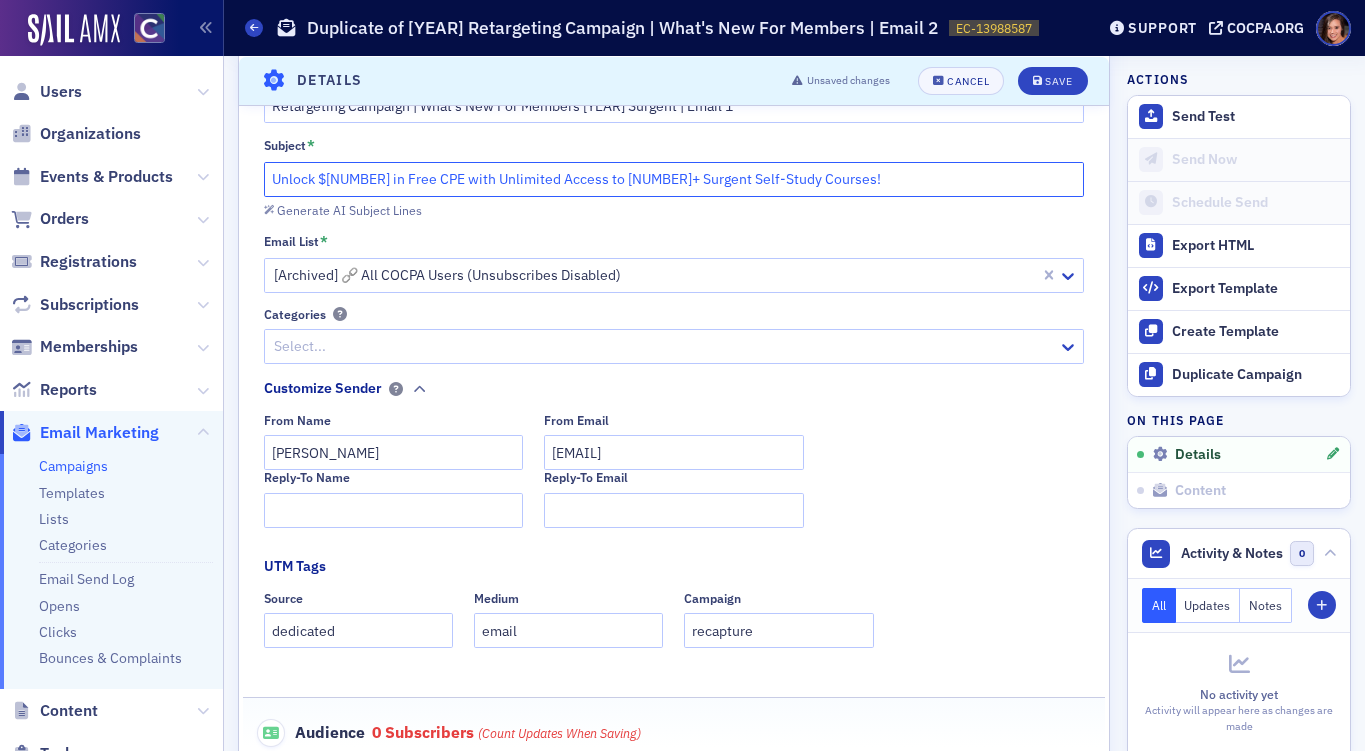 click on "Unlock $[NUMBER] in Free CPE with Unlimited Access to [NUMBER]+ Surgent Self-Study Courses!" 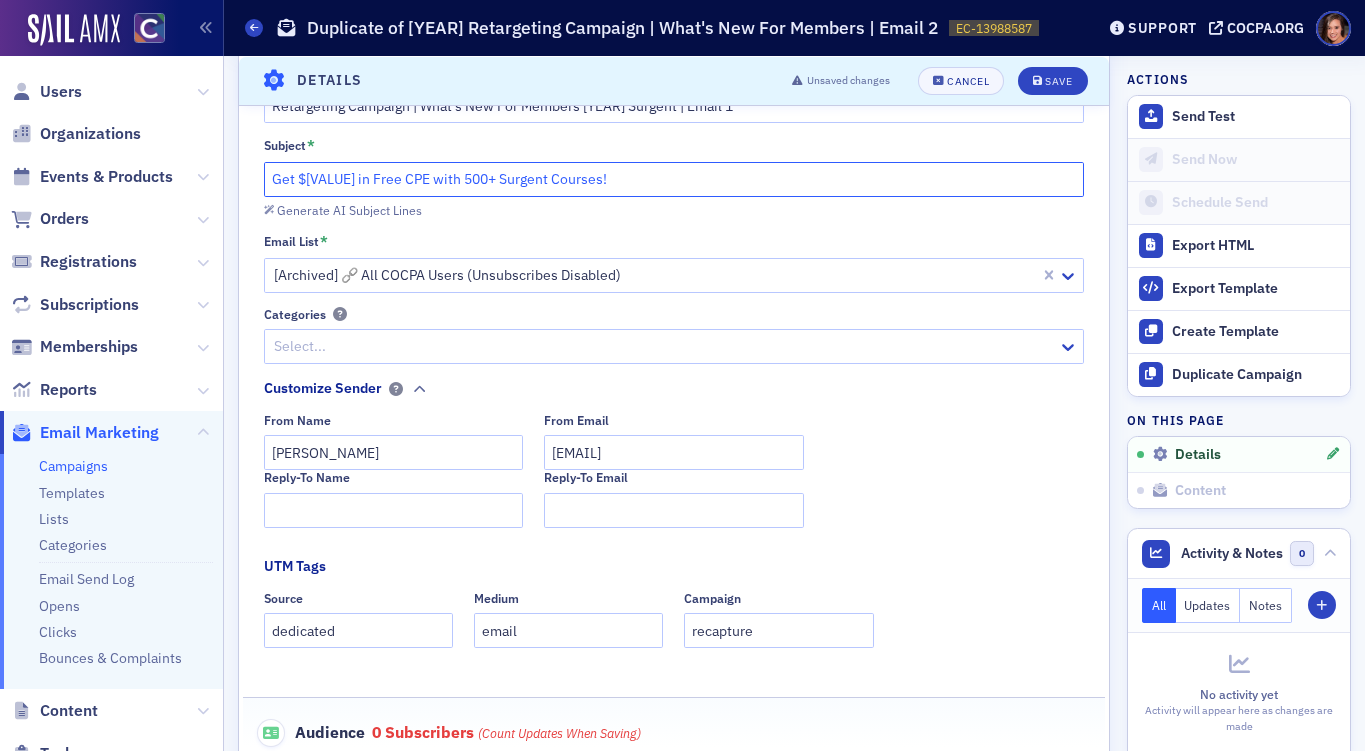 click on "Get $[VALUE] in Free CPE with 500+ Surgent Courses!" 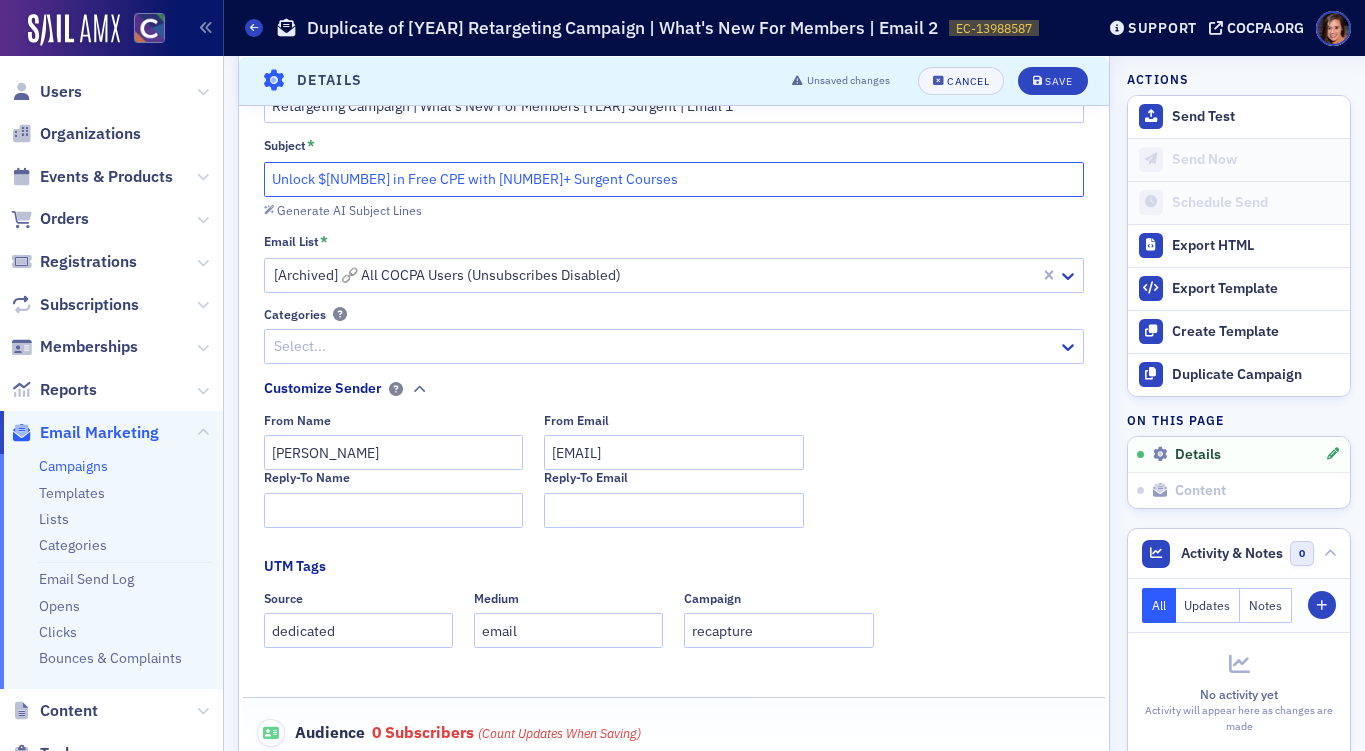 type on "Unlock $[NUMBER] in Free CPE with [NUMBER]+ Surgent Courses" 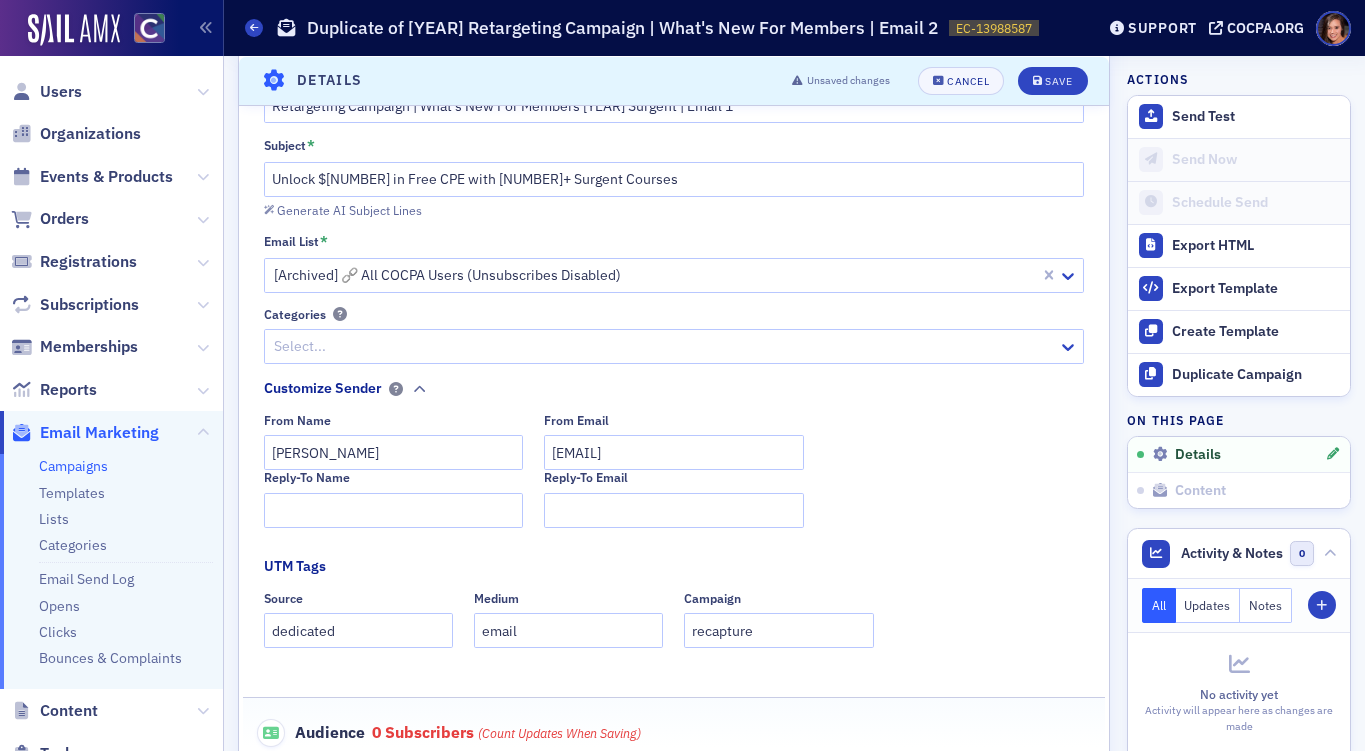click 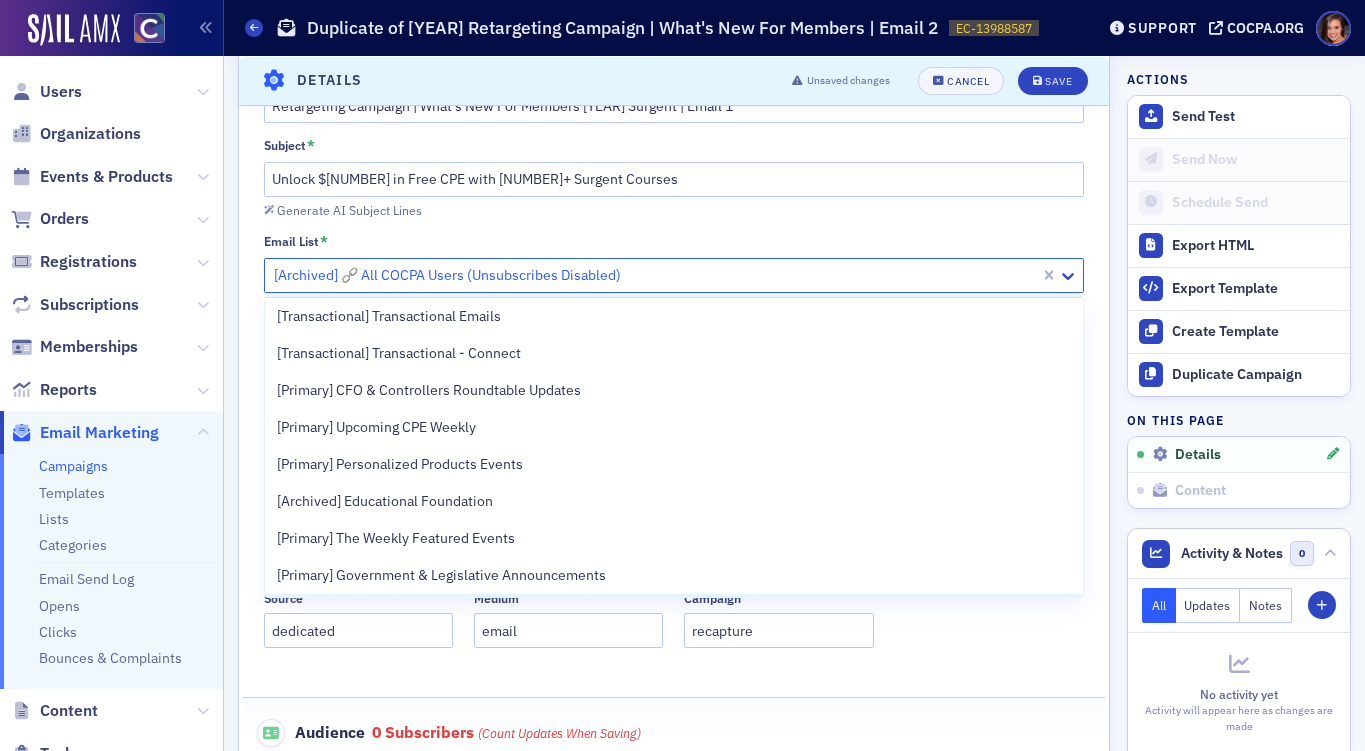 scroll, scrollTop: 38, scrollLeft: 0, axis: vertical 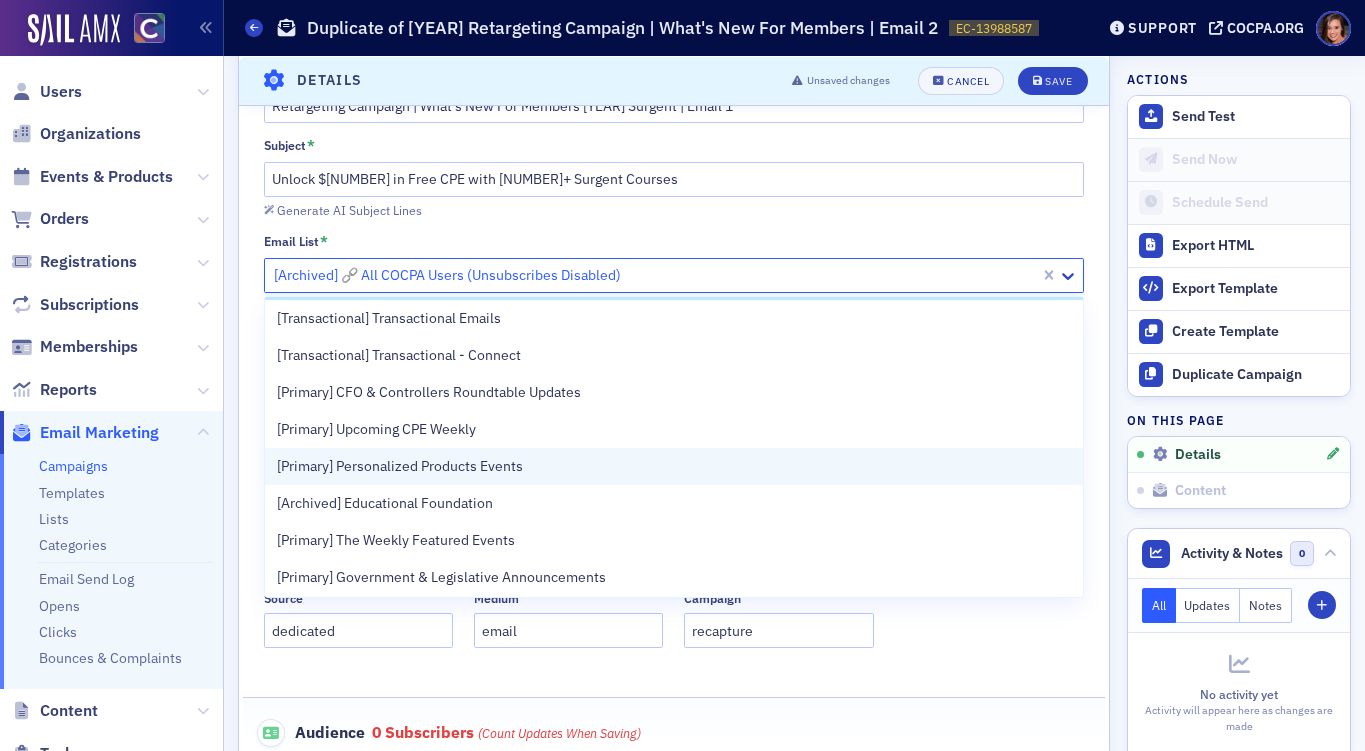 click on "[Primary] Personalized Products Events" at bounding box center [674, 466] 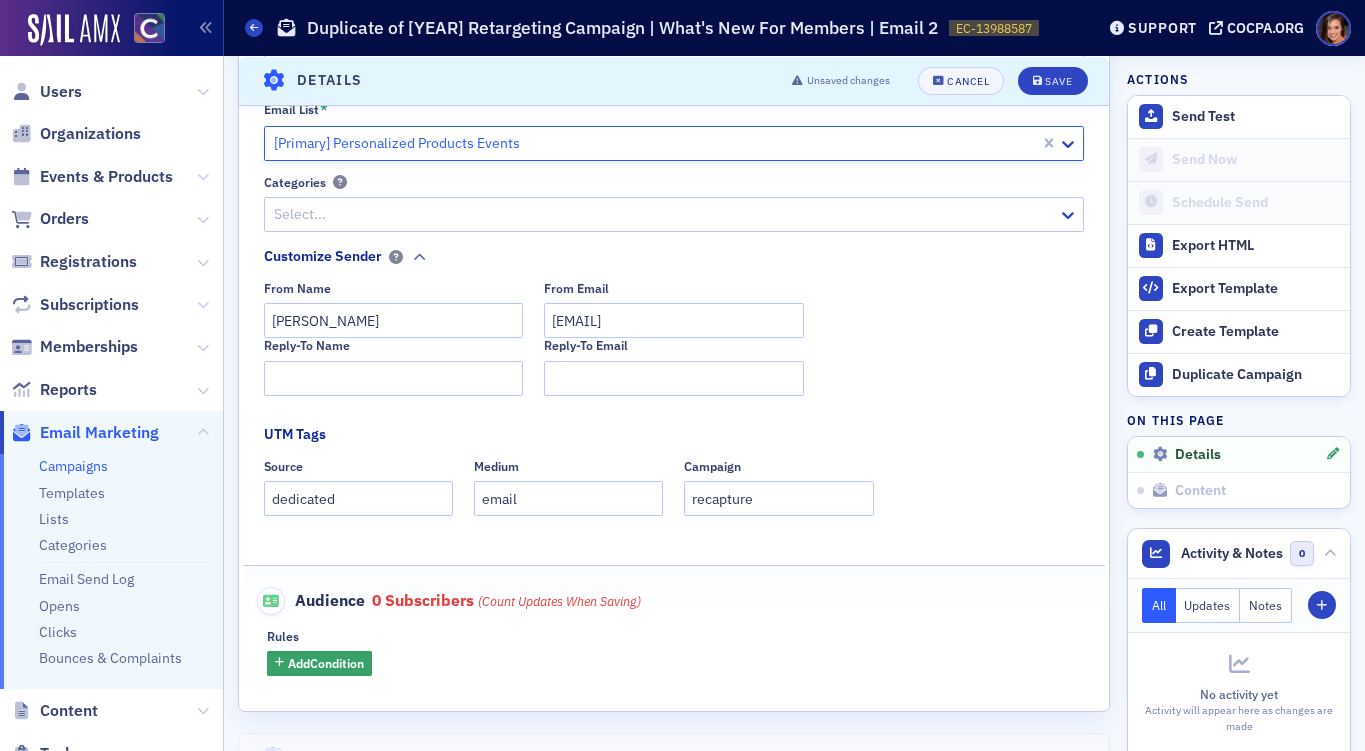 scroll, scrollTop: 335, scrollLeft: 0, axis: vertical 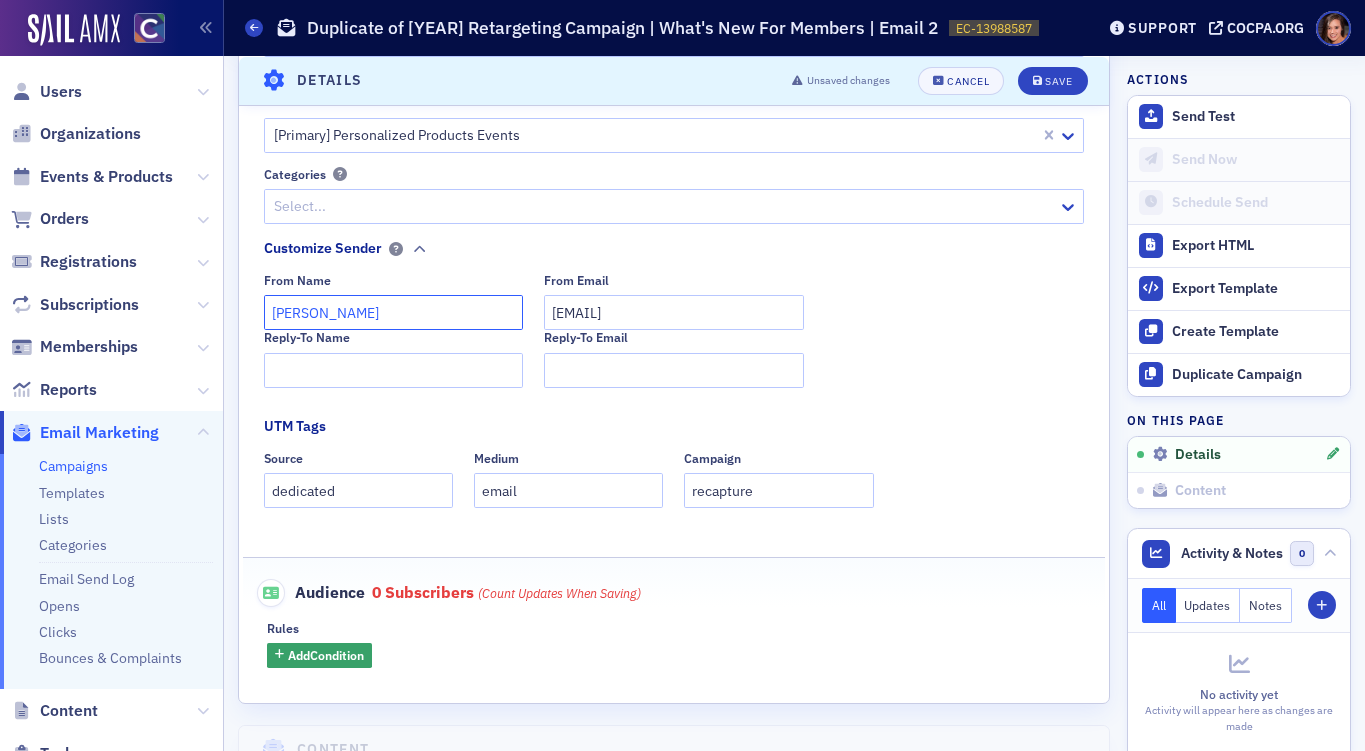 click on "[PERSON_NAME]" 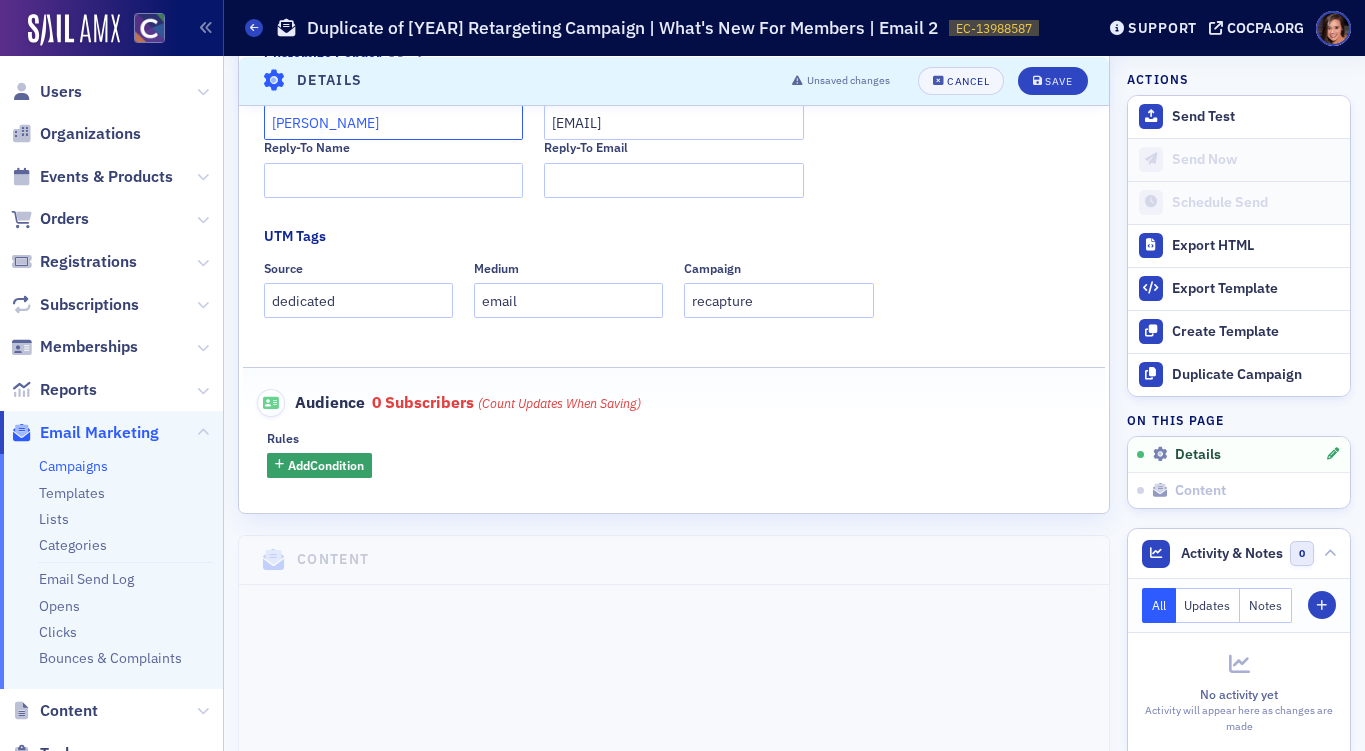 scroll, scrollTop: 526, scrollLeft: 0, axis: vertical 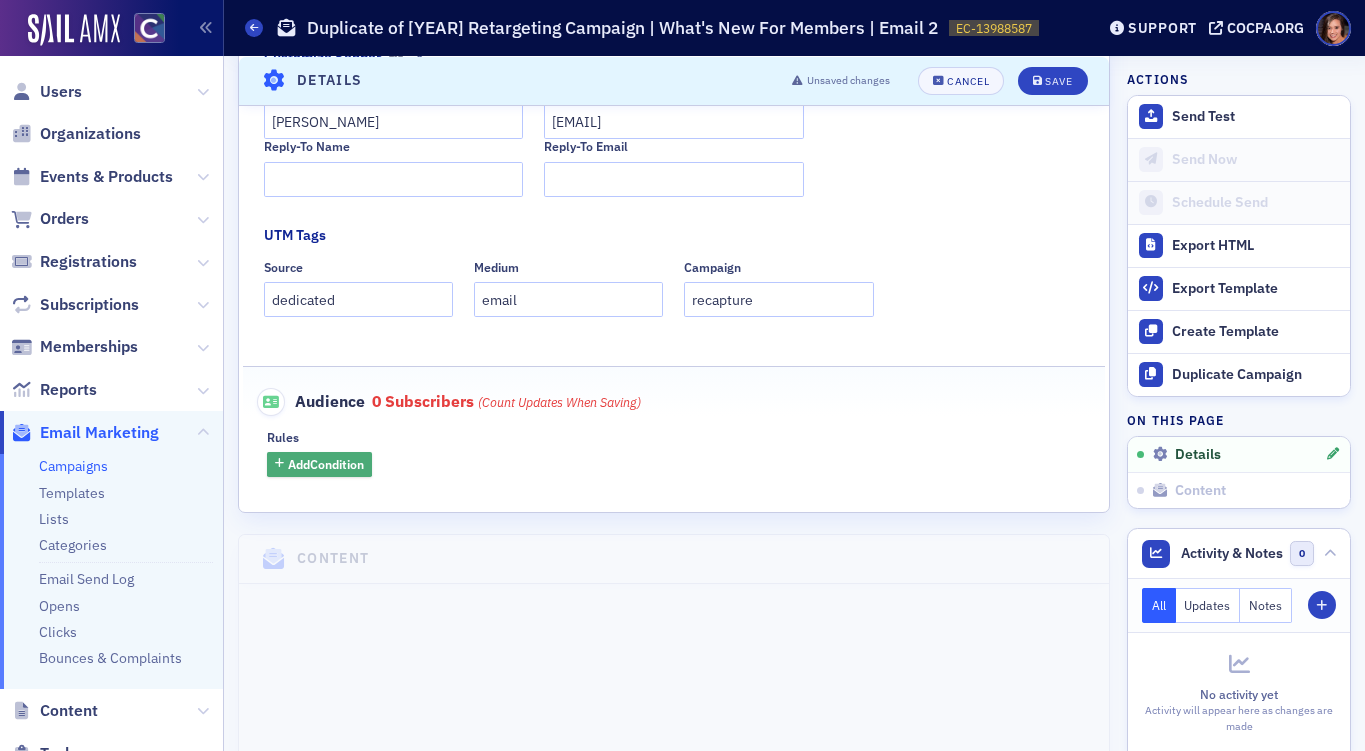 click on "Add  Condition" 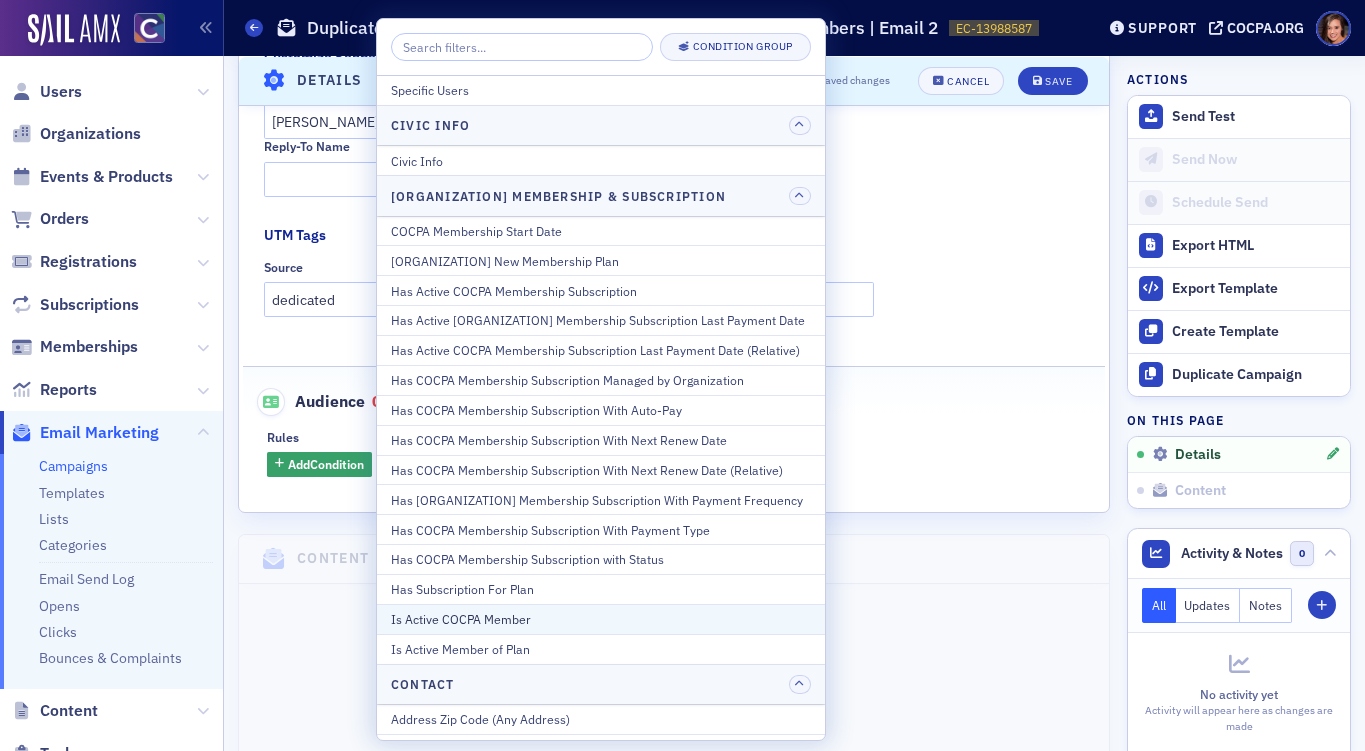 click on "Is Active COCPA Member" at bounding box center (601, 619) 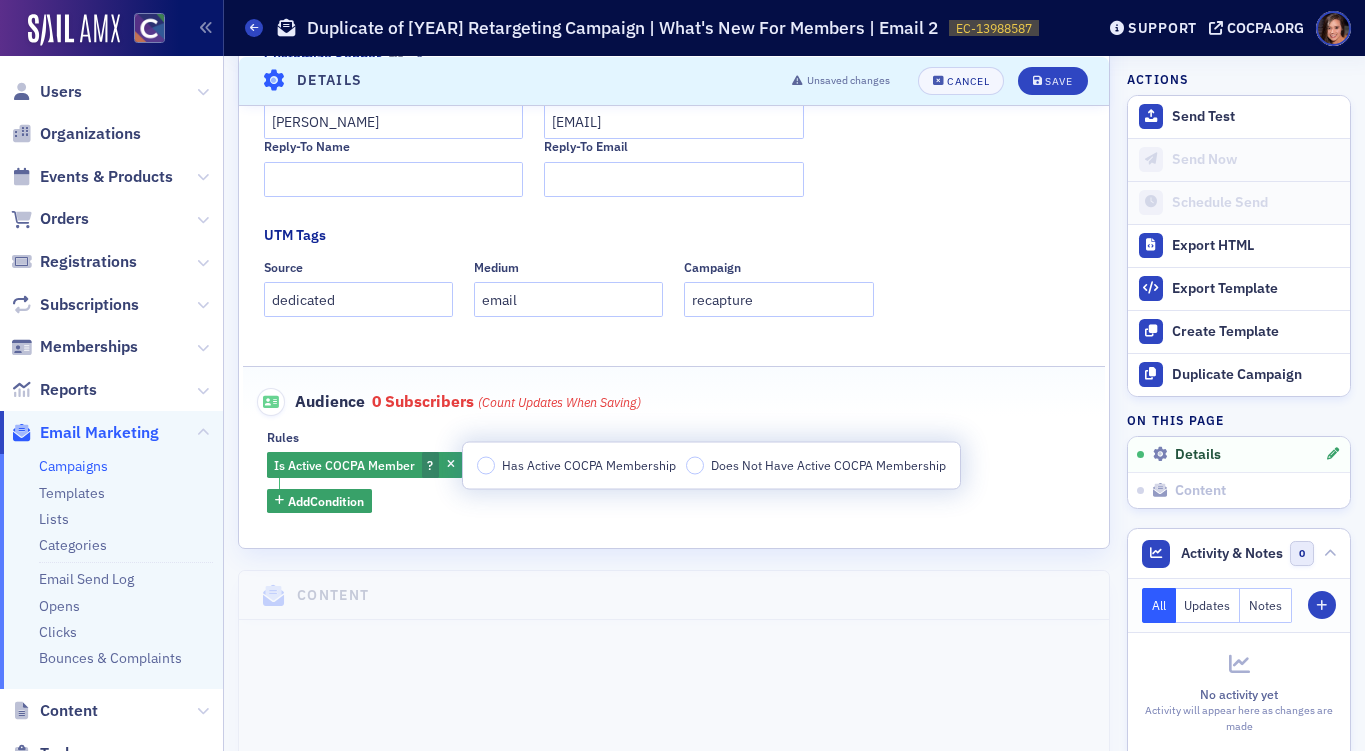 click on "Has Active COCPA Membership Does Not Have Active COCPA Membership" at bounding box center (711, 466) 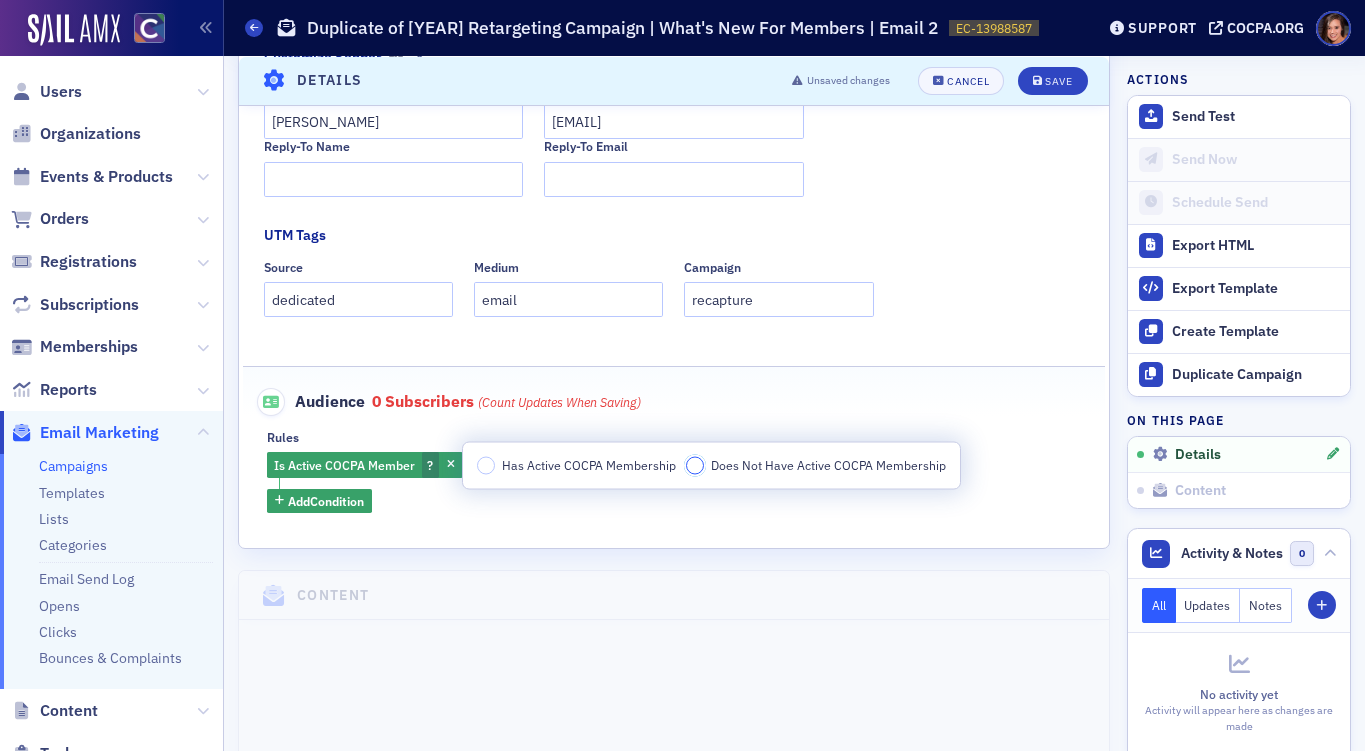 click on "Does Not Have Active COCPA Membership" at bounding box center [695, 466] 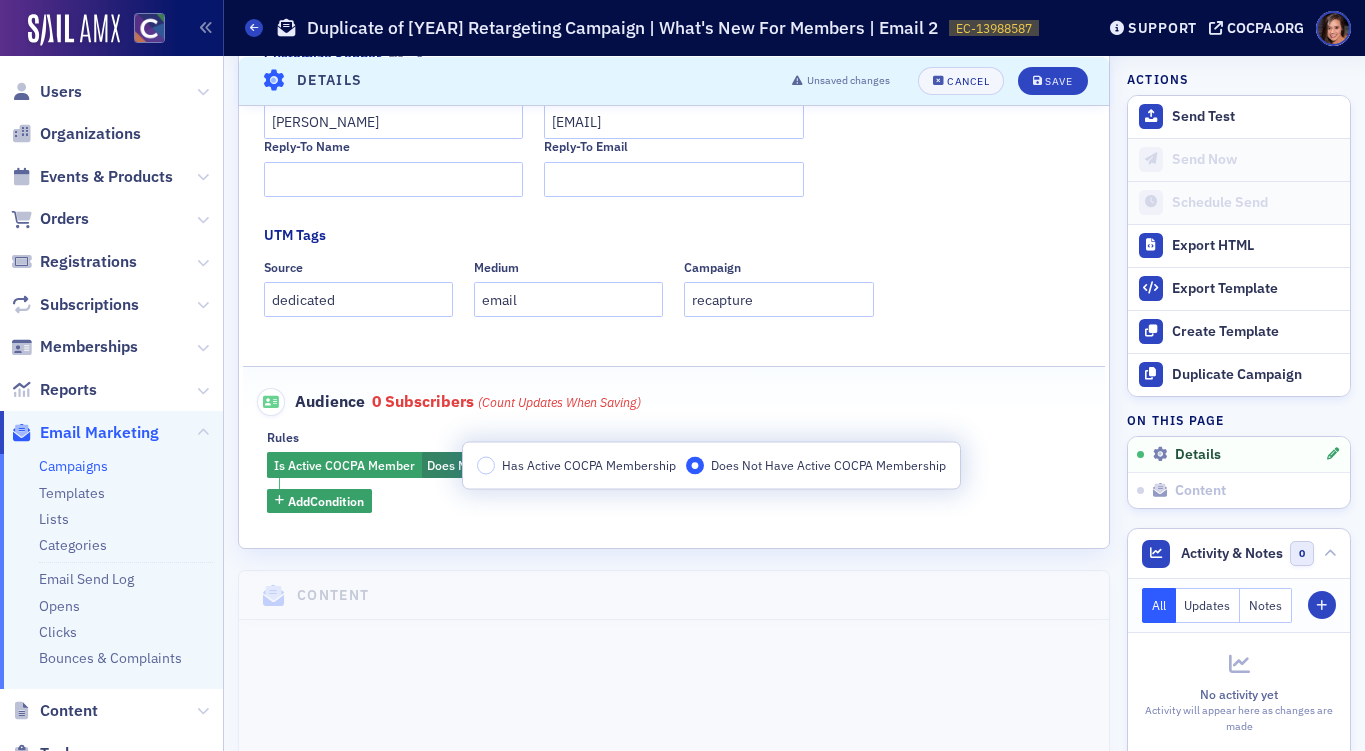 click on "Audience 0   Subscribers  (count updates when saving) Rules Is Active COCPA Member Does Not Have Active COCPA Membership Add  Condition" 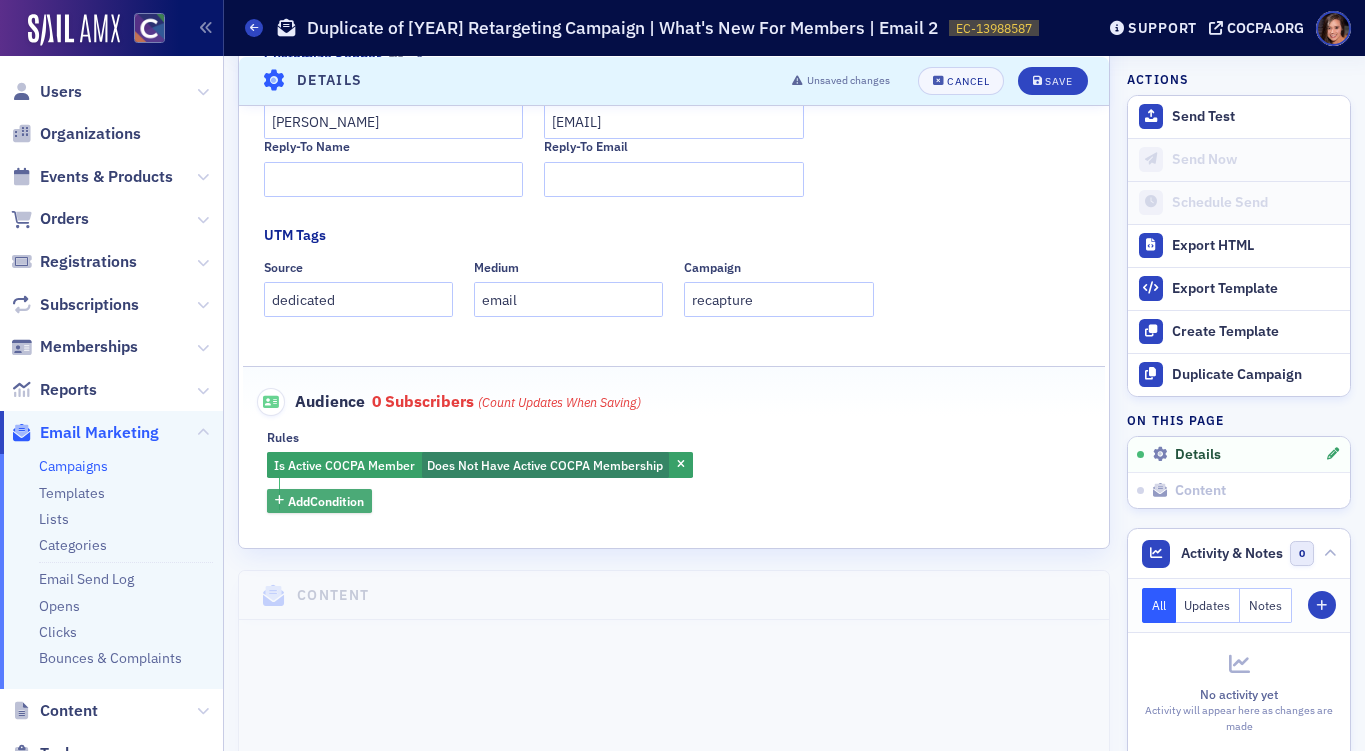 click on "Add  Condition" 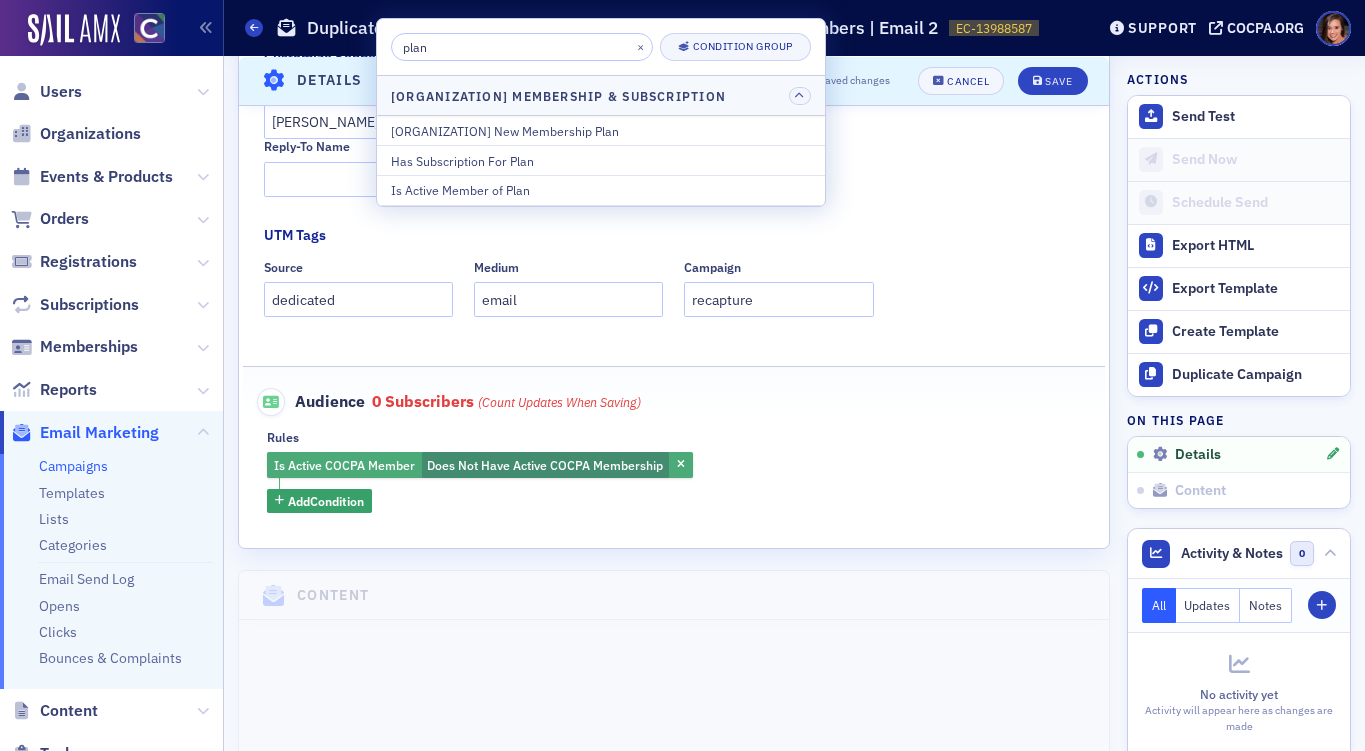 type on "plan" 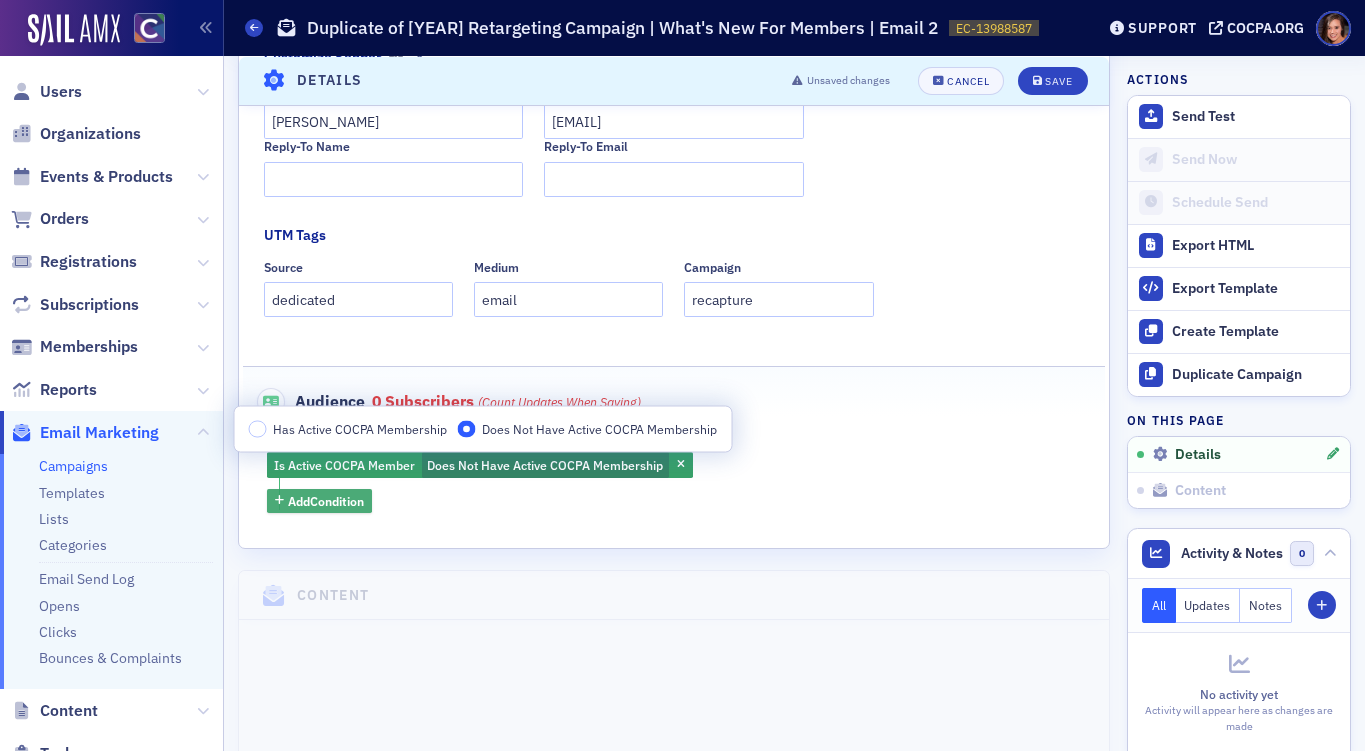 click on "Add  Condition" 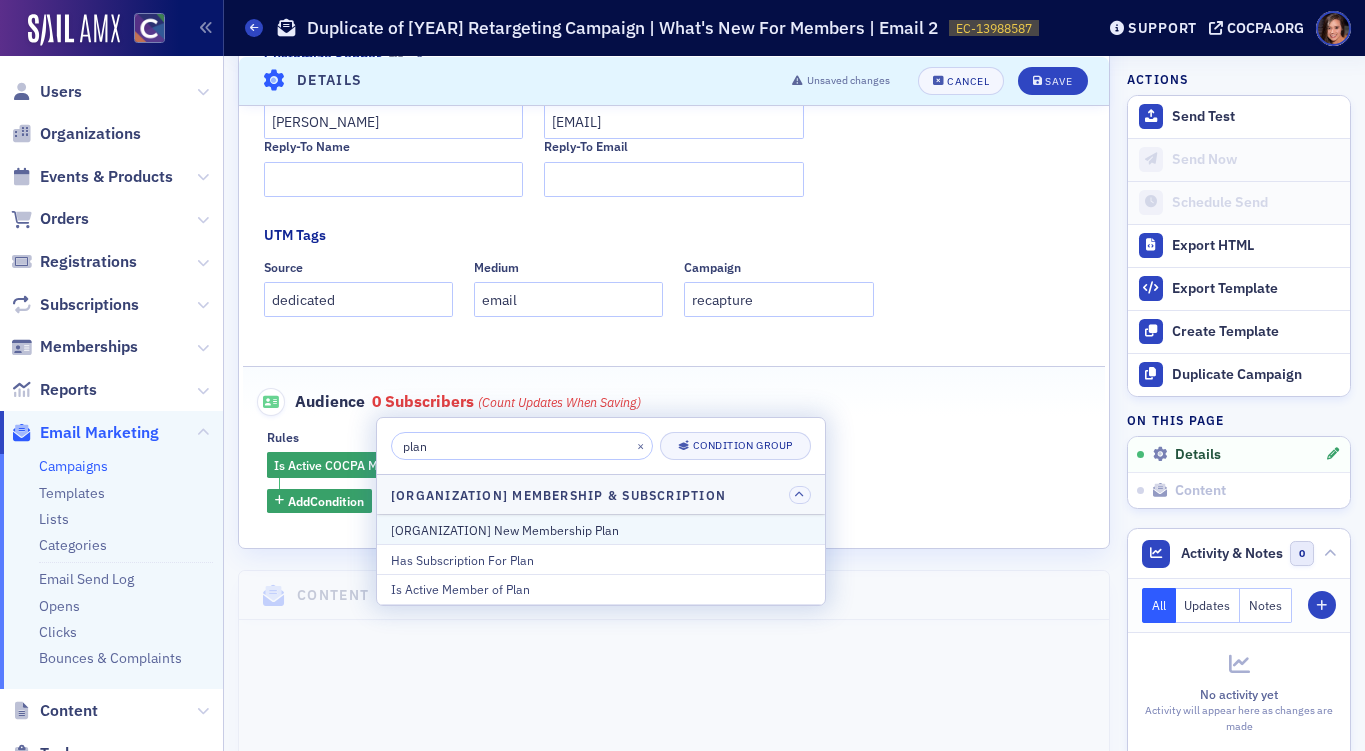 click on "[ORGANIZATION] New Membership Plan" at bounding box center (601, 530) 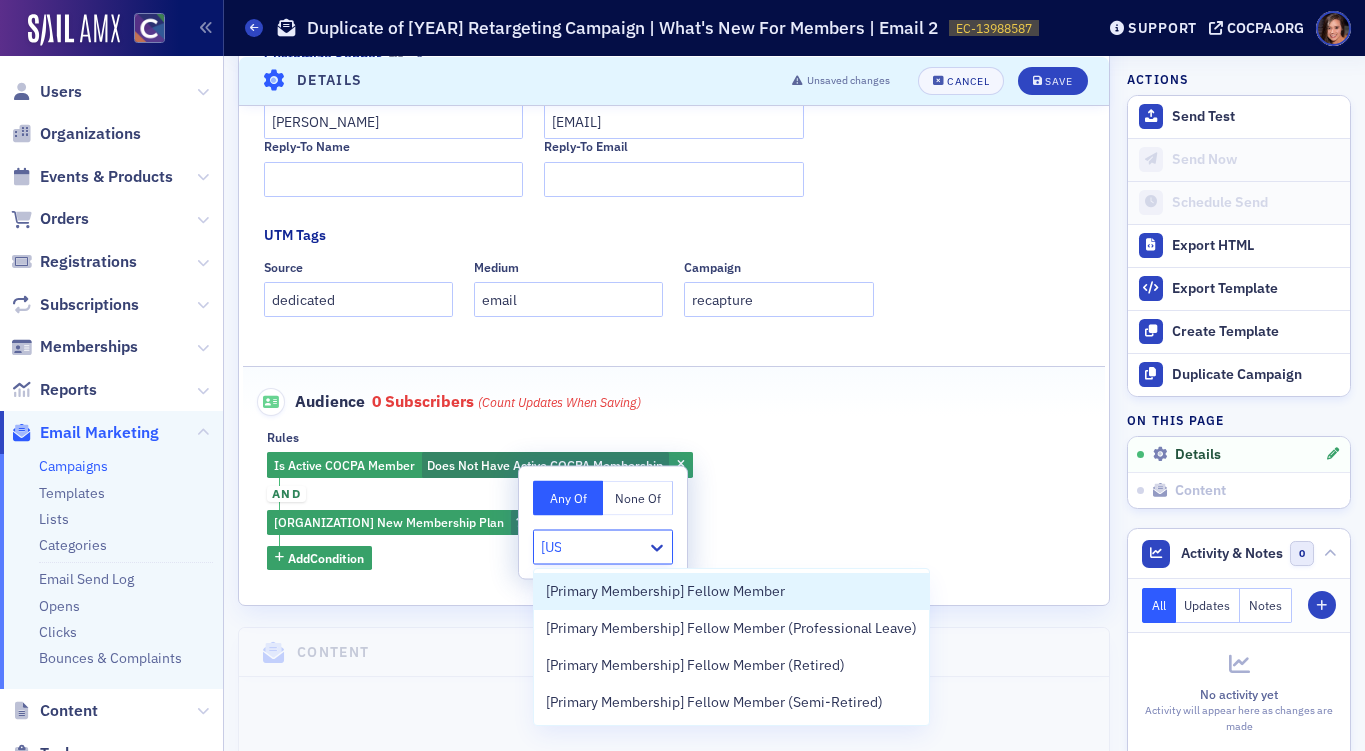 type on "fell" 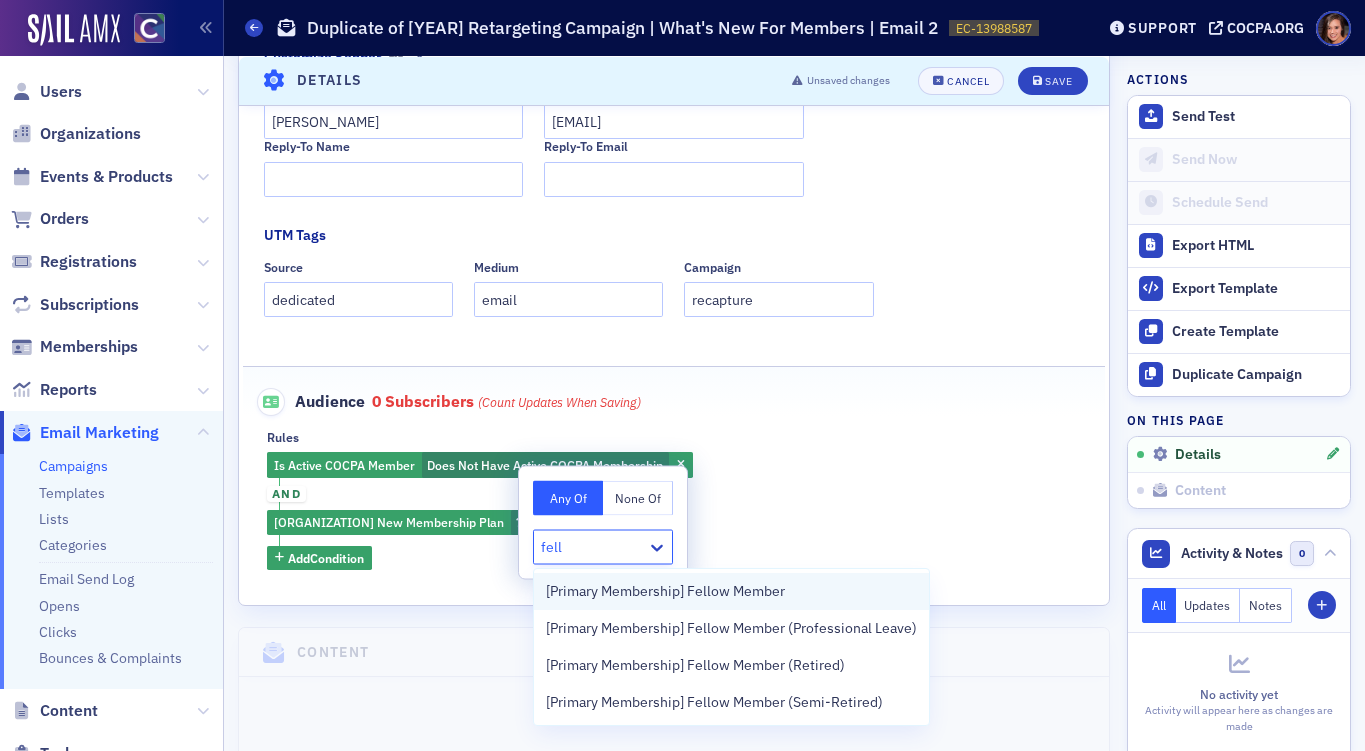 click on "[Primary Membership] Fellow Member" at bounding box center (665, 591) 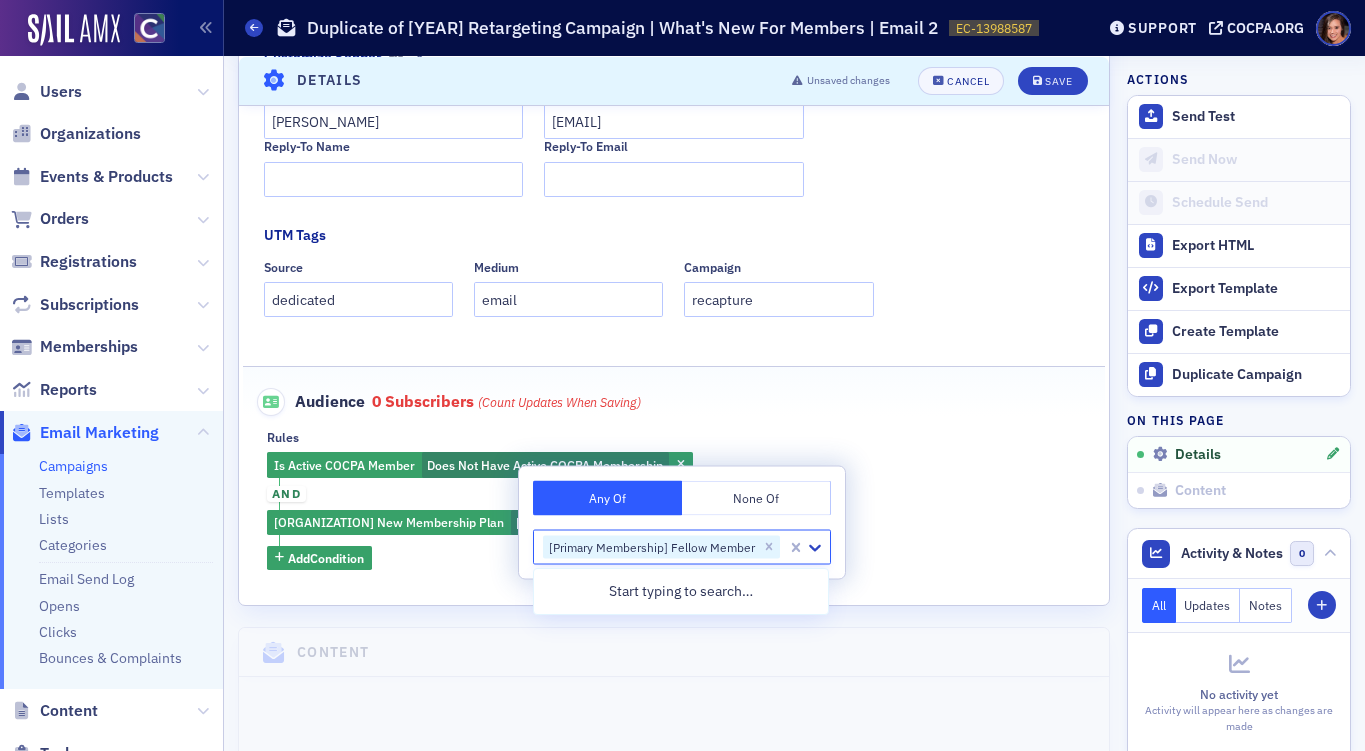 click on "Is Active COCPA Member Does Not Have Active COCPA Membership and First Ever COCPA Membership Plan [Primary Membership] Fellow Member Add  Condition" 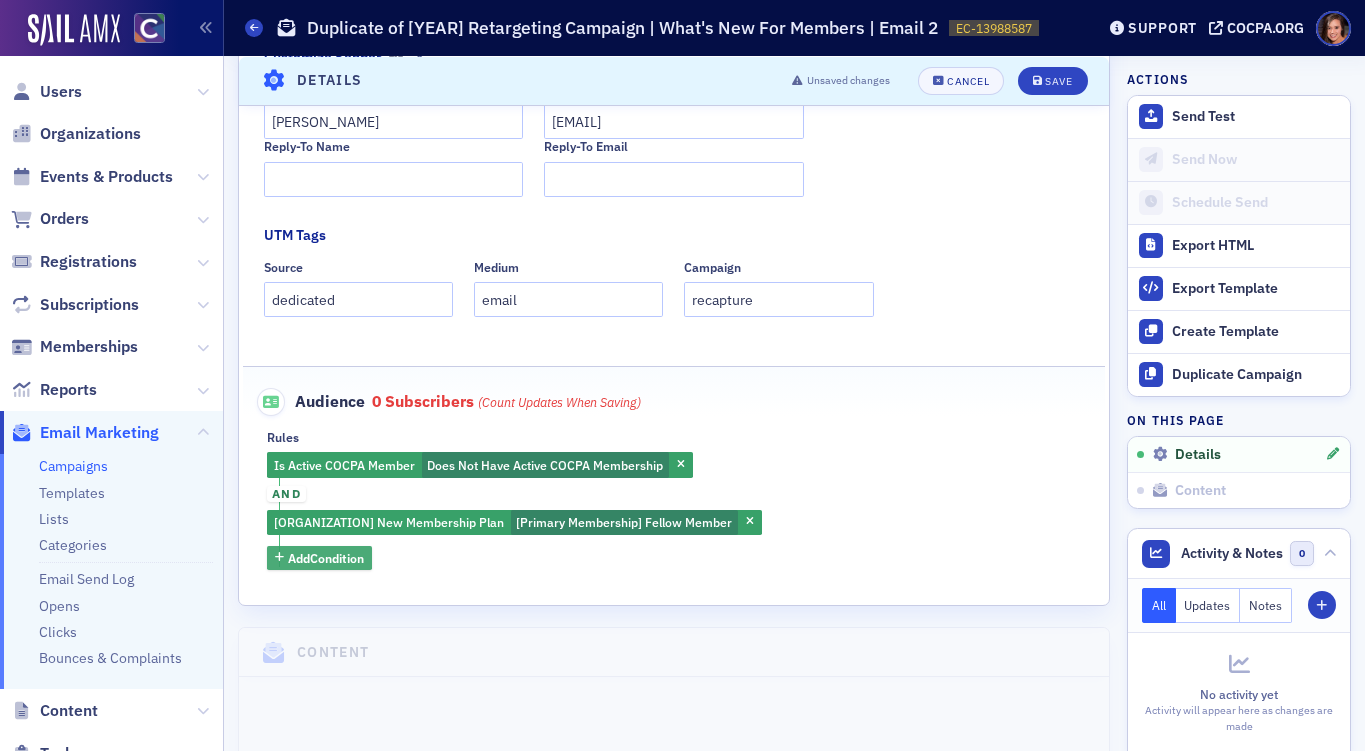 click on "Add  Condition" 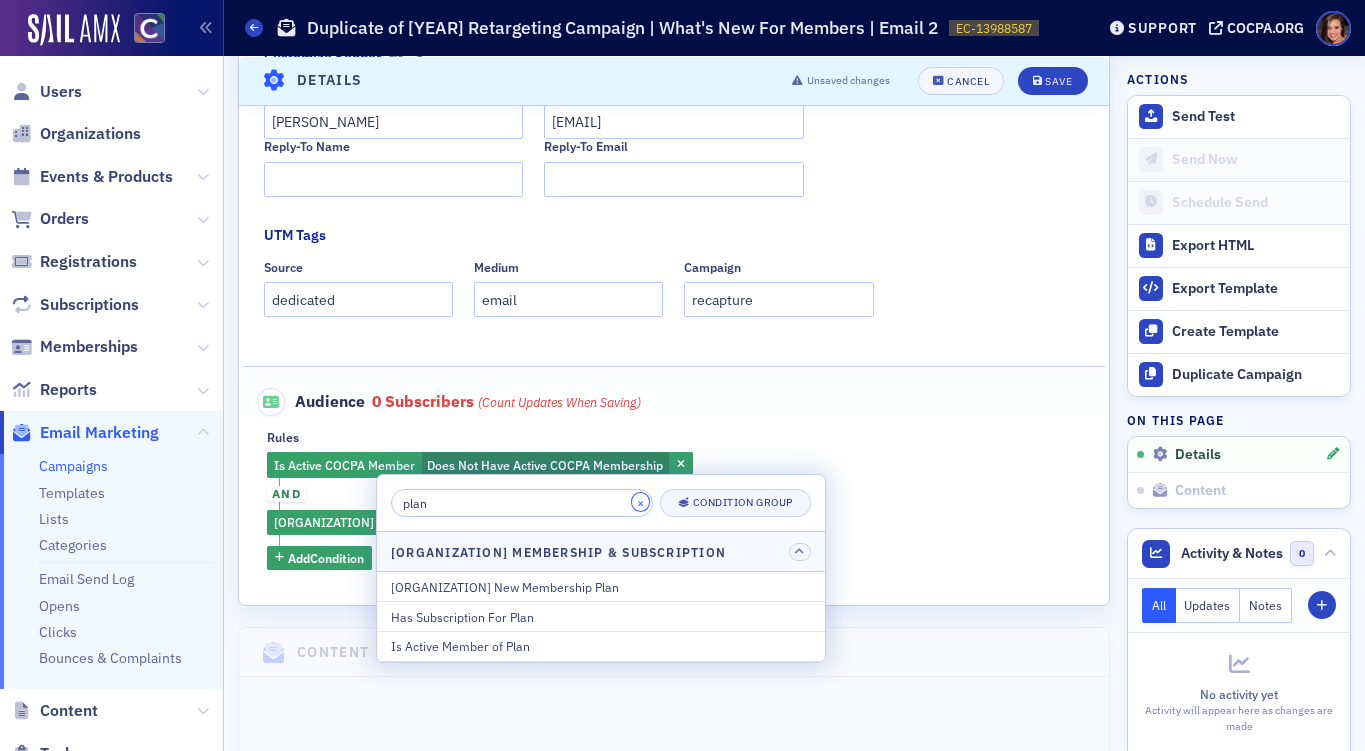 click on "×" at bounding box center [641, 502] 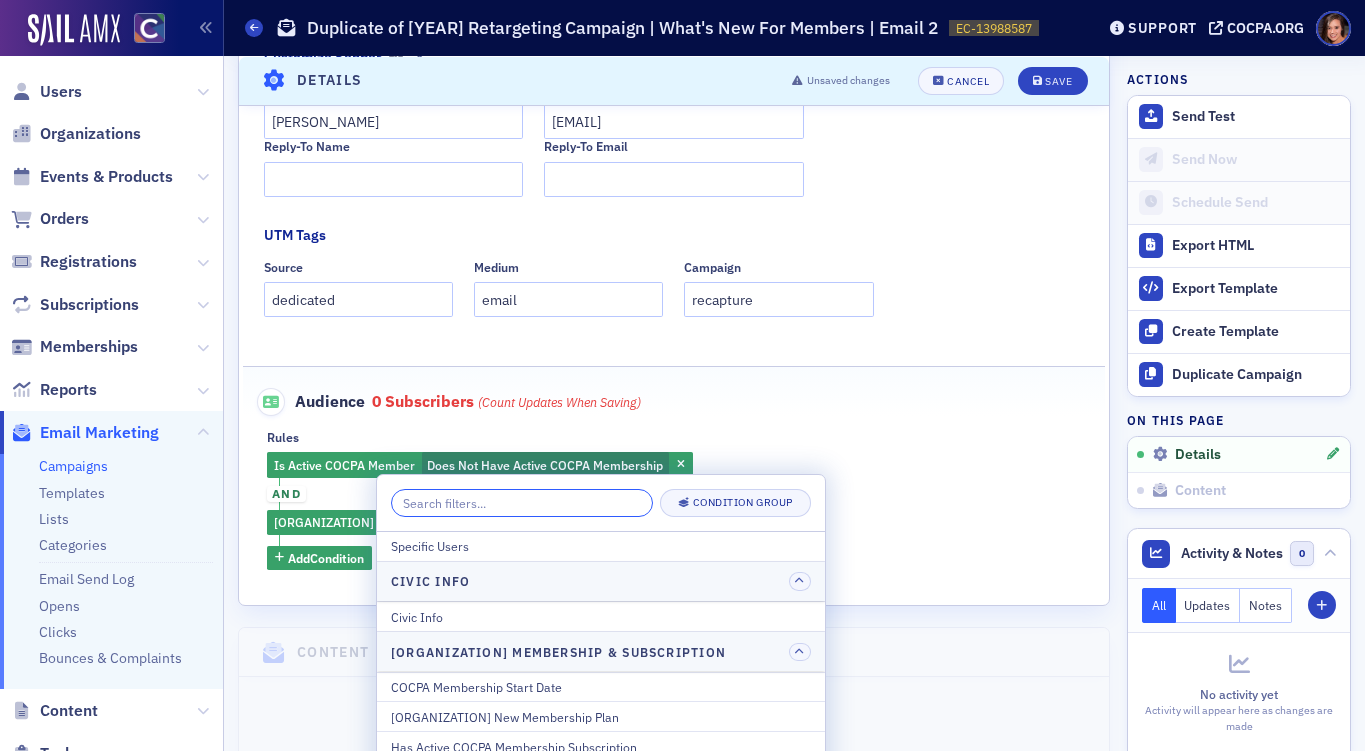 click at bounding box center (522, 503) 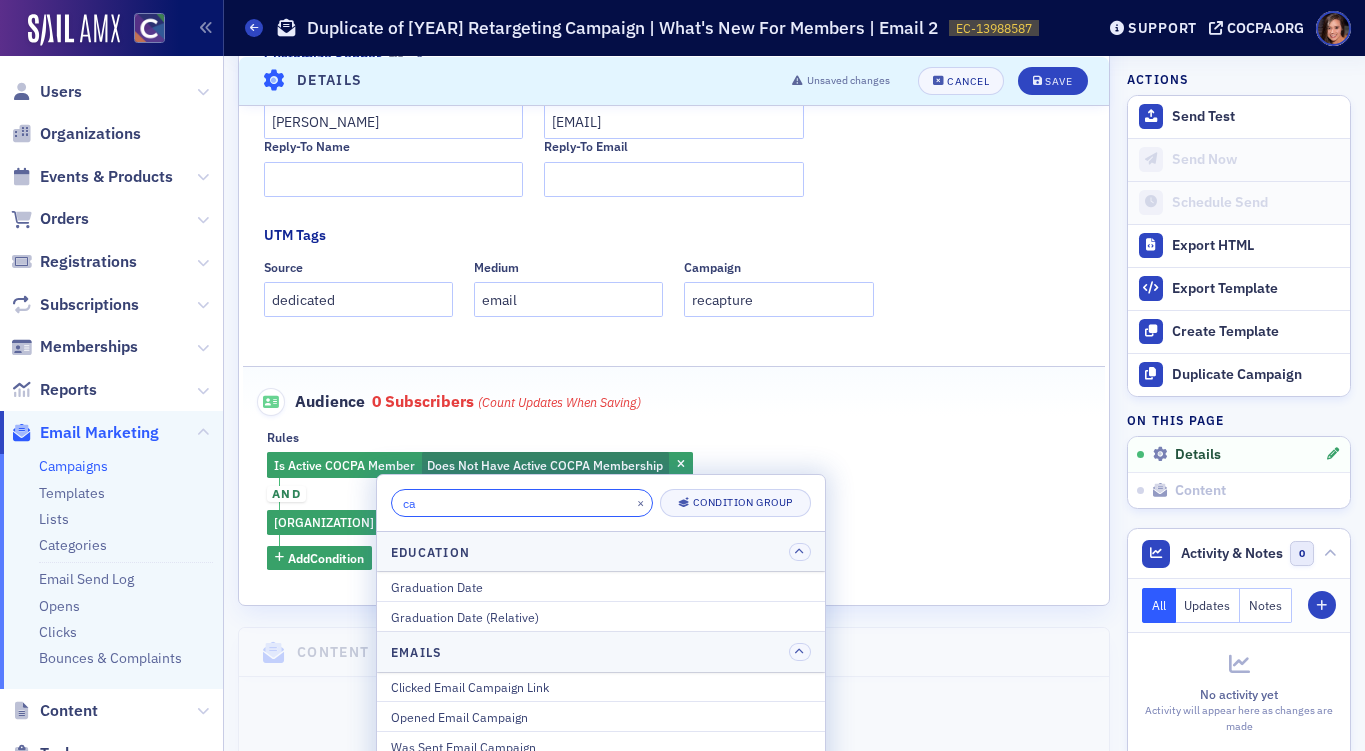 type on "c" 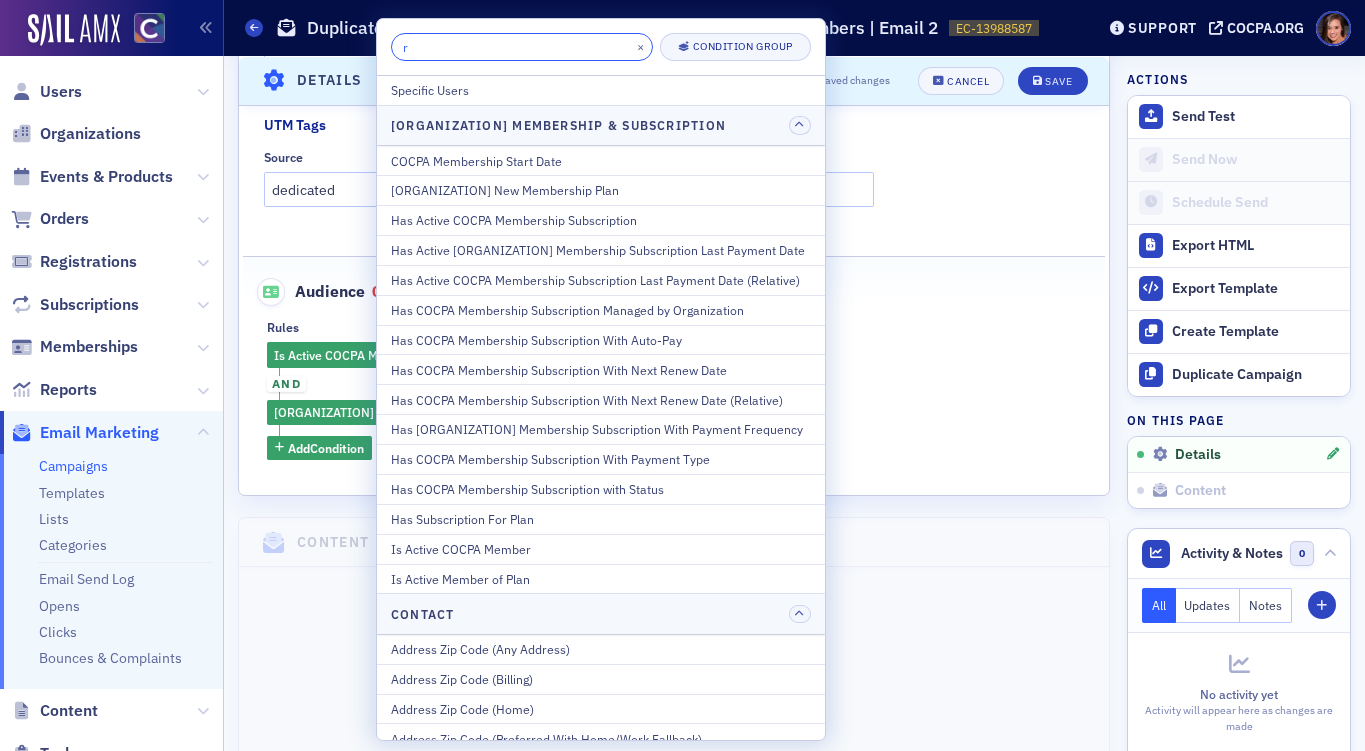 scroll, scrollTop: 638, scrollLeft: 0, axis: vertical 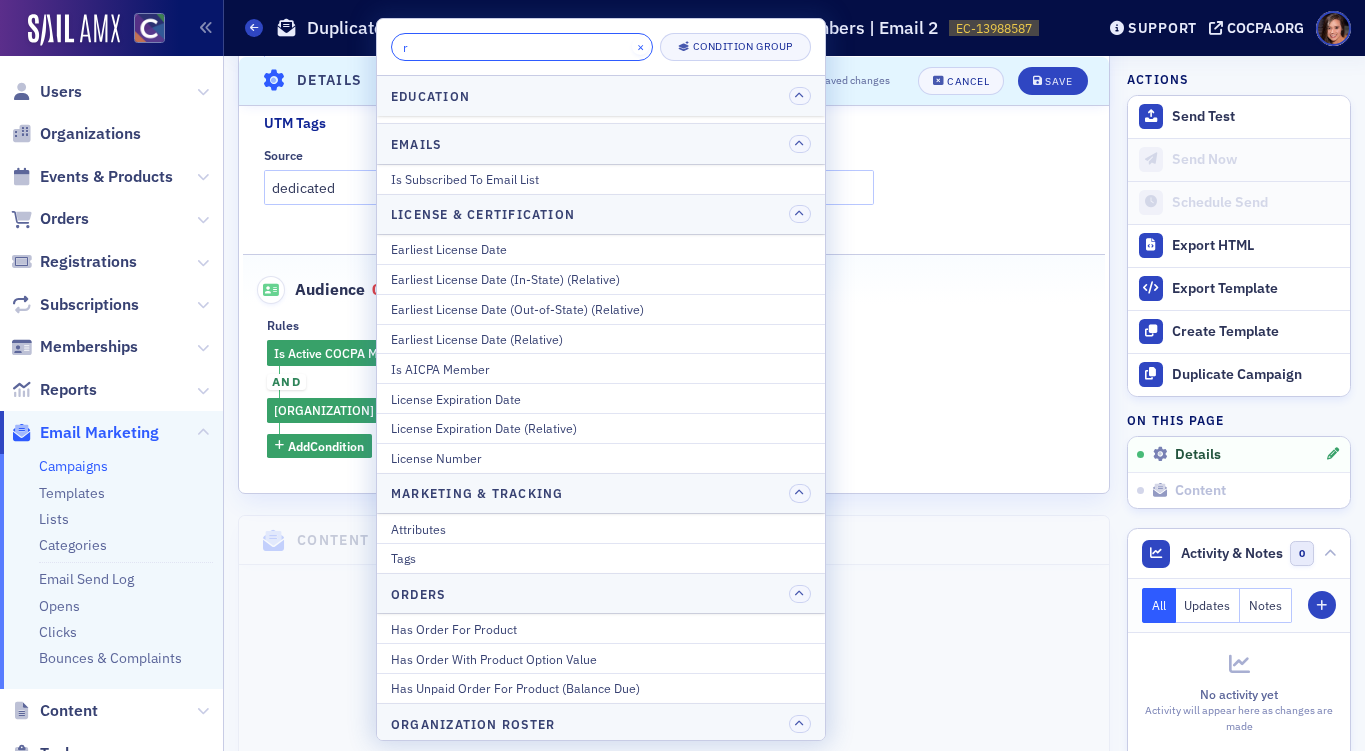 type on "r" 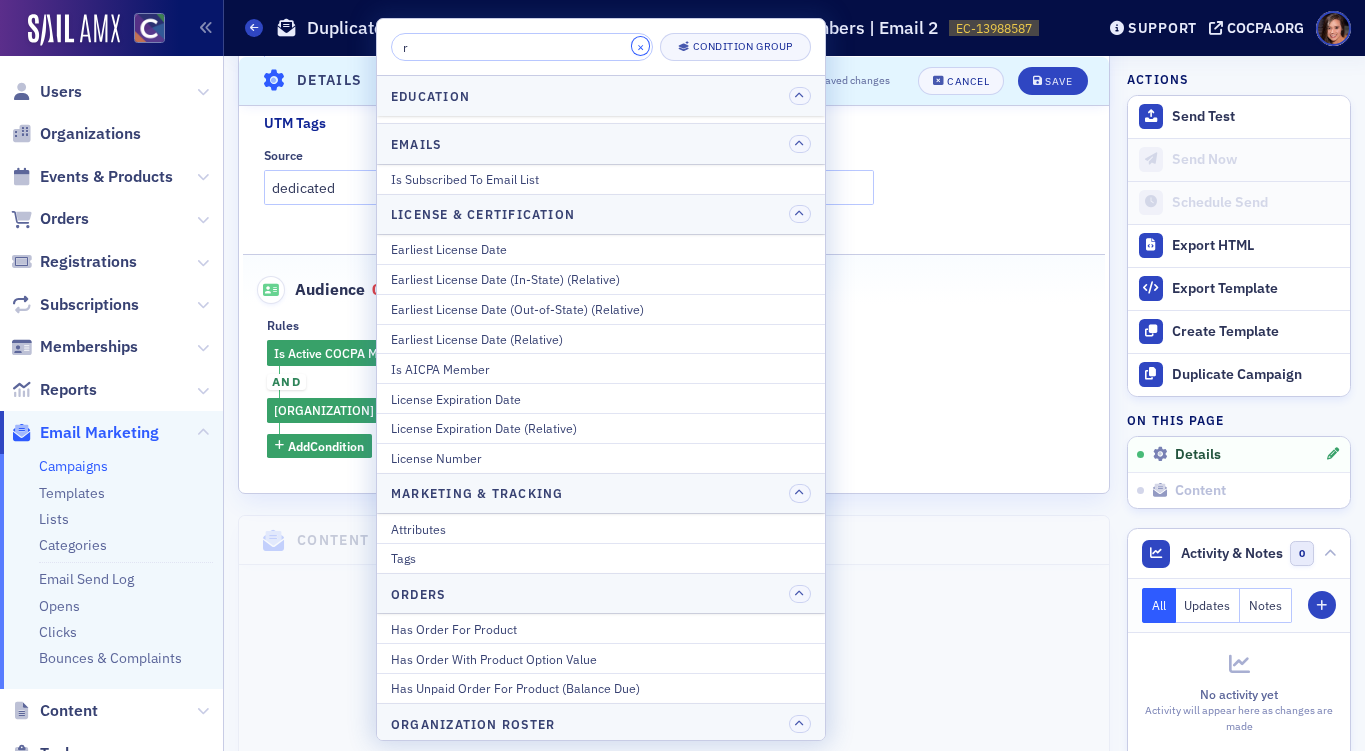 click on "×" at bounding box center [641, 46] 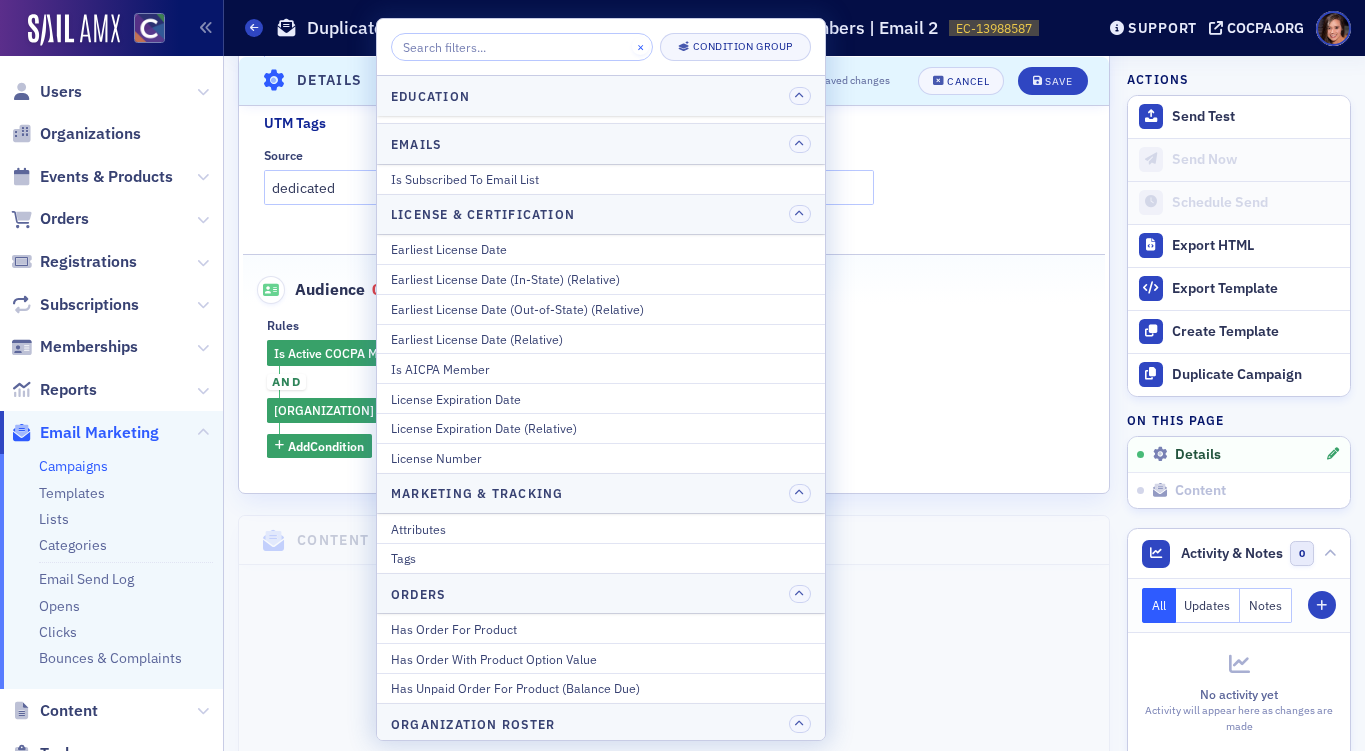 scroll, scrollTop: 860, scrollLeft: 0, axis: vertical 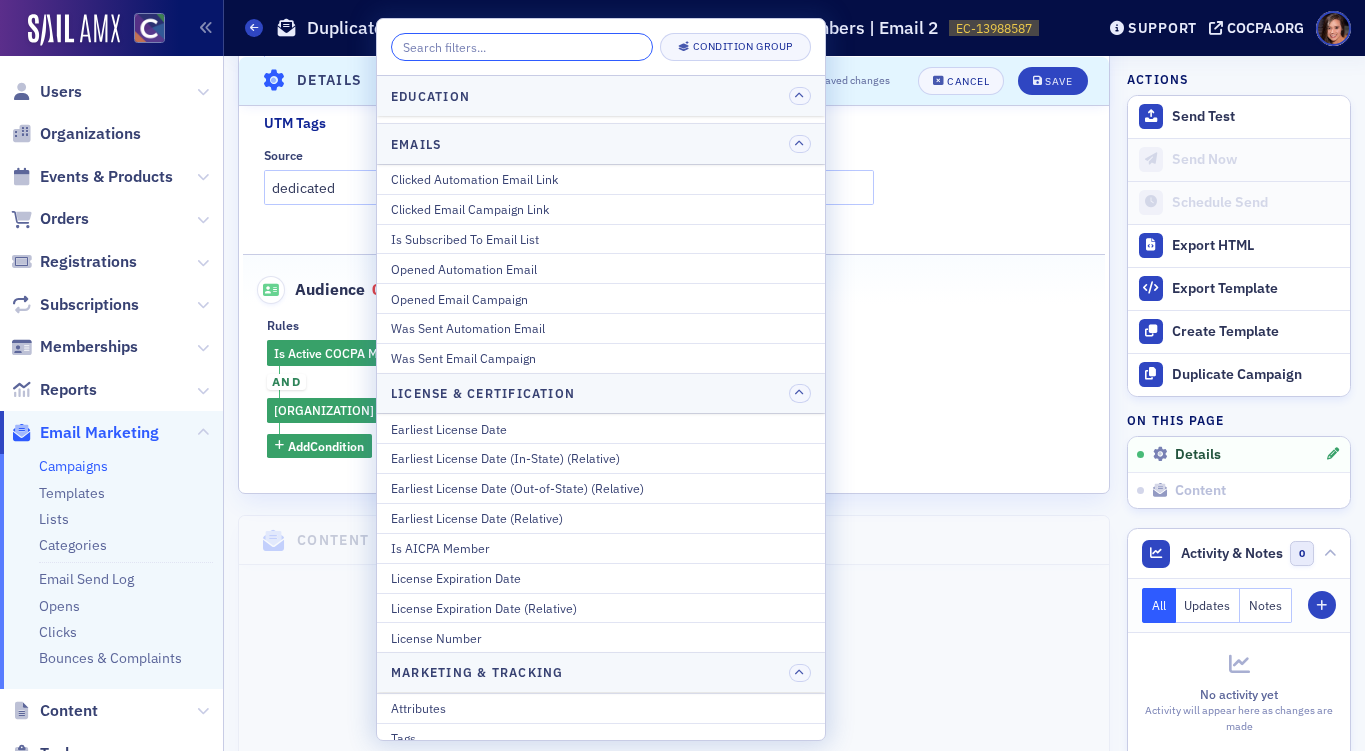 click at bounding box center (522, 47) 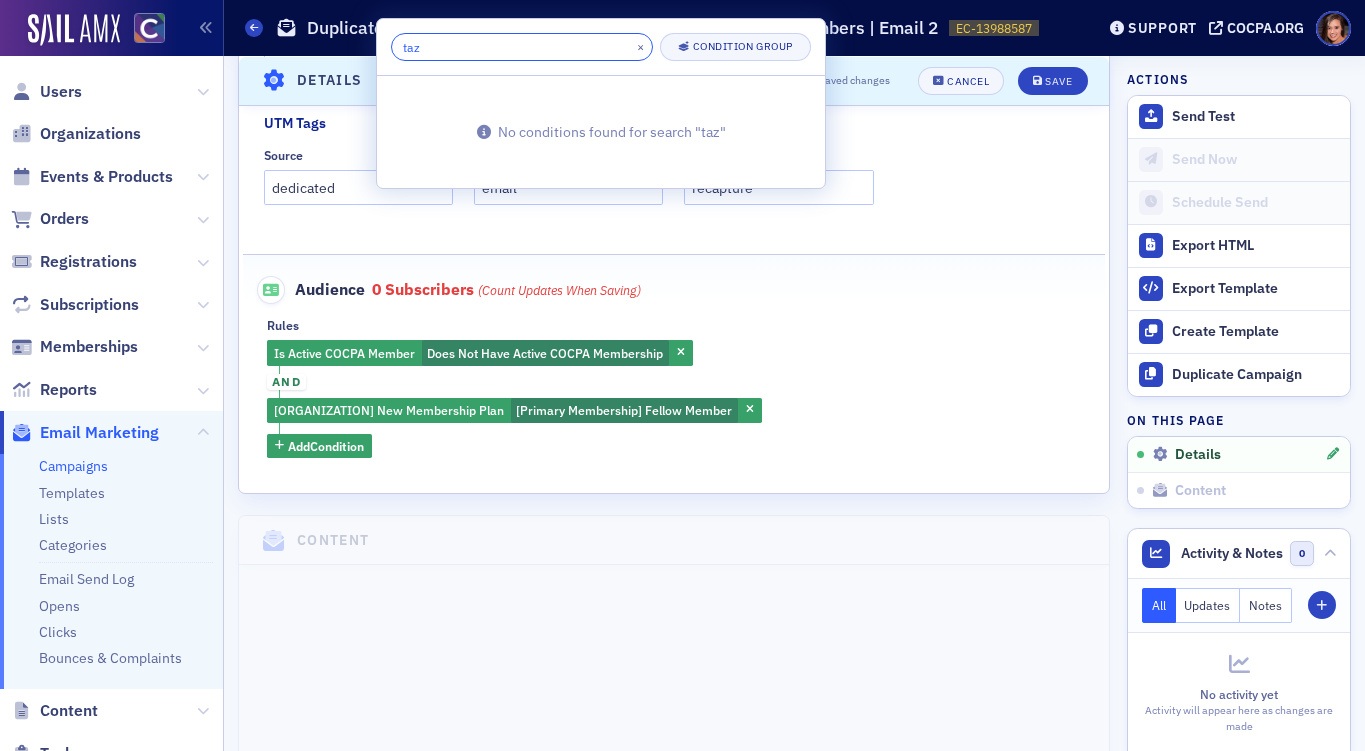 scroll, scrollTop: 0, scrollLeft: 0, axis: both 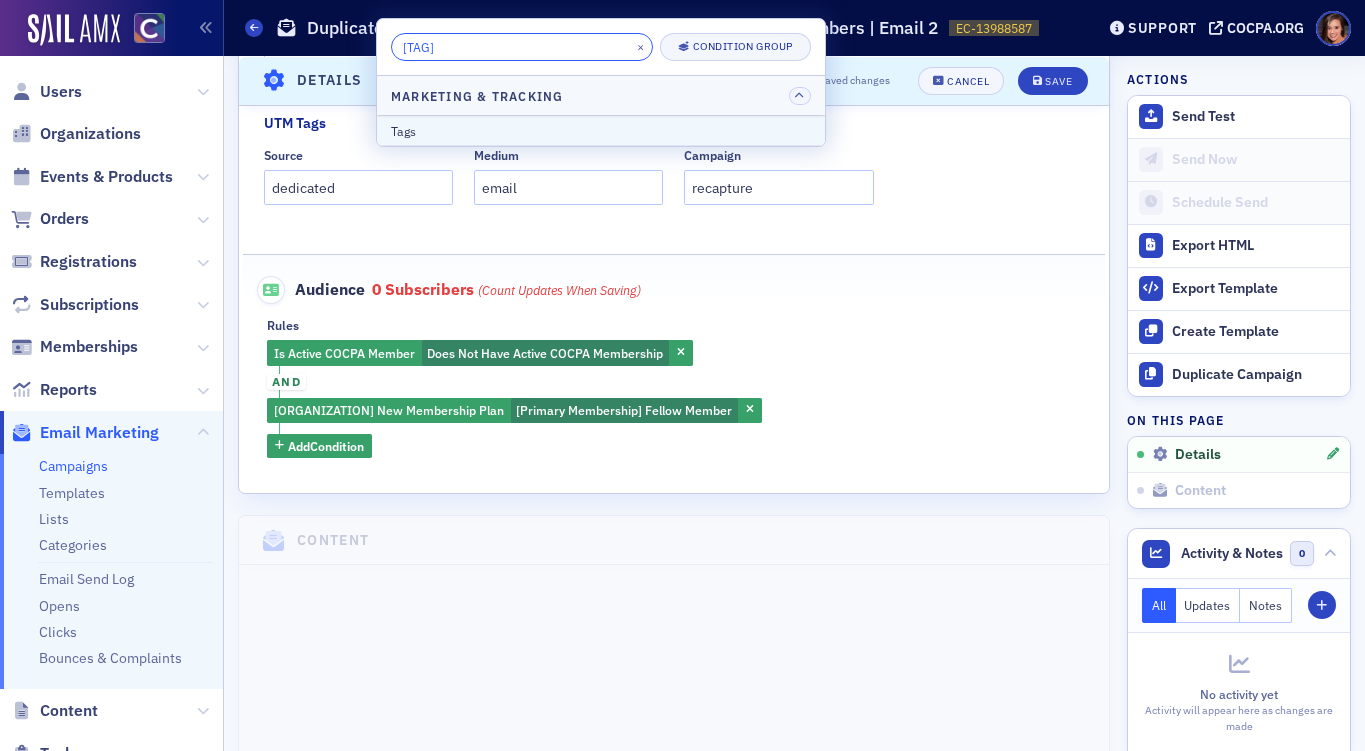 type on "[TAG]" 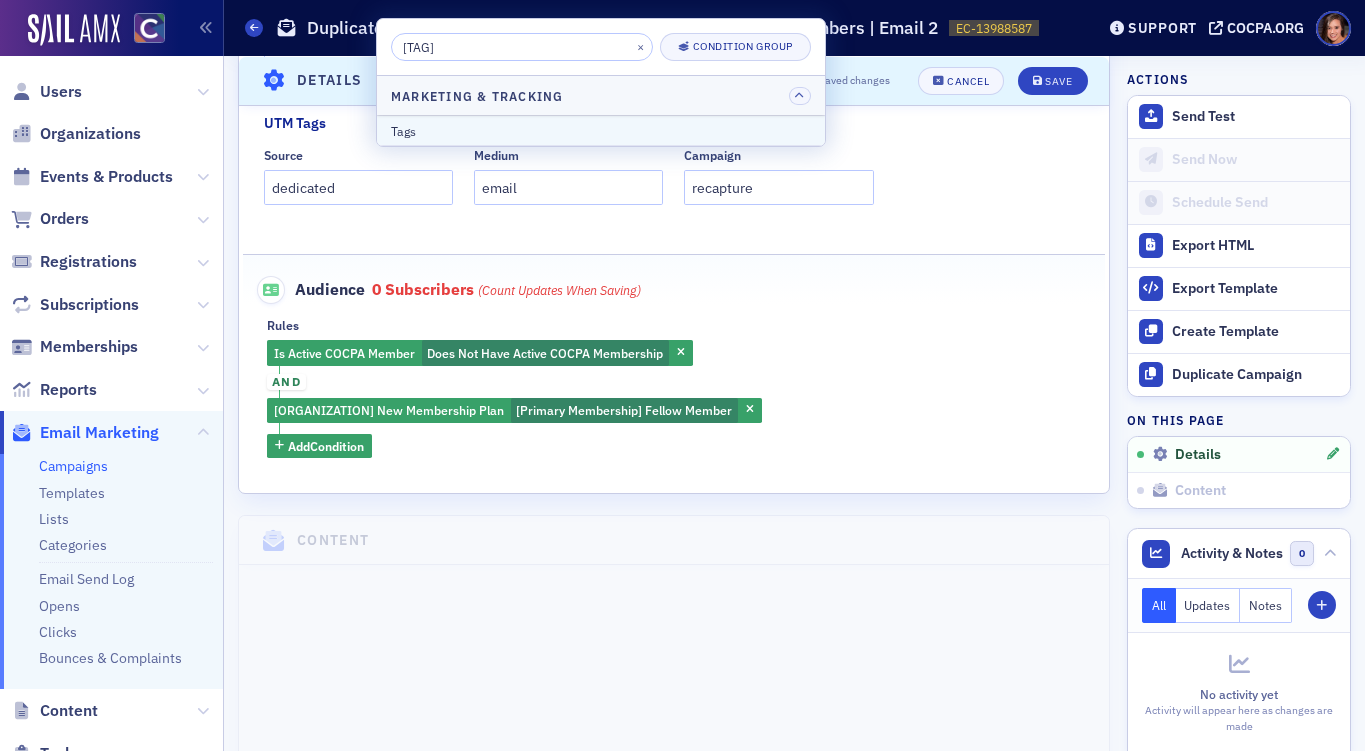 click on "Tags" at bounding box center [601, 130] 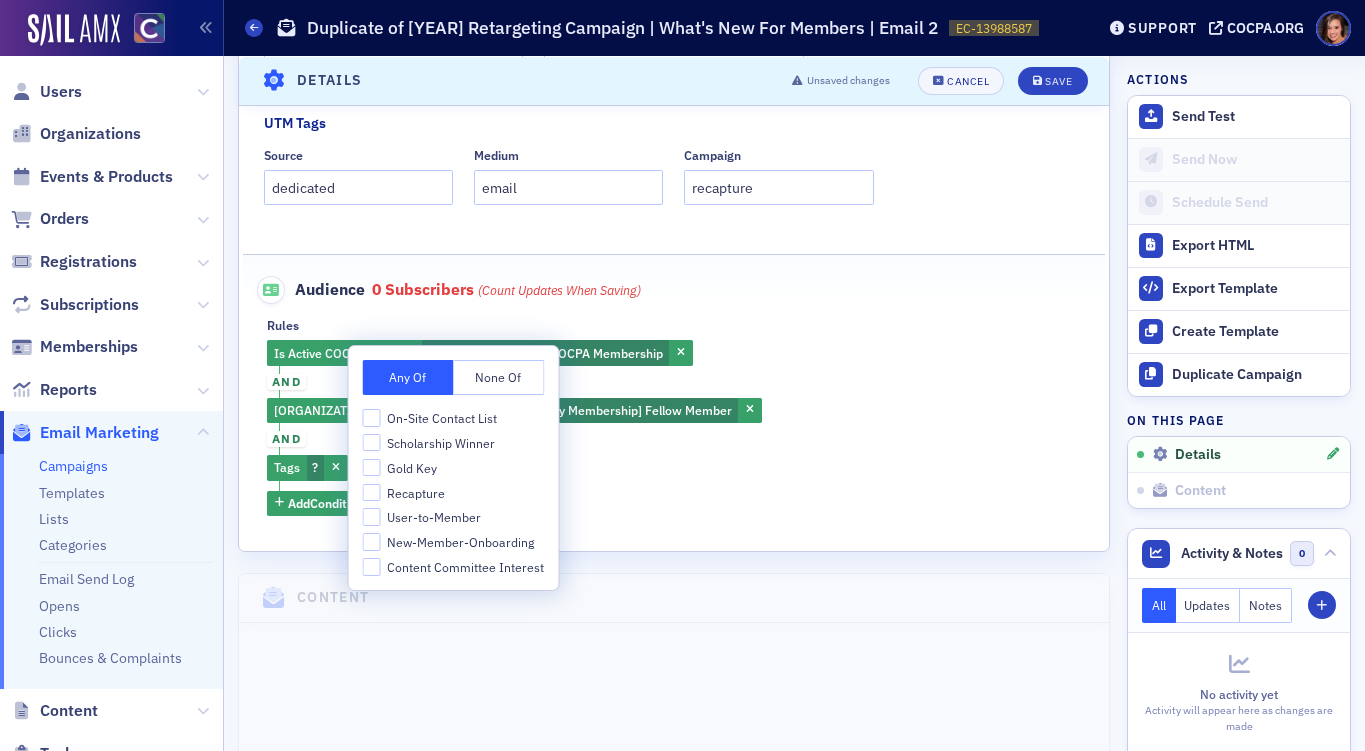click on "Is Active COCPA Member Does Not Have Active COCPA Membership and First Ever COCPA Membership Plan [Primary Membership] Fellow Member and Tags ? Add  Condition" 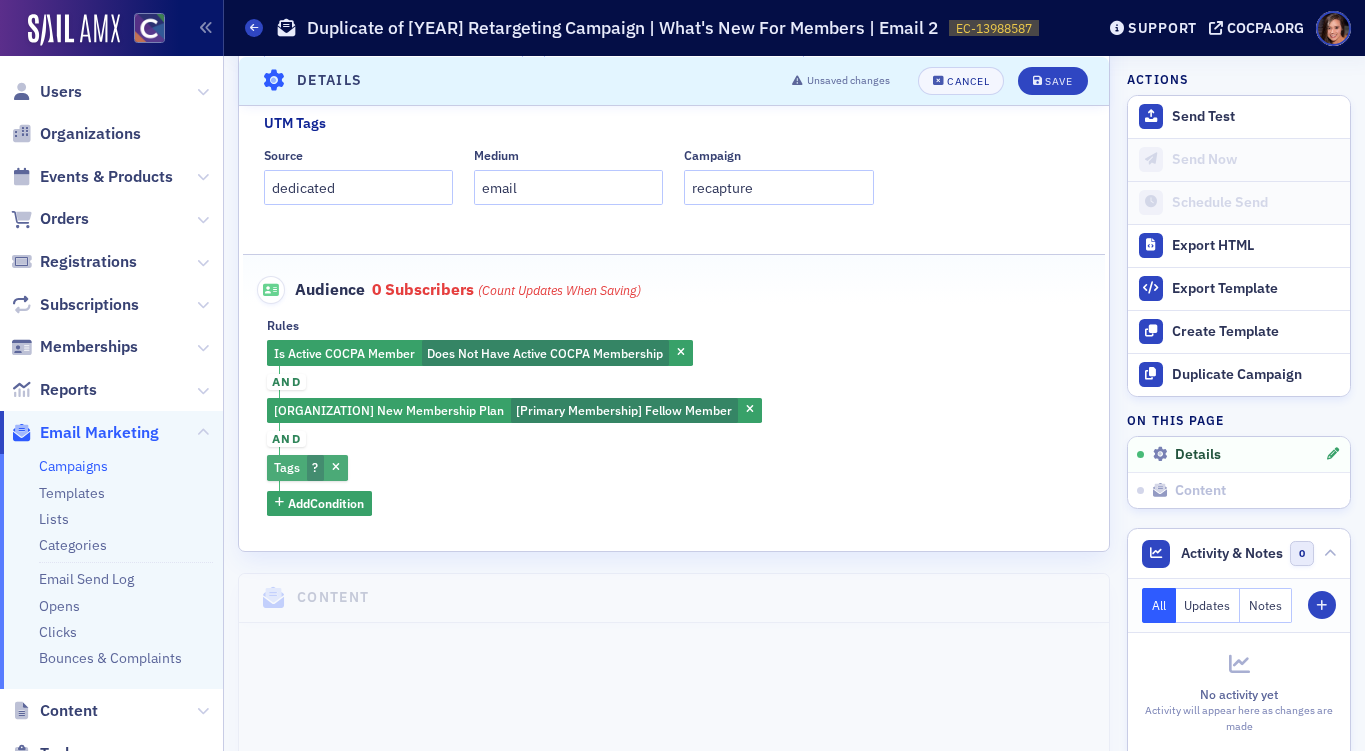 click 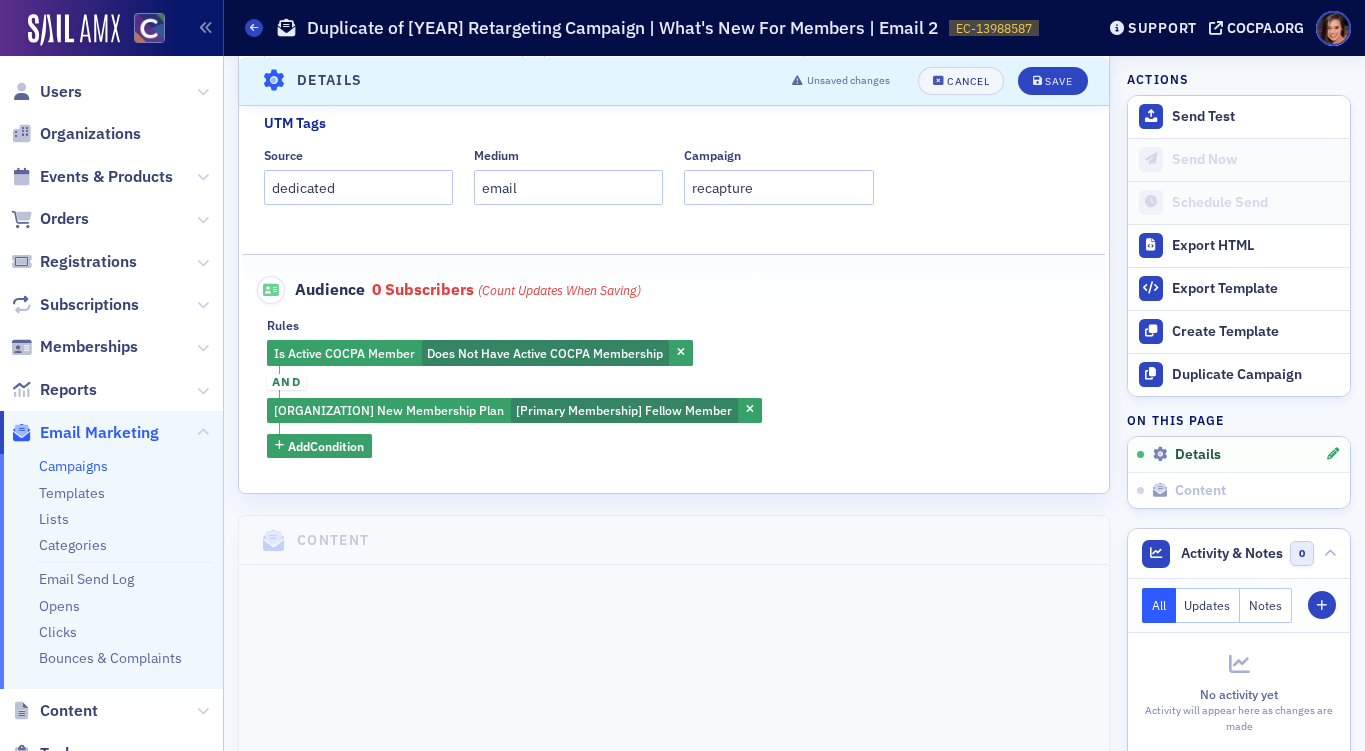 click on "Users" 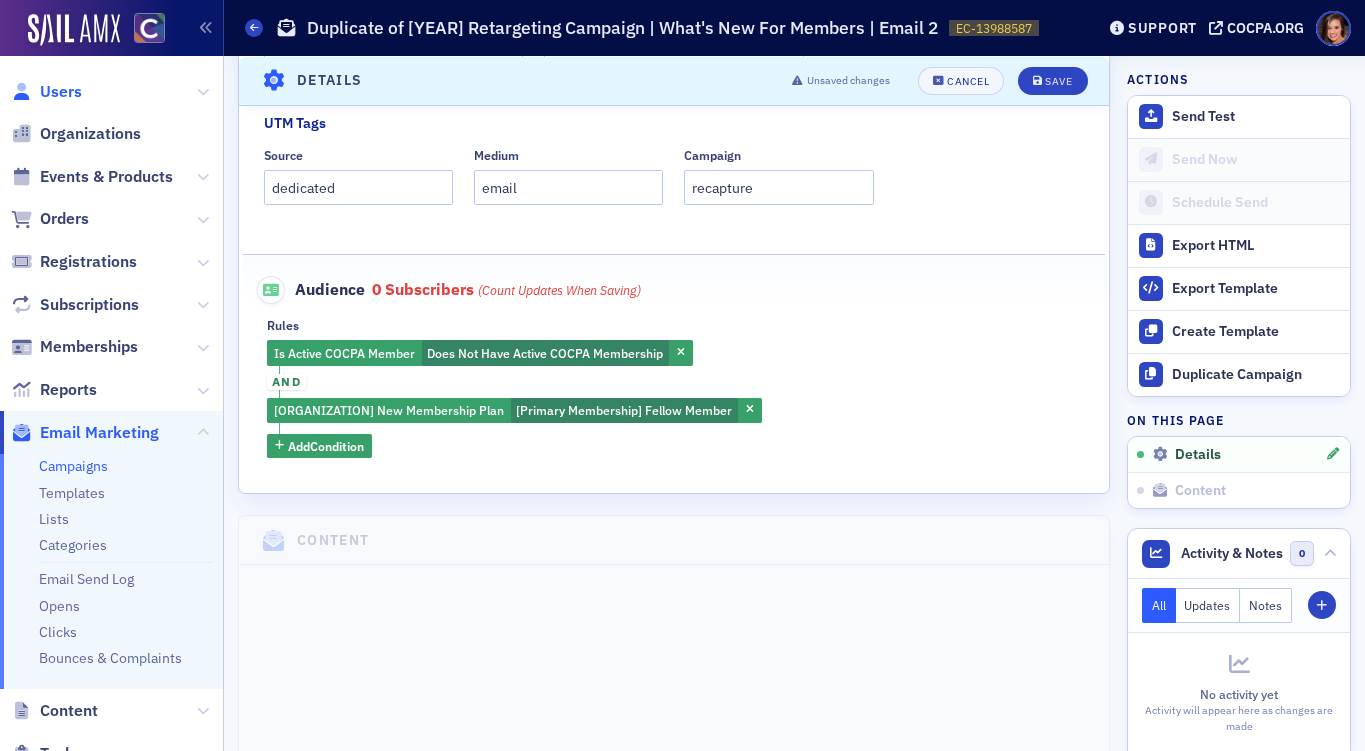 click on "Users" 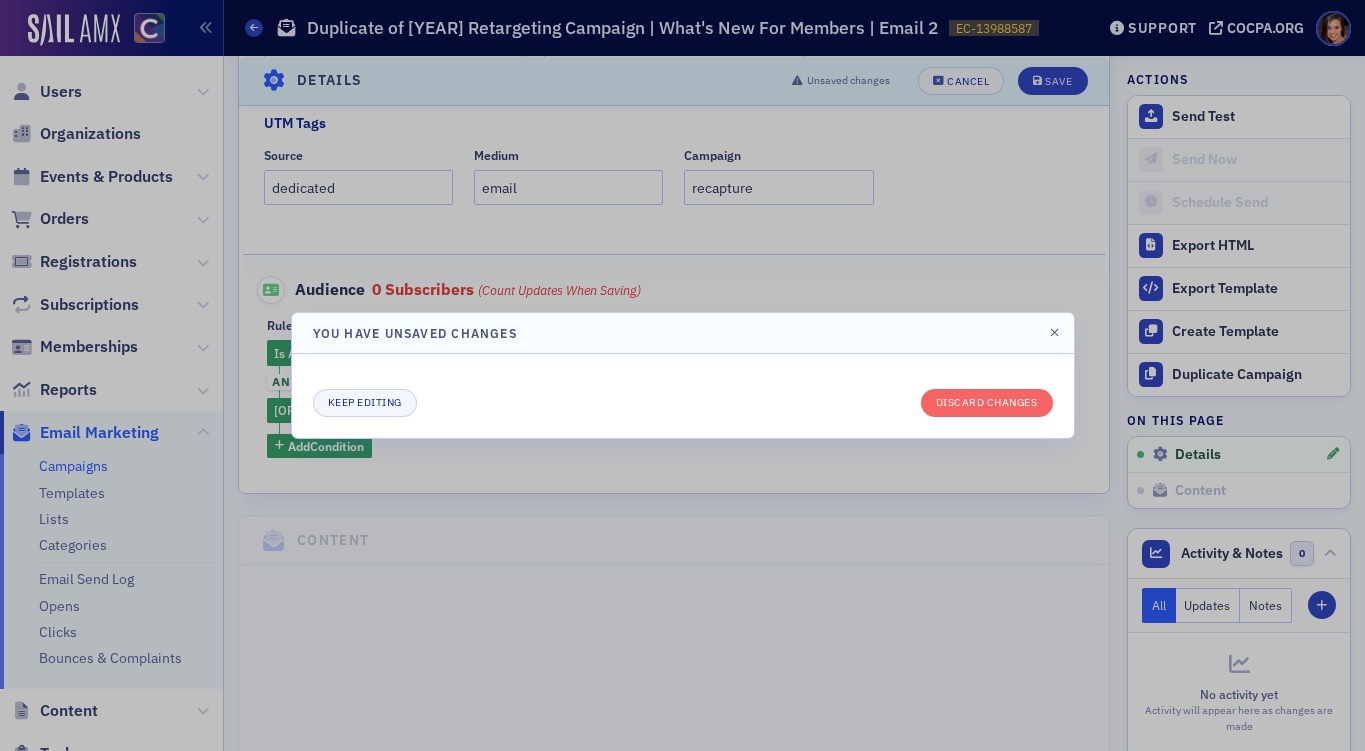 click on "You have unsaved changes" at bounding box center [683, 333] 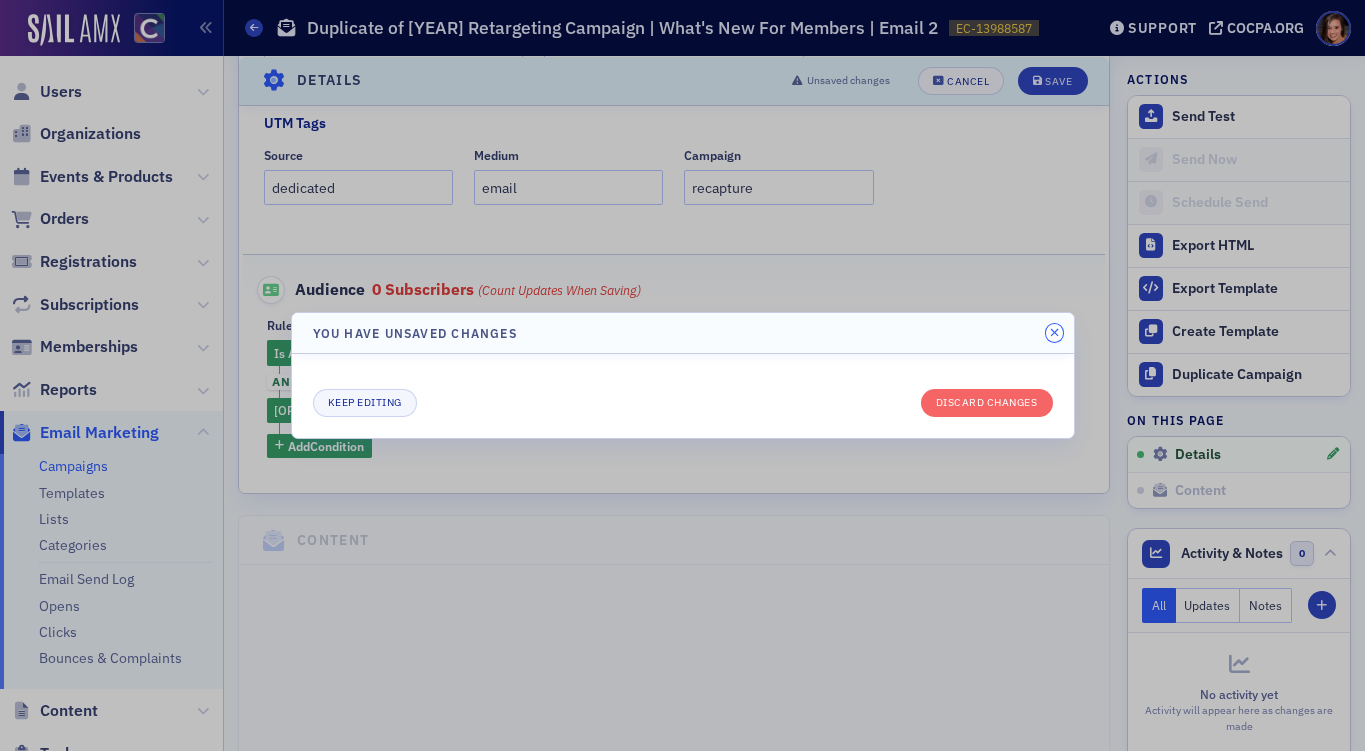 click at bounding box center [1054, 333] 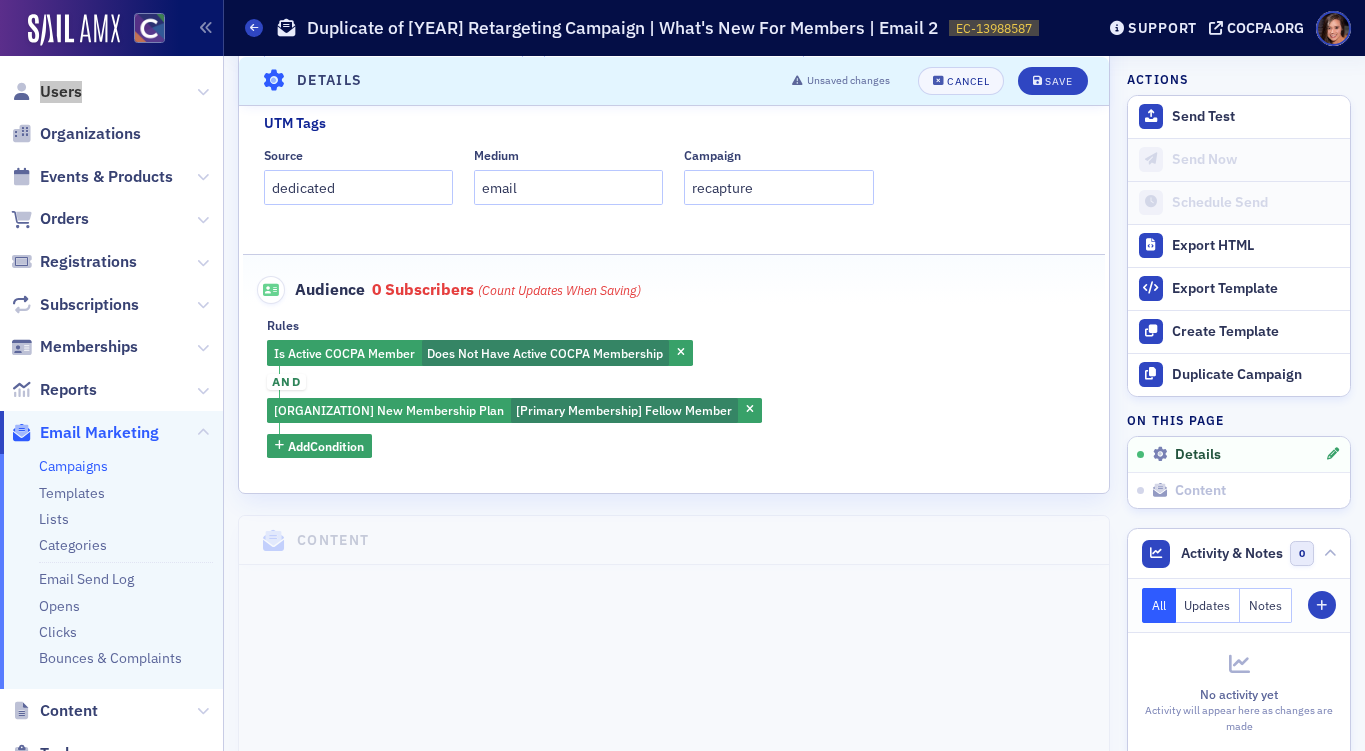 drag, startPoint x: 66, startPoint y: 95, endPoint x: 431, endPoint y: 11, distance: 374.54105 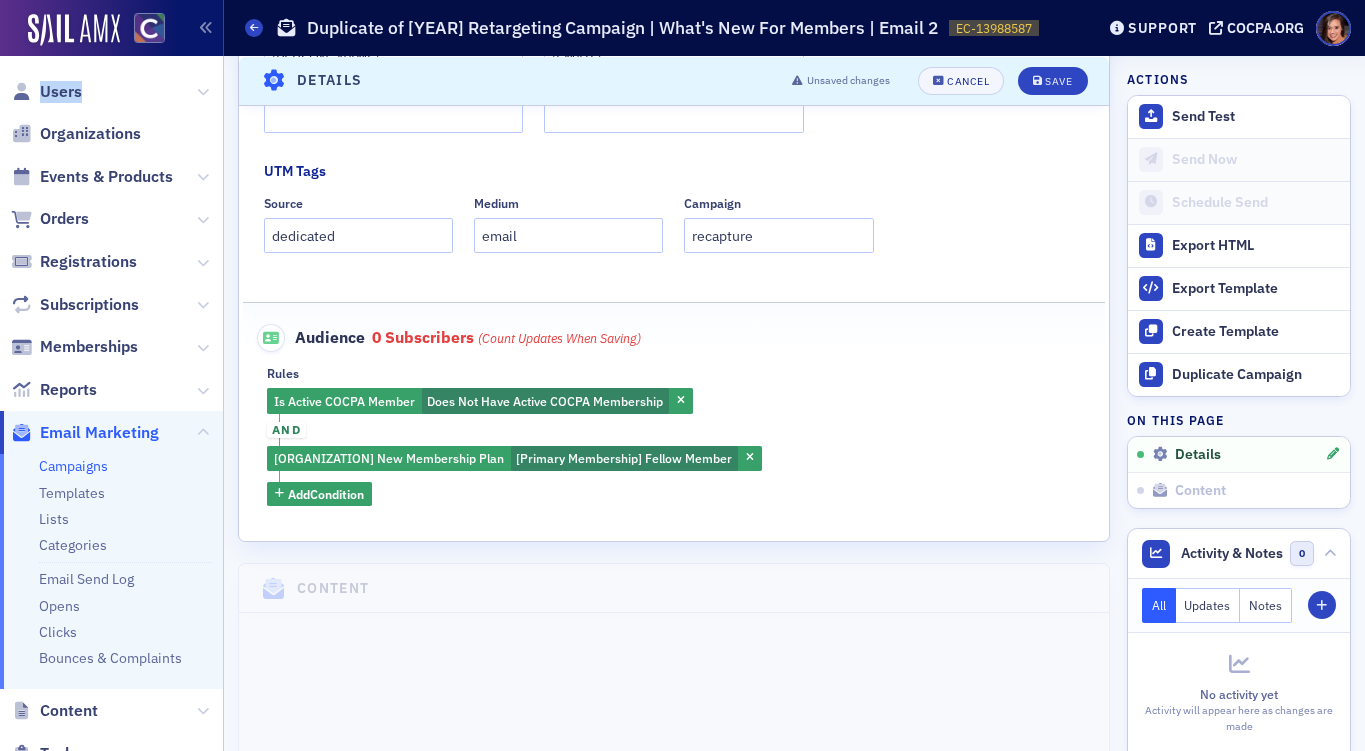 scroll, scrollTop: 586, scrollLeft: 0, axis: vertical 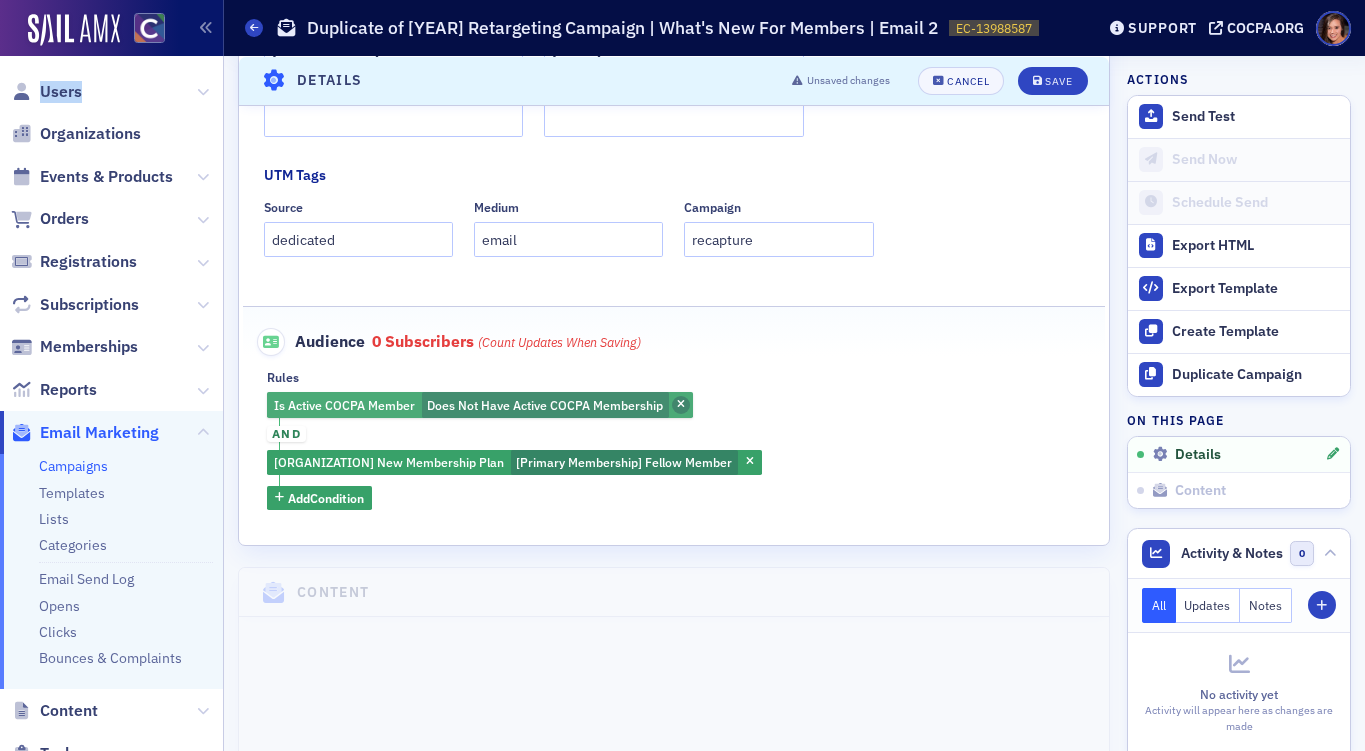 click 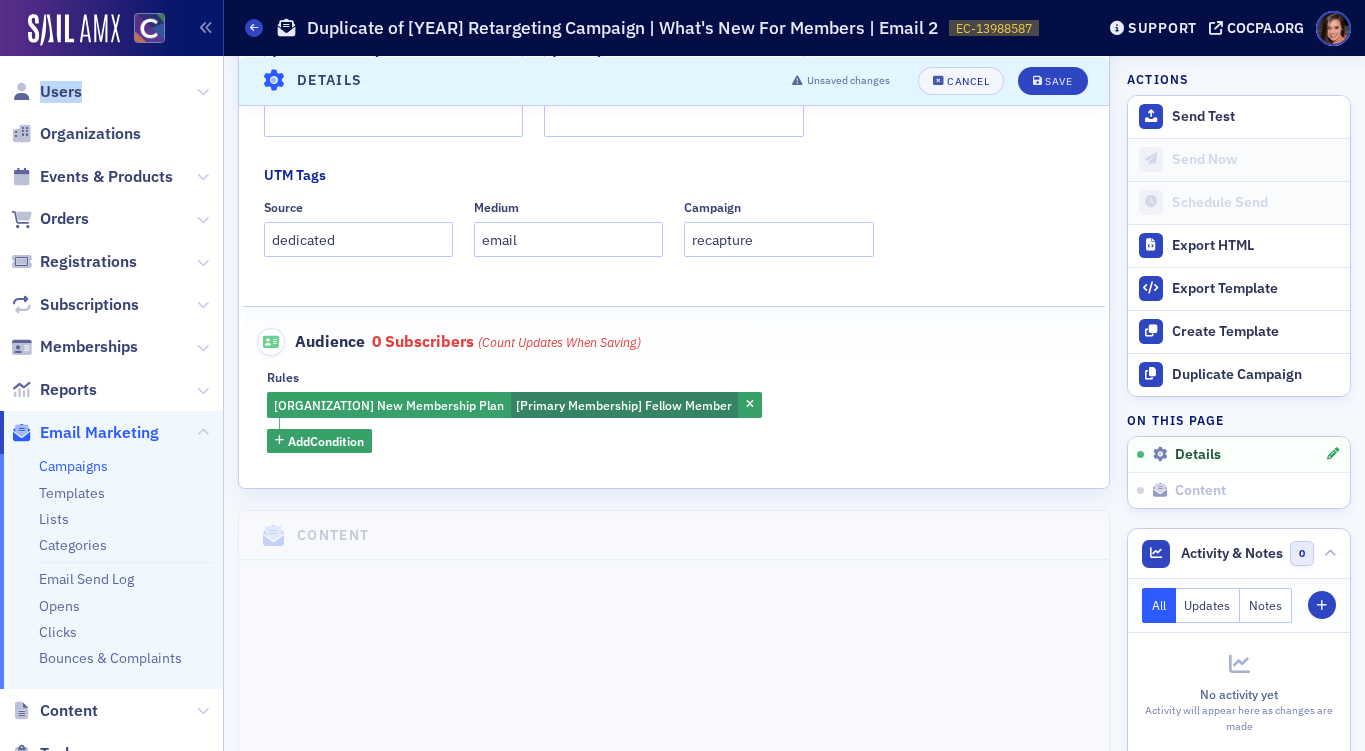 click 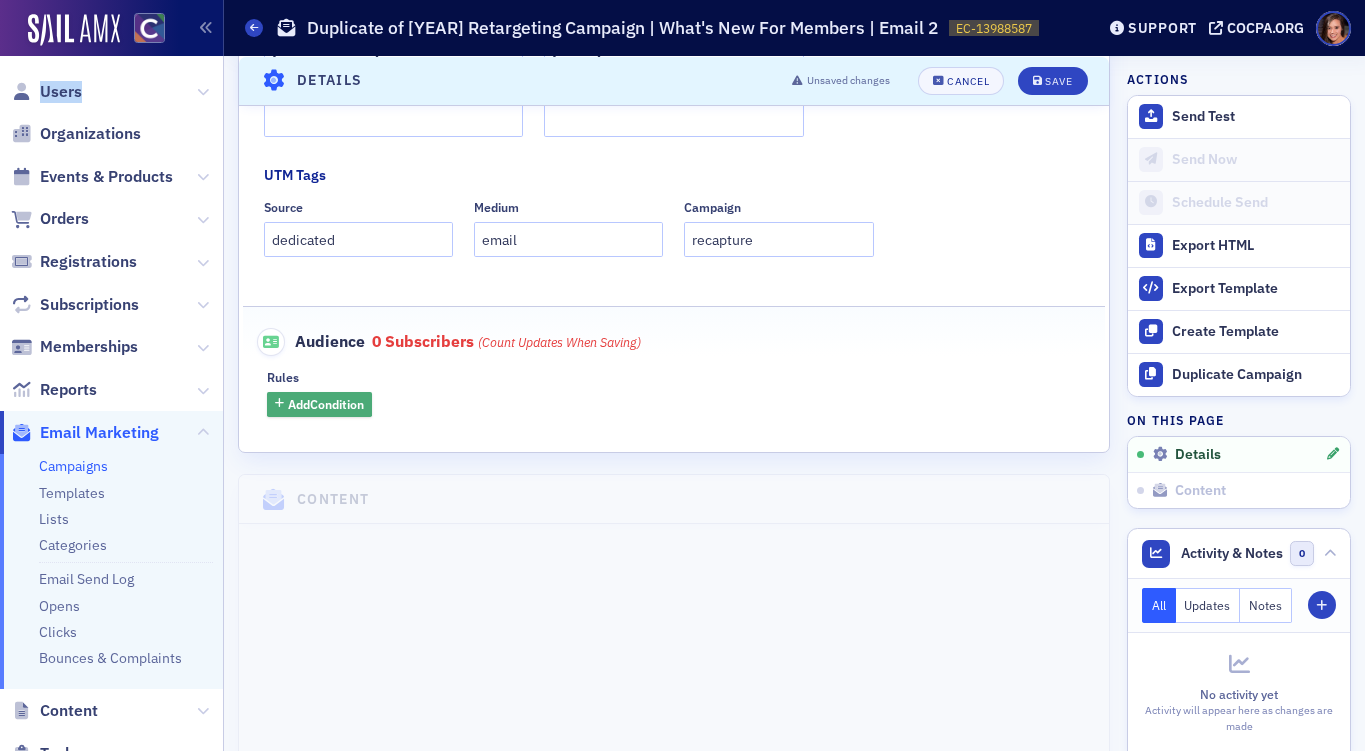 click on "Add  Condition" 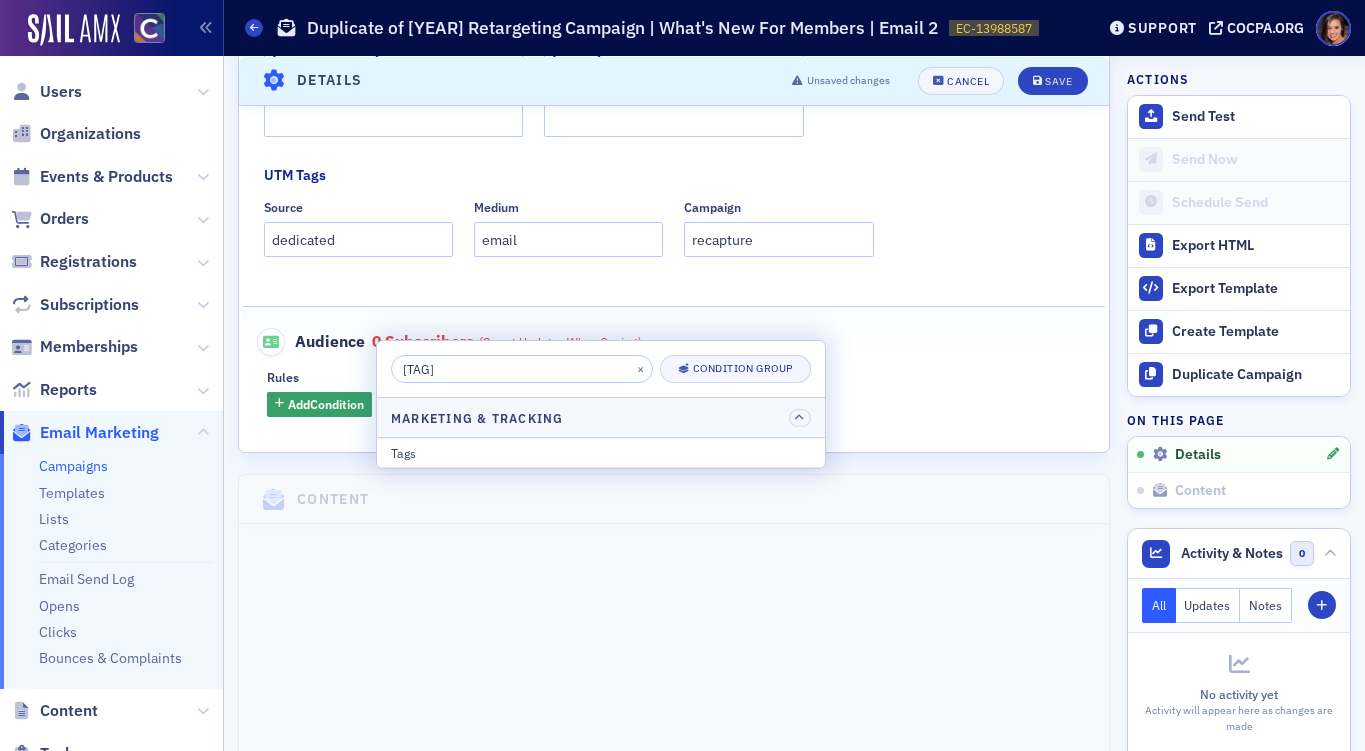 click on "[TAG]" at bounding box center (522, 369) 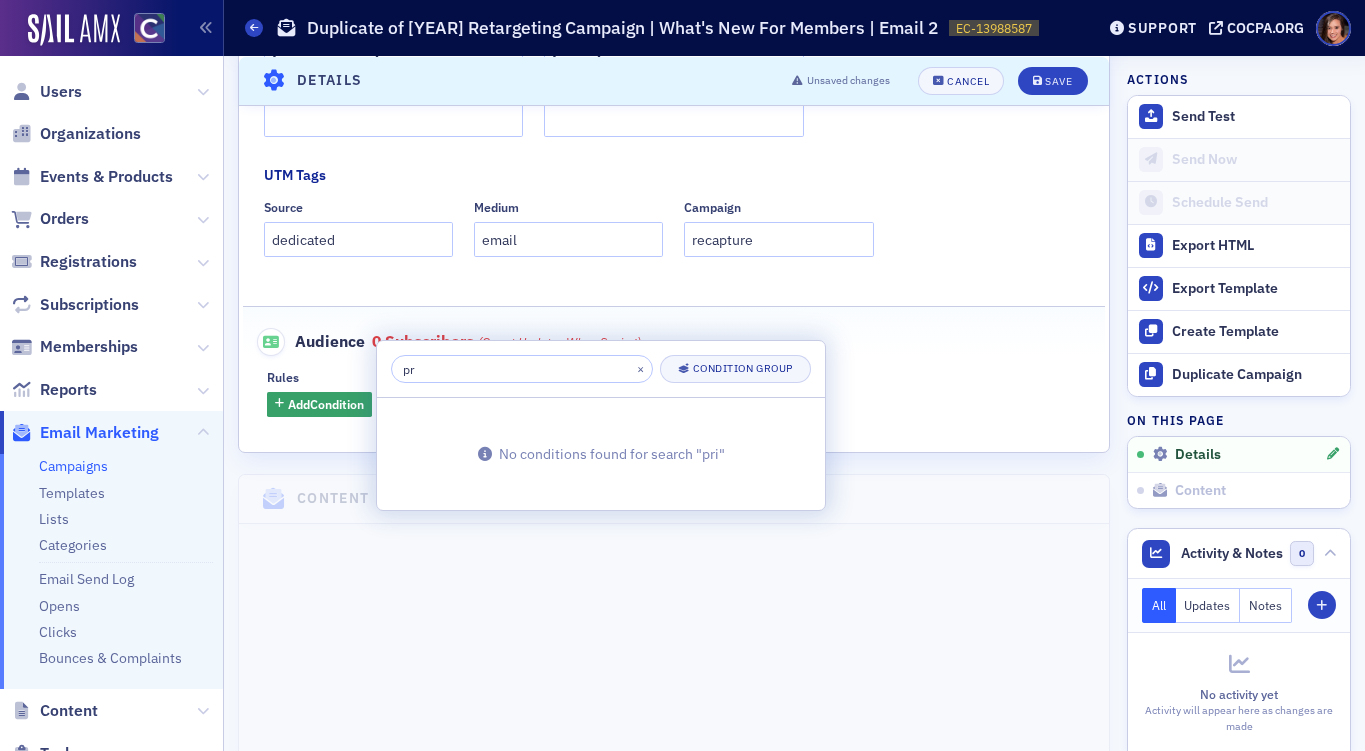 type on "p" 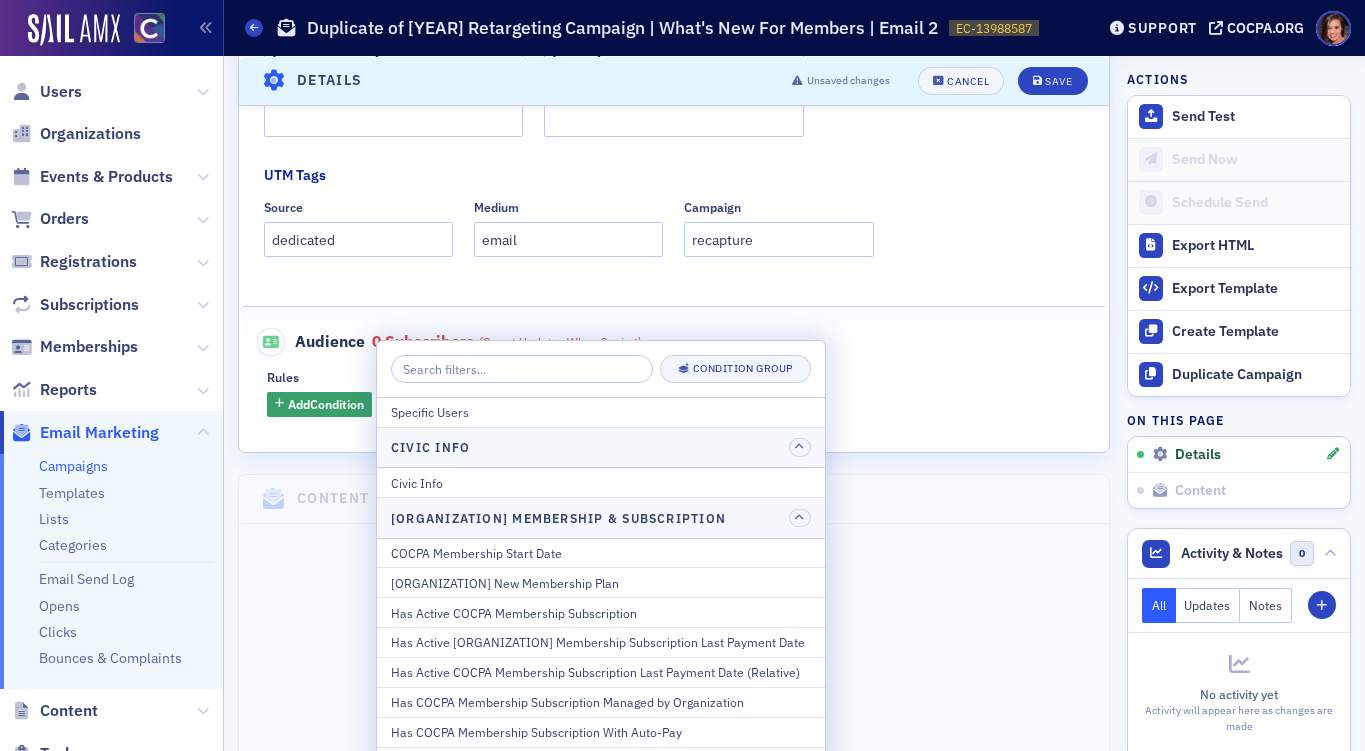type 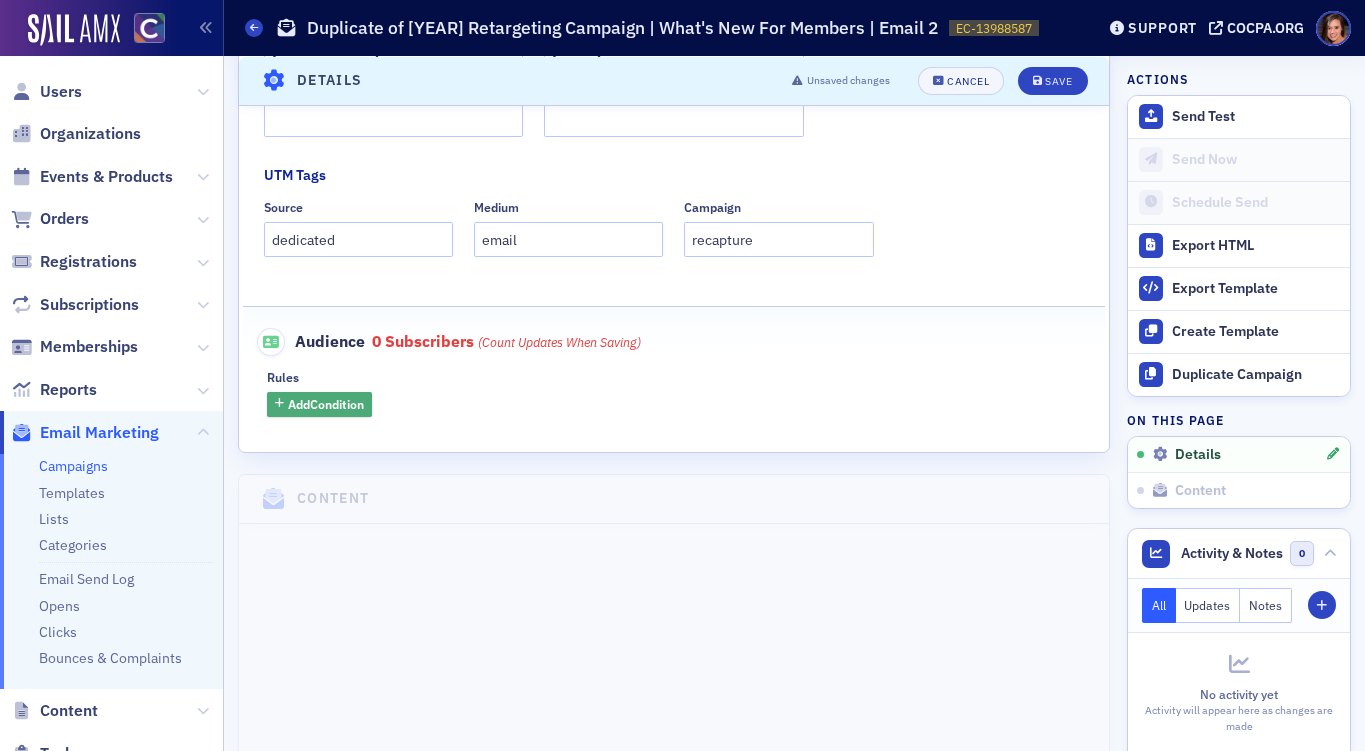 click on "Add  Condition" 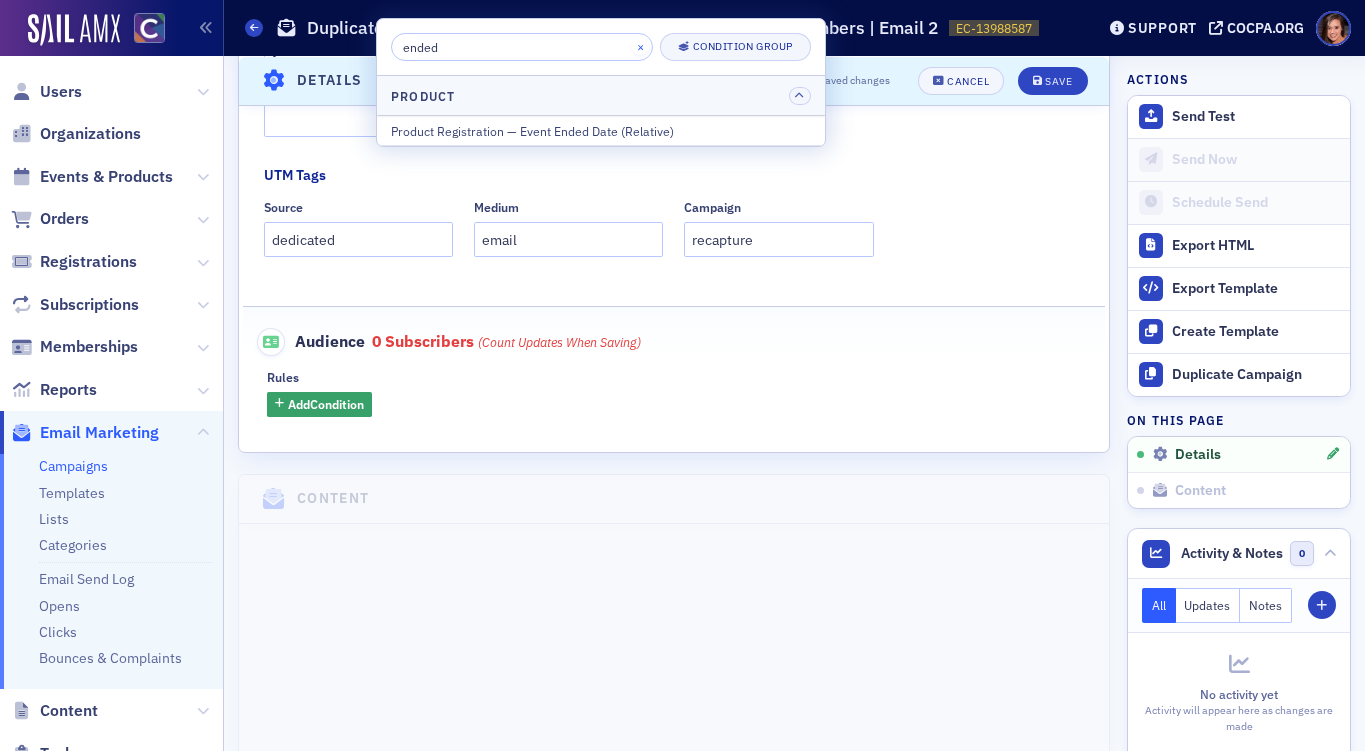 type on "ended" 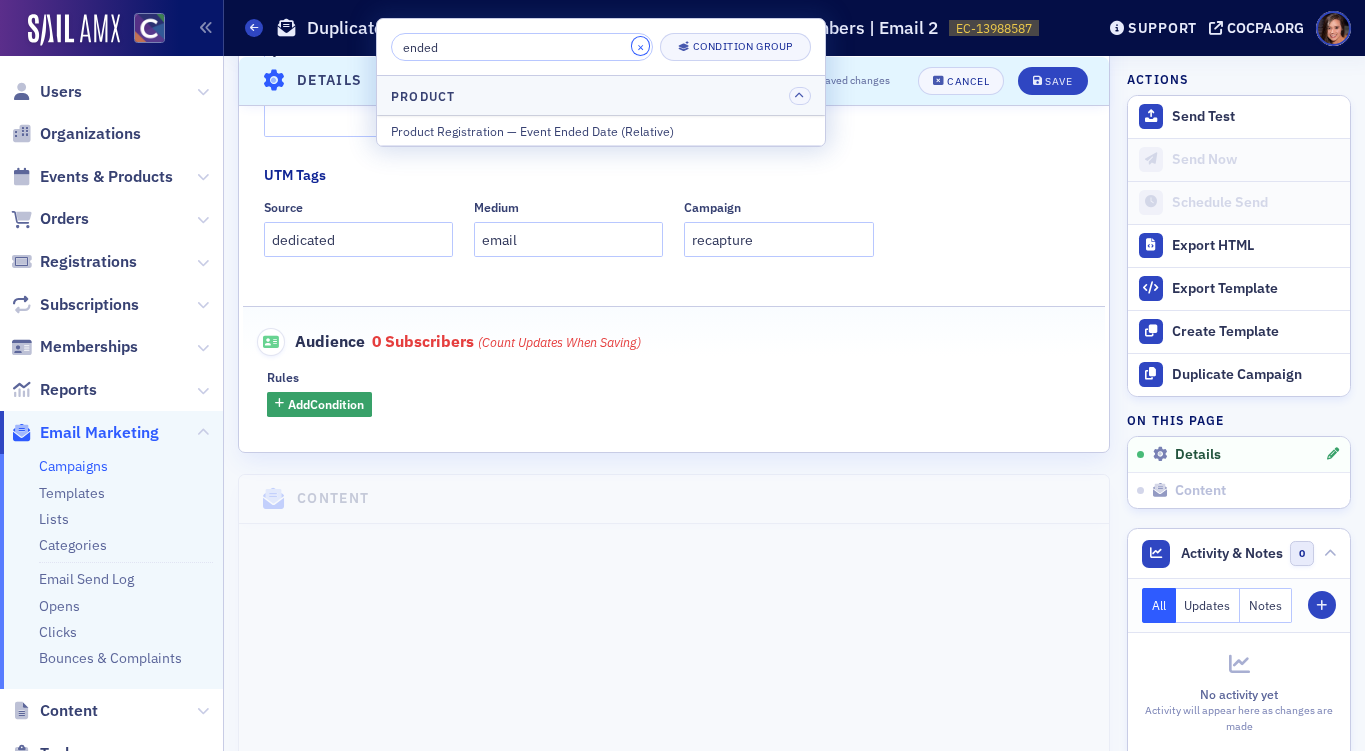 click on "×" at bounding box center [641, 46] 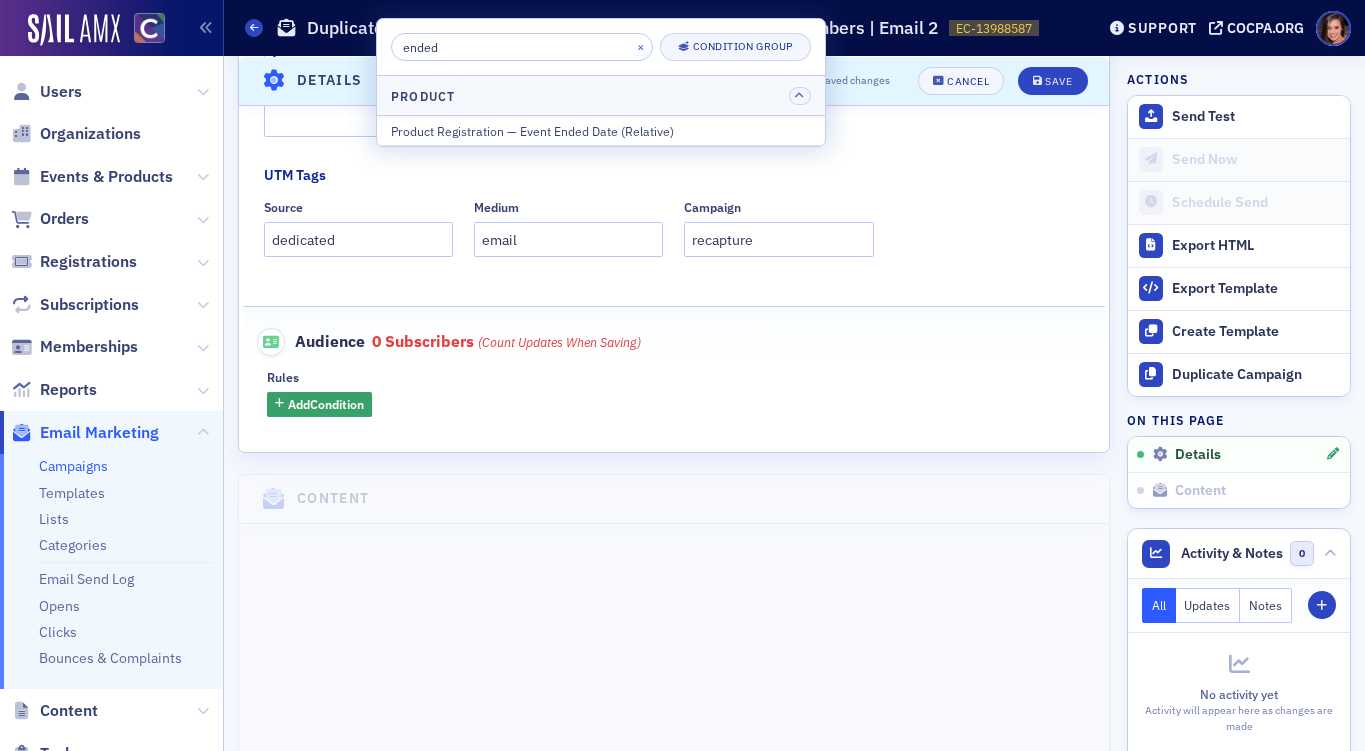 type 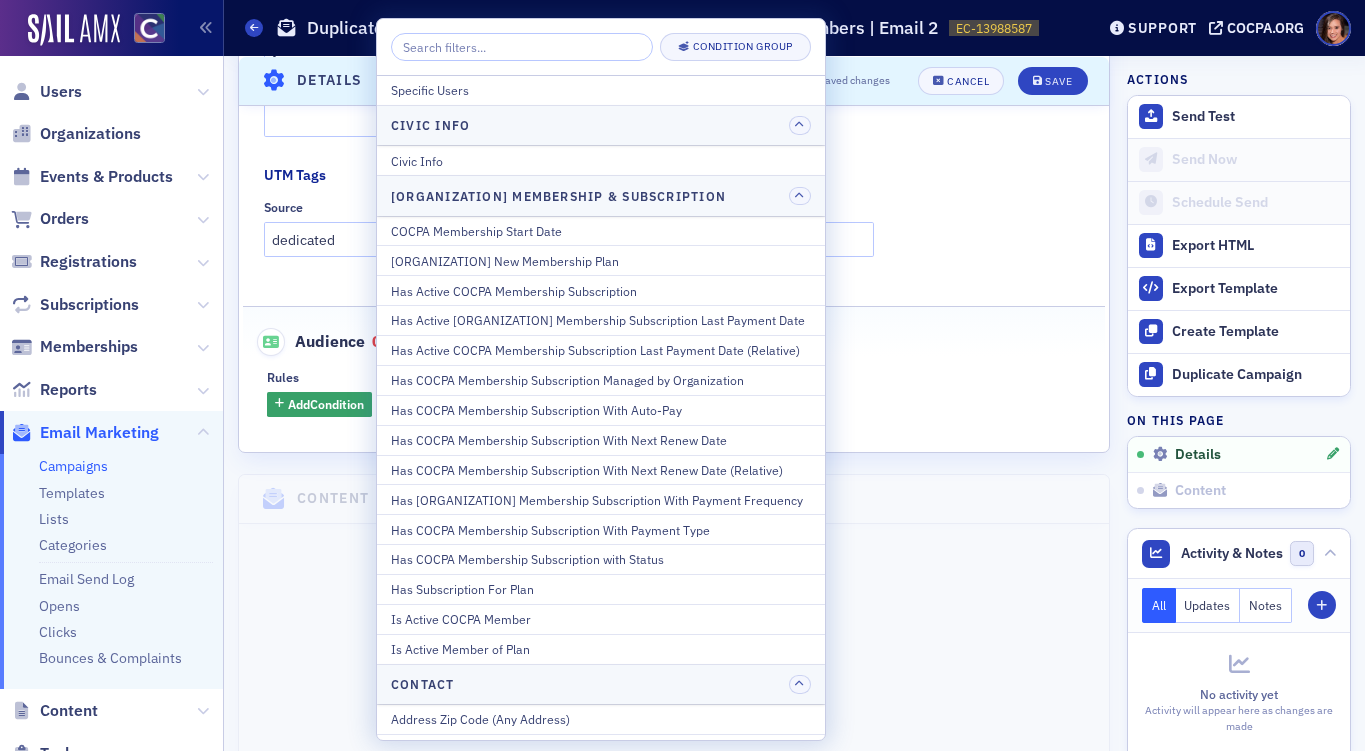 click on "Rules" 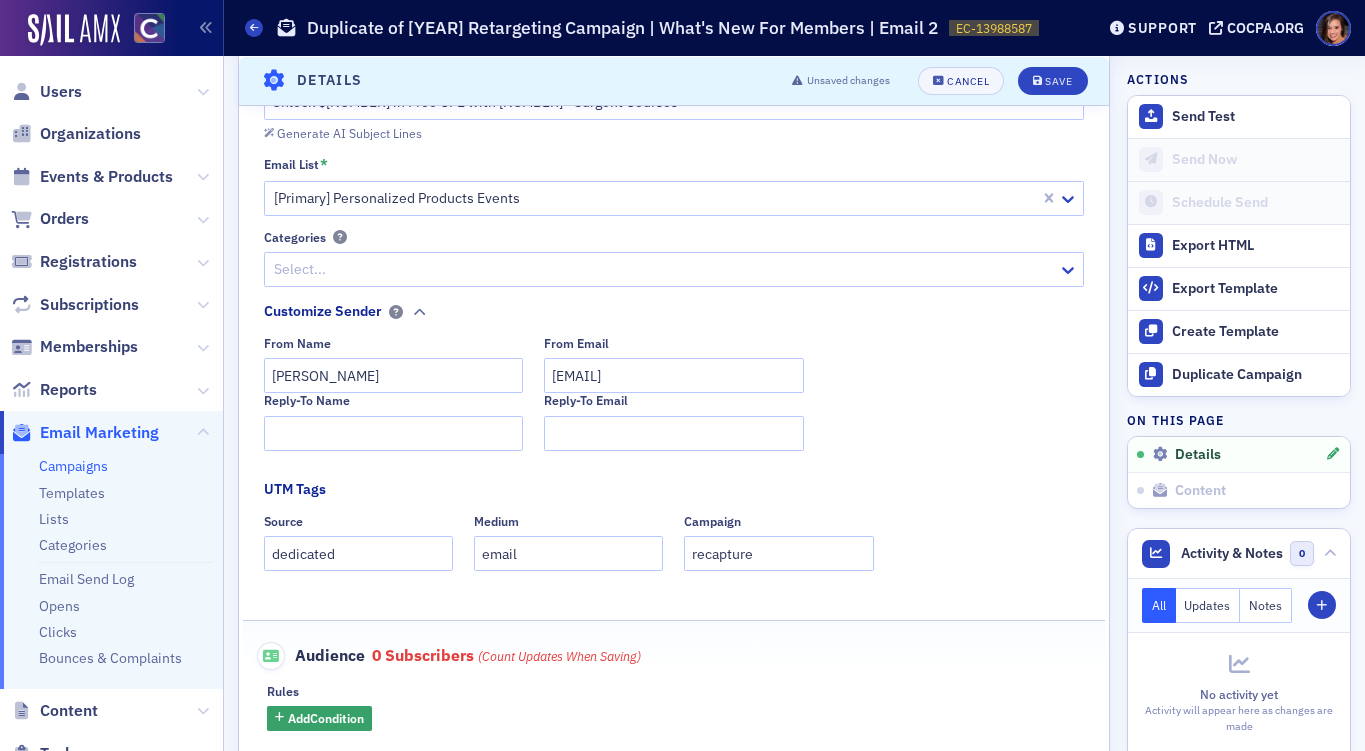 scroll, scrollTop: 79, scrollLeft: 0, axis: vertical 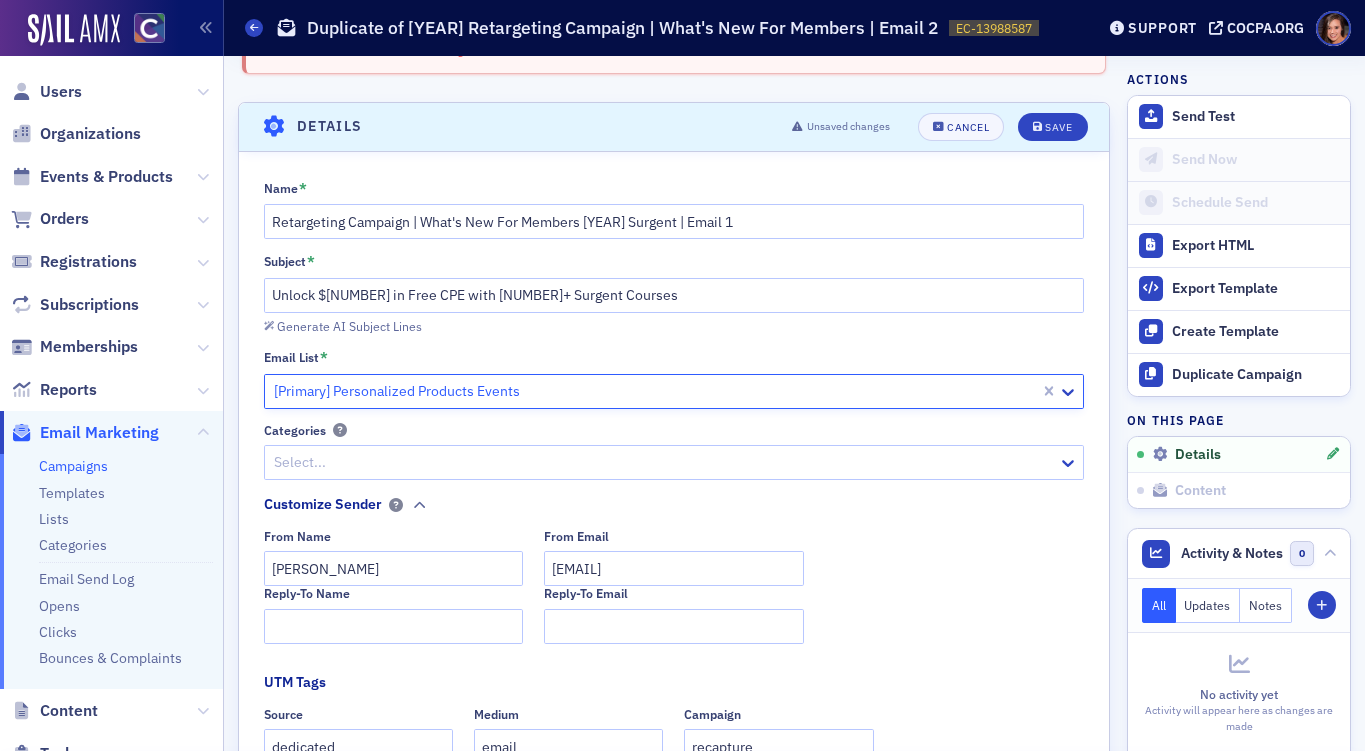 click 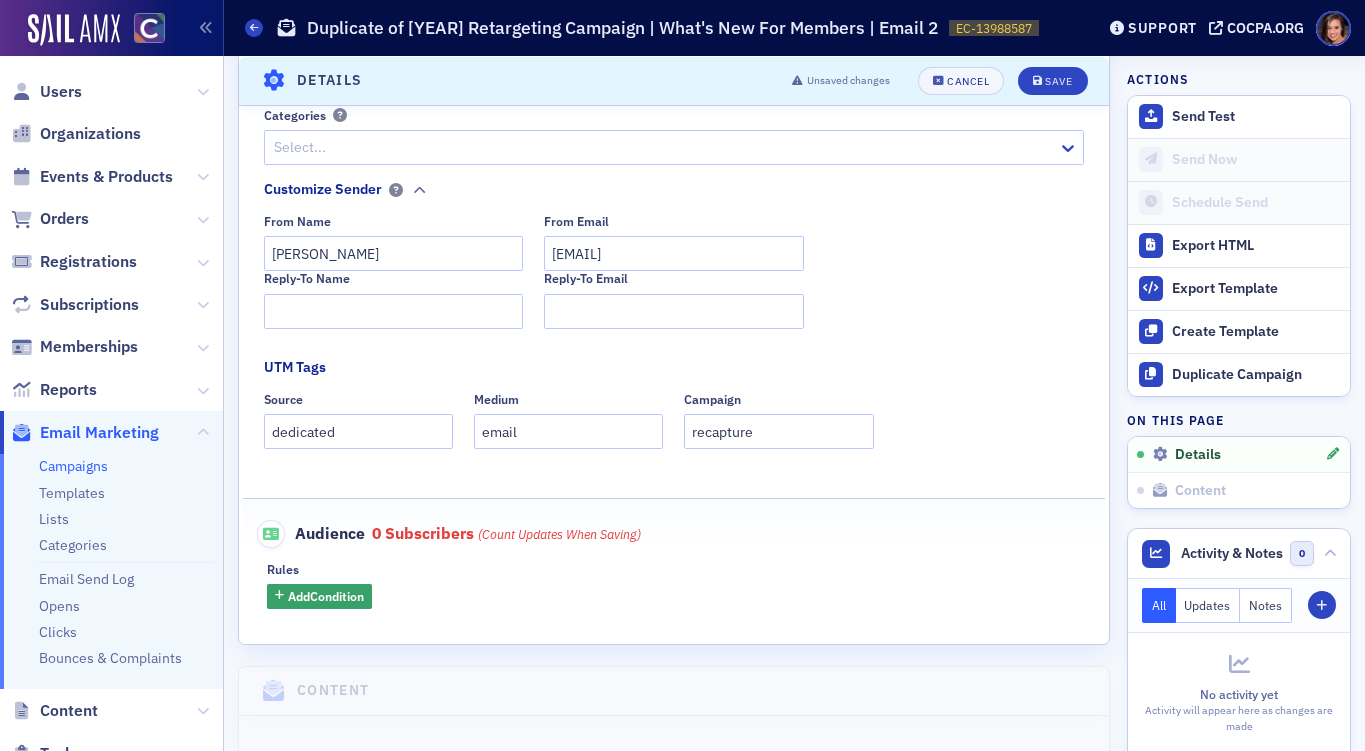 scroll, scrollTop: 472, scrollLeft: 0, axis: vertical 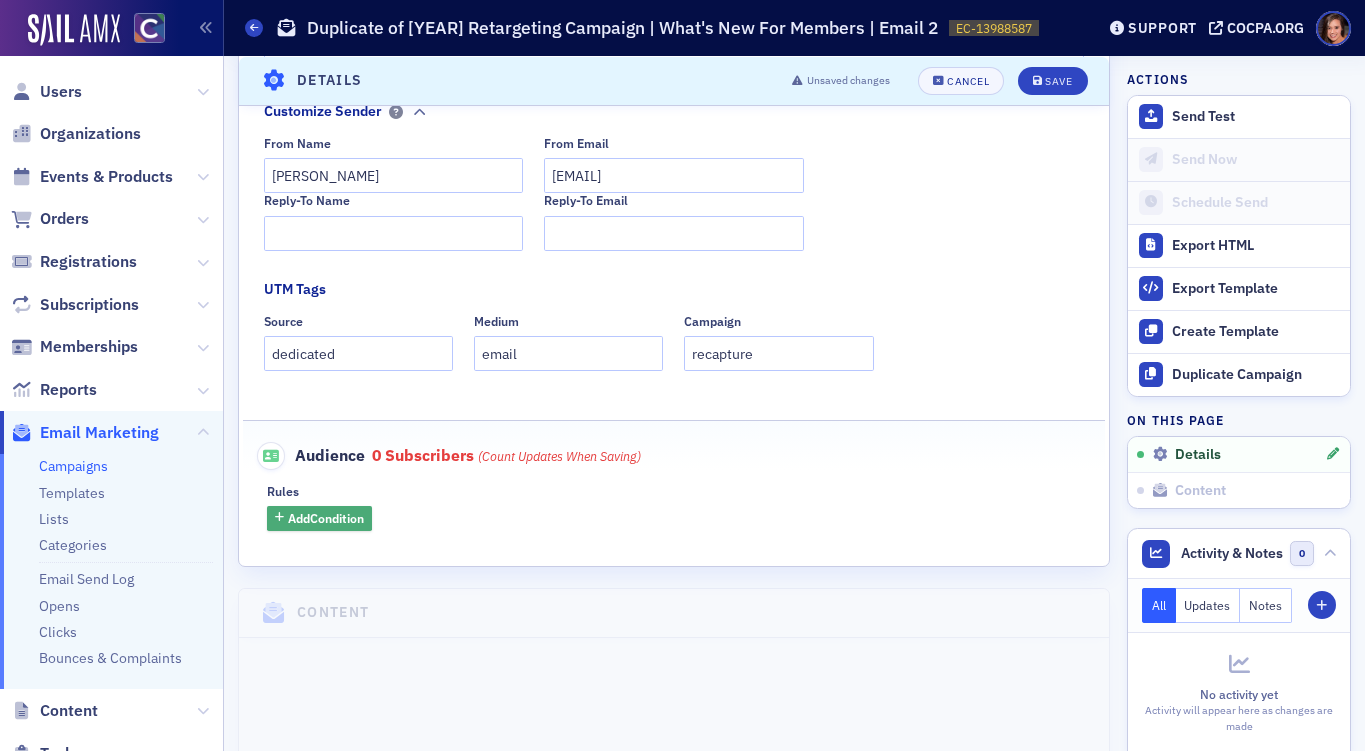 click on "Add  Condition" 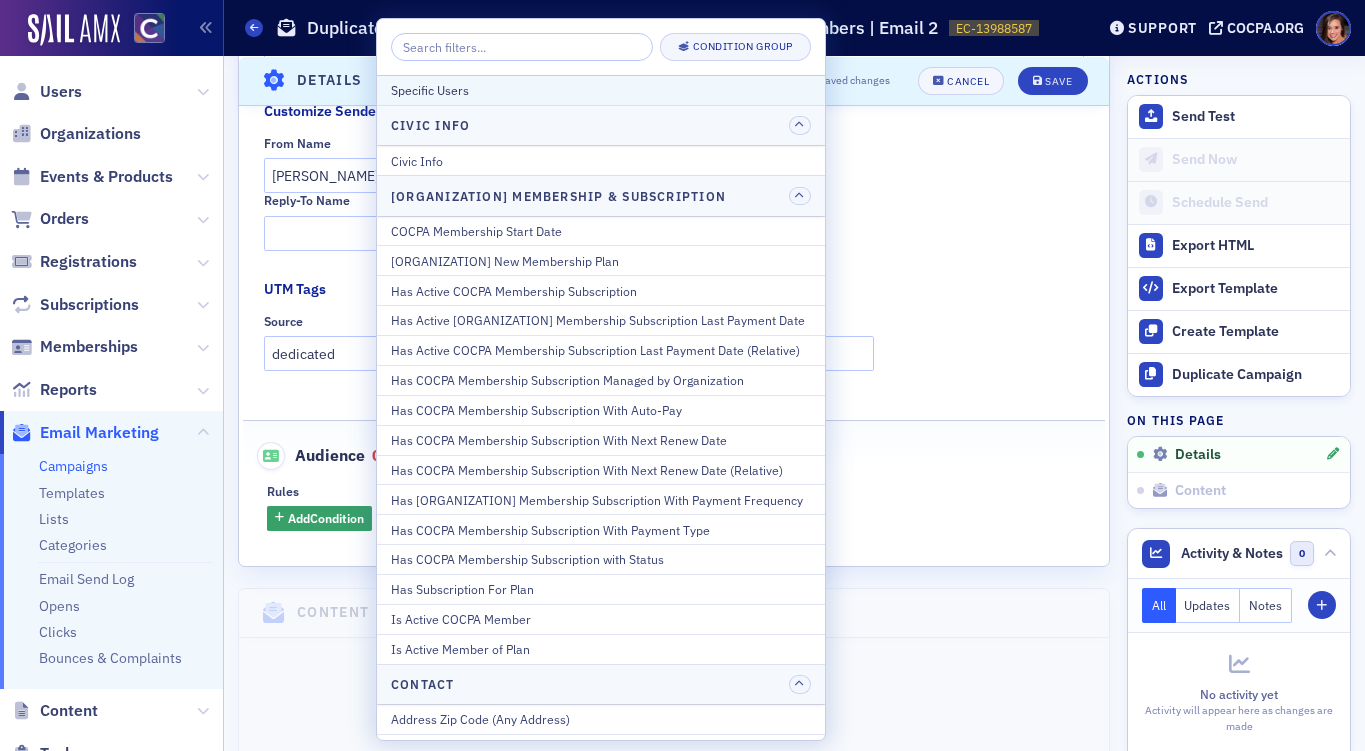 click on "Specific Users" at bounding box center (601, 90) 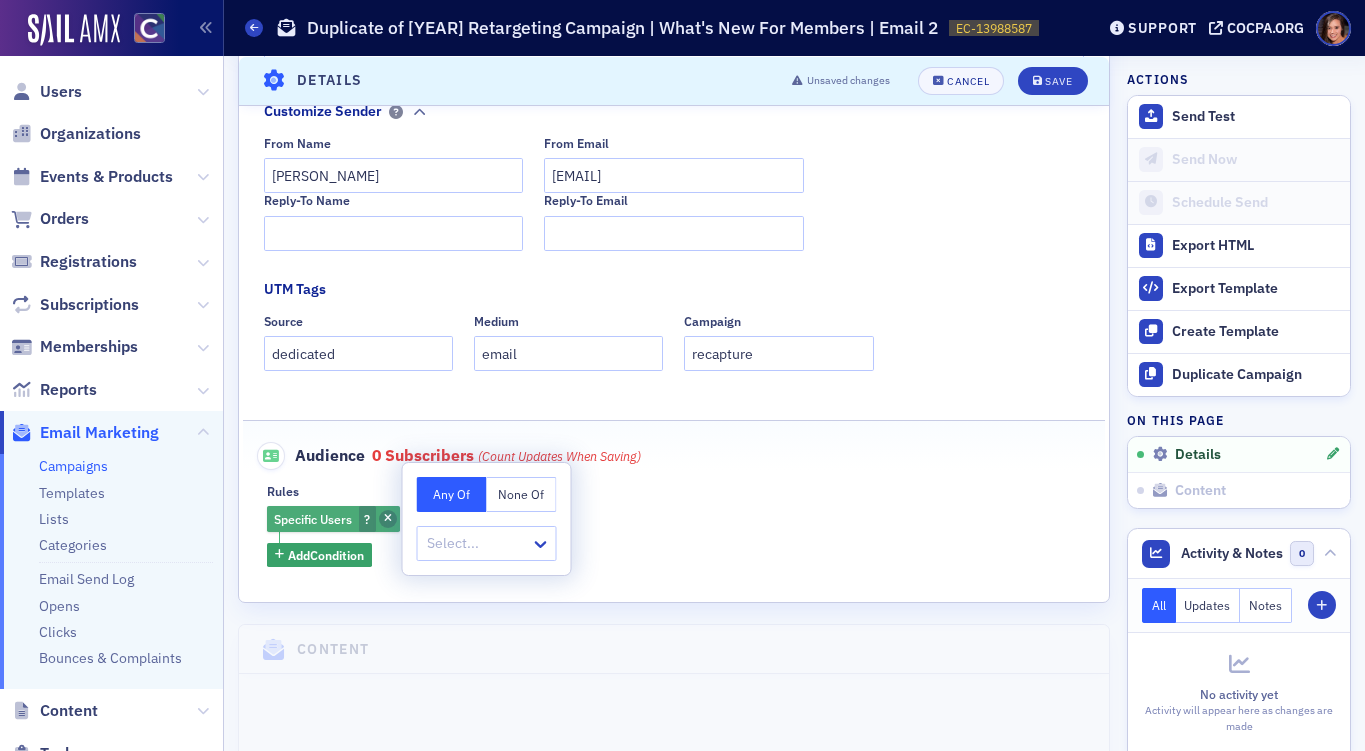 click 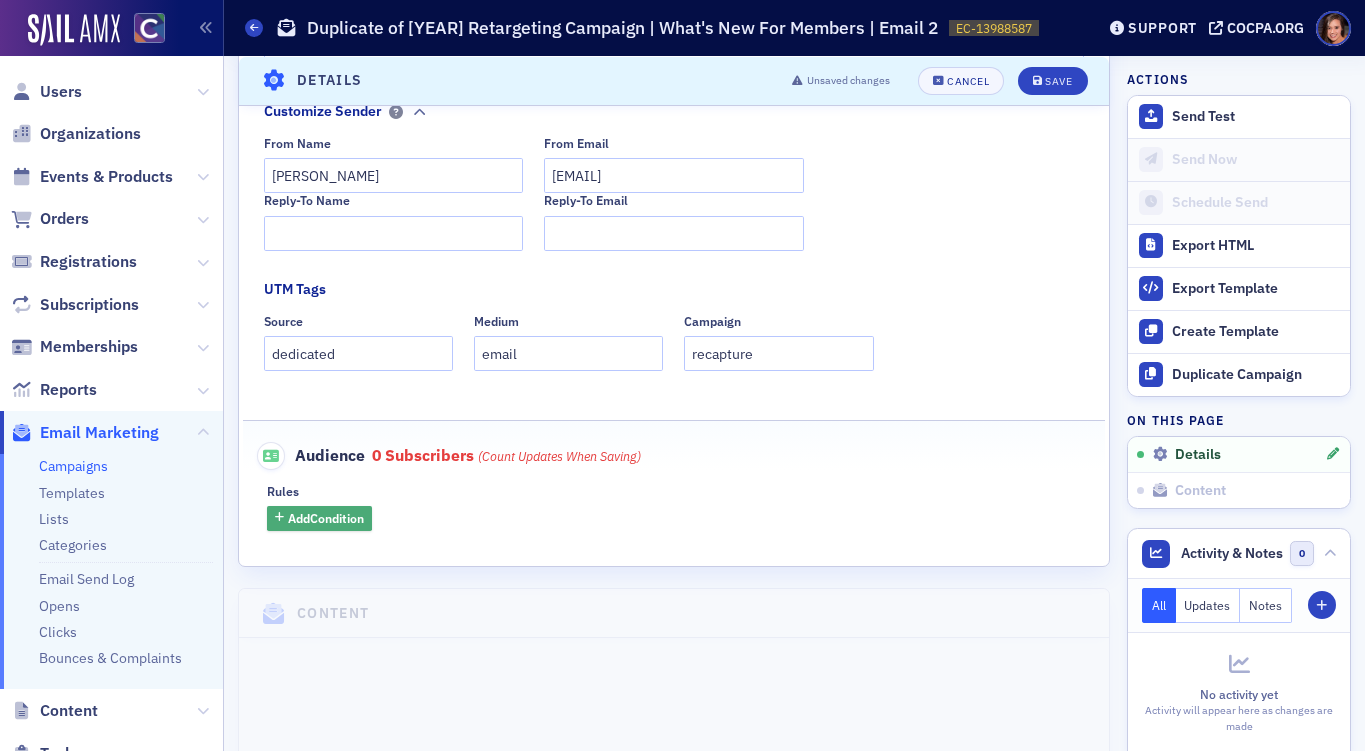 click on "Add  Condition" 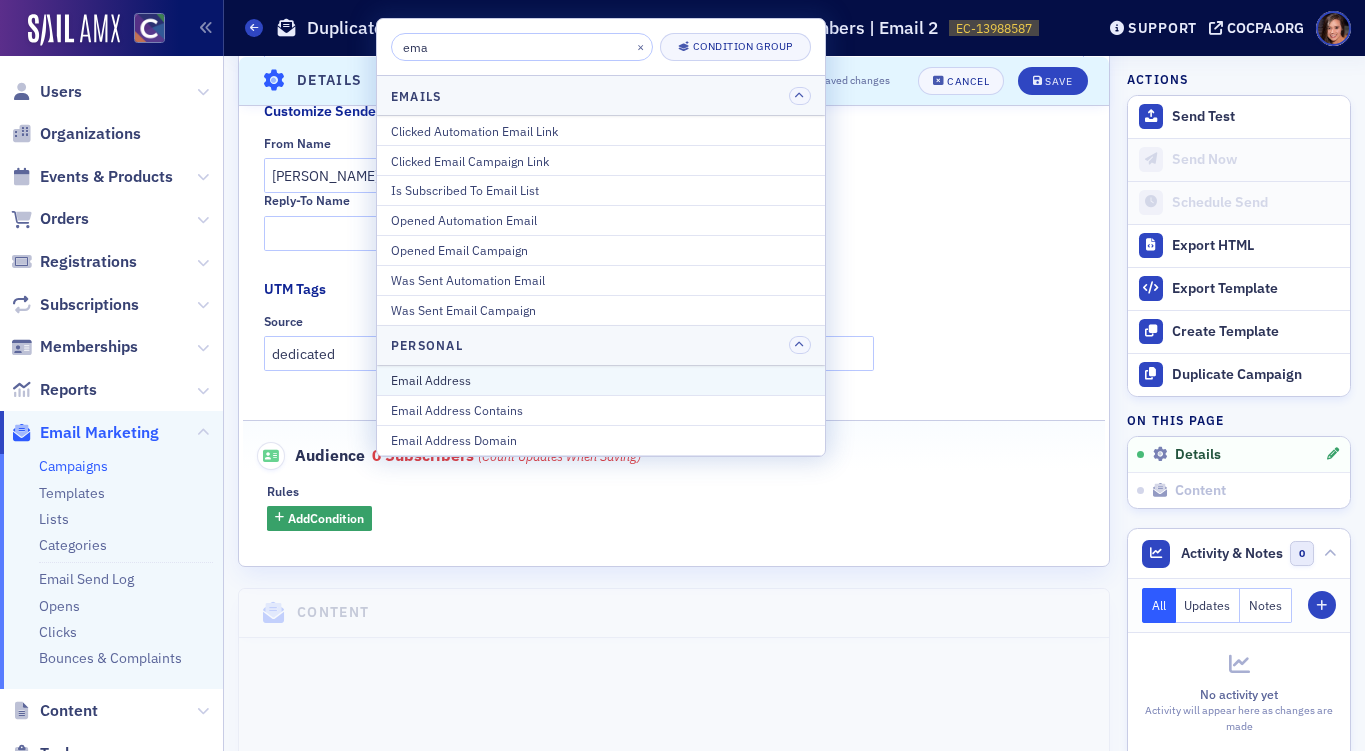 type on "ema" 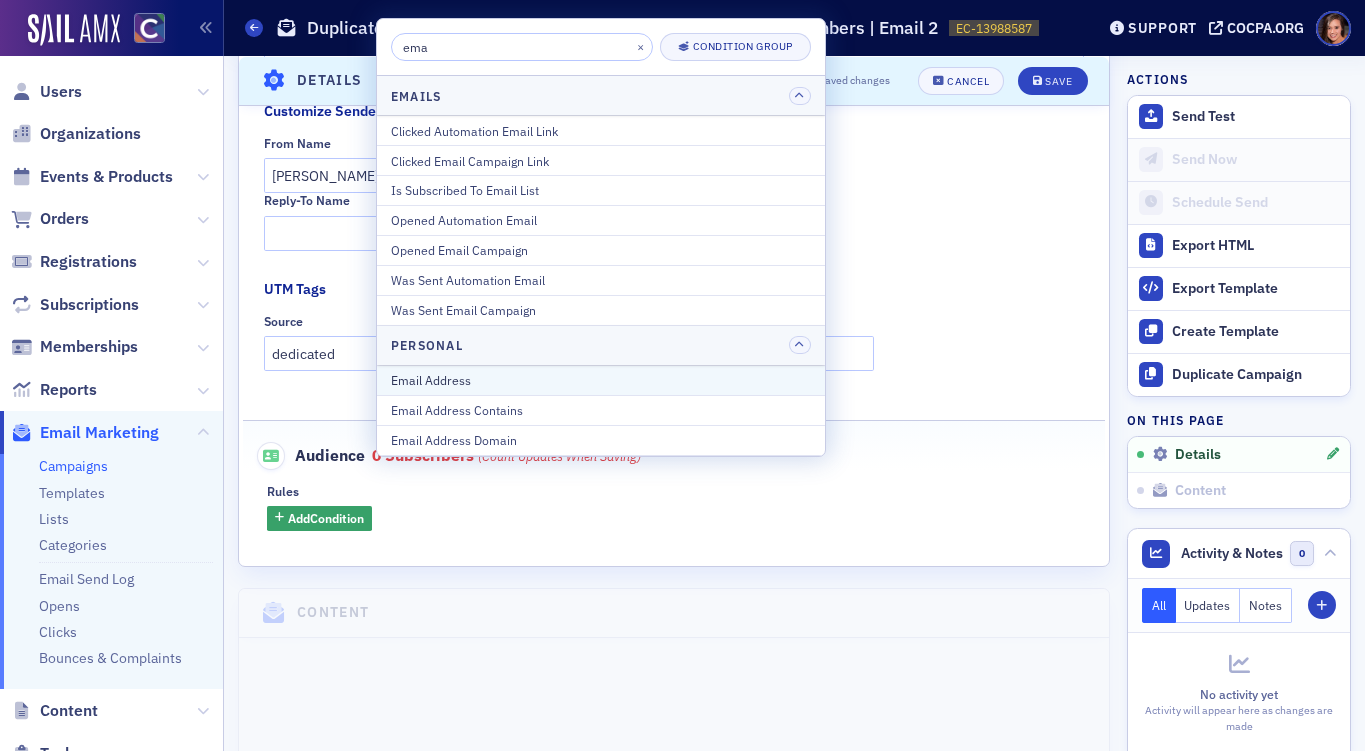 click on "Email Address" at bounding box center [601, 380] 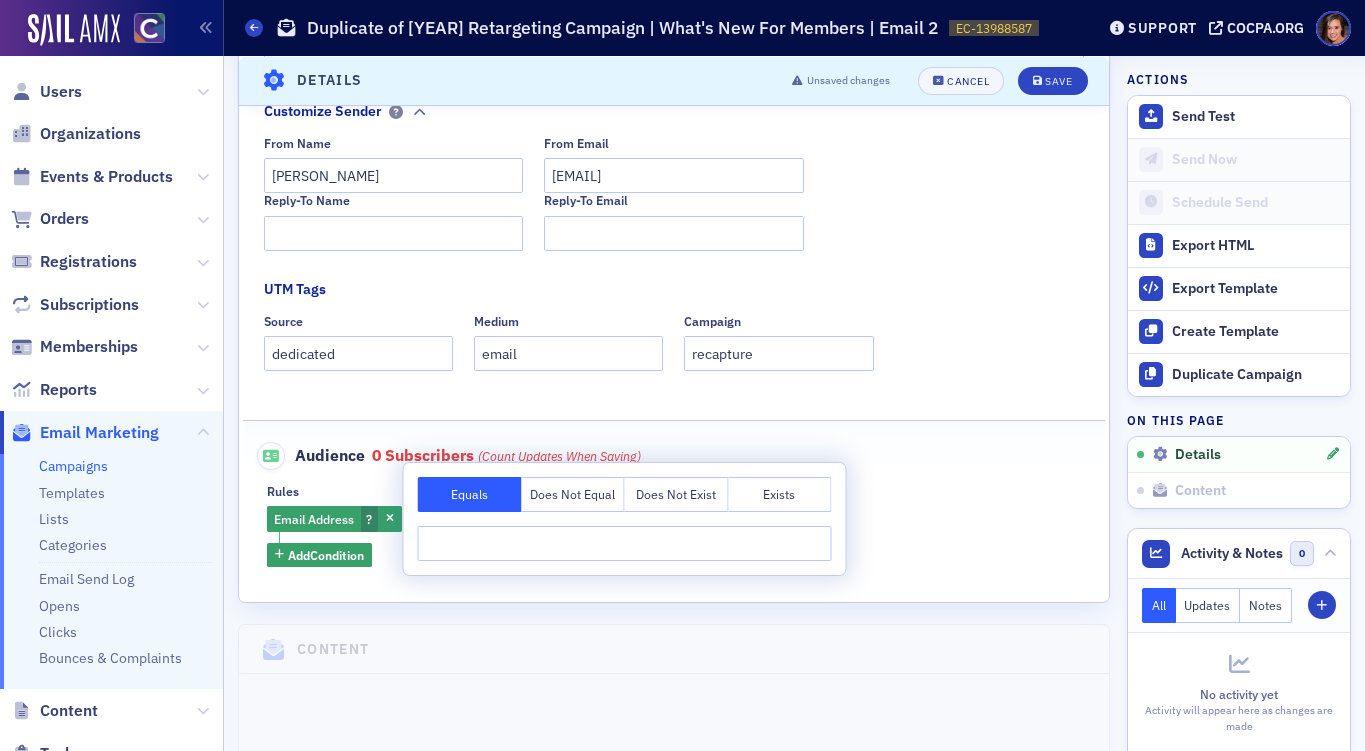 click on "Audience [NUMBER]   Subscribers  (count updates when saving)" 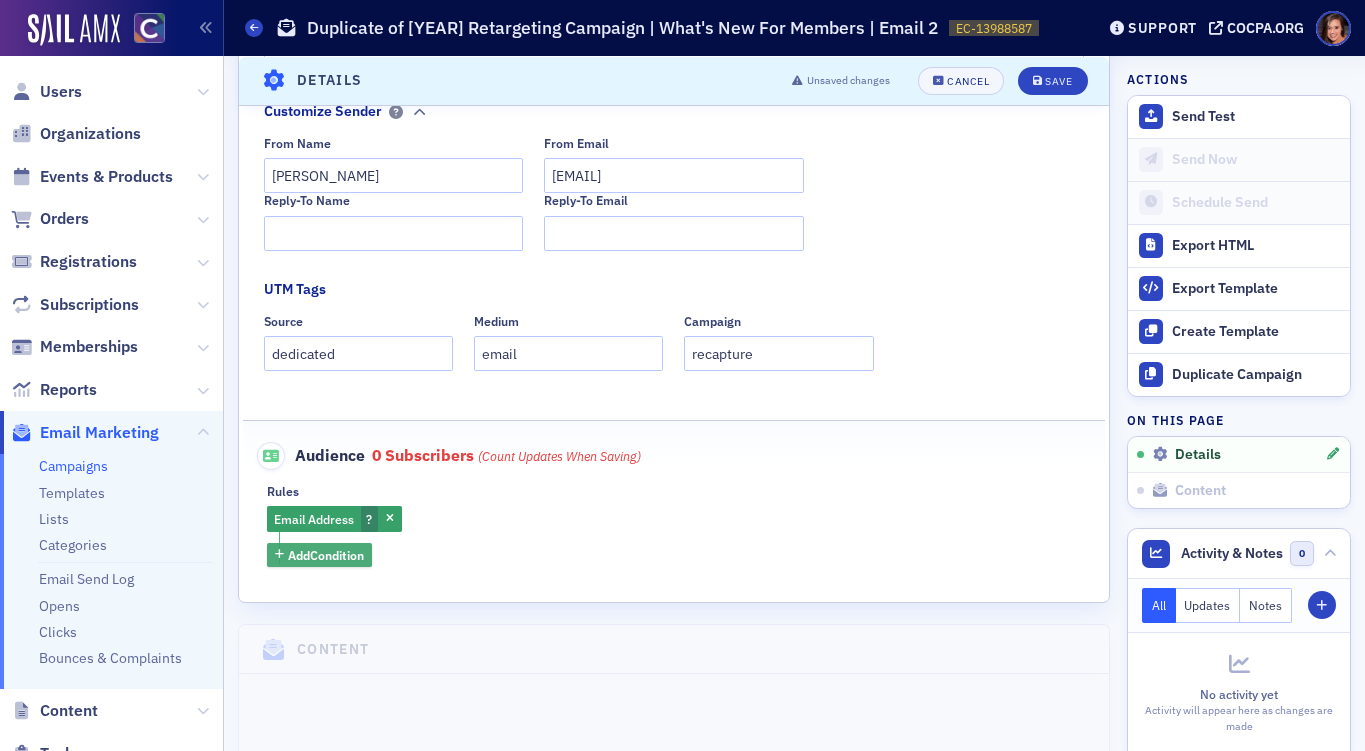 click on "Add  Condition" 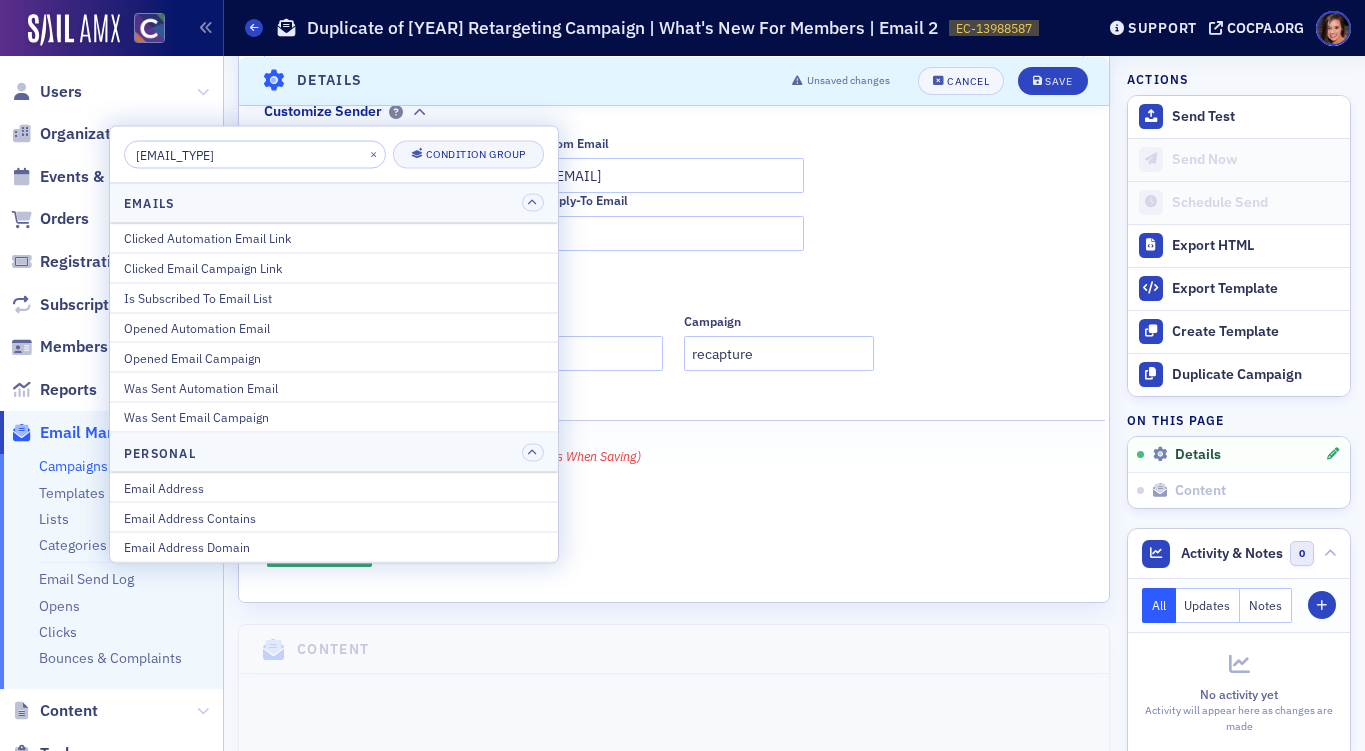 type on "e" 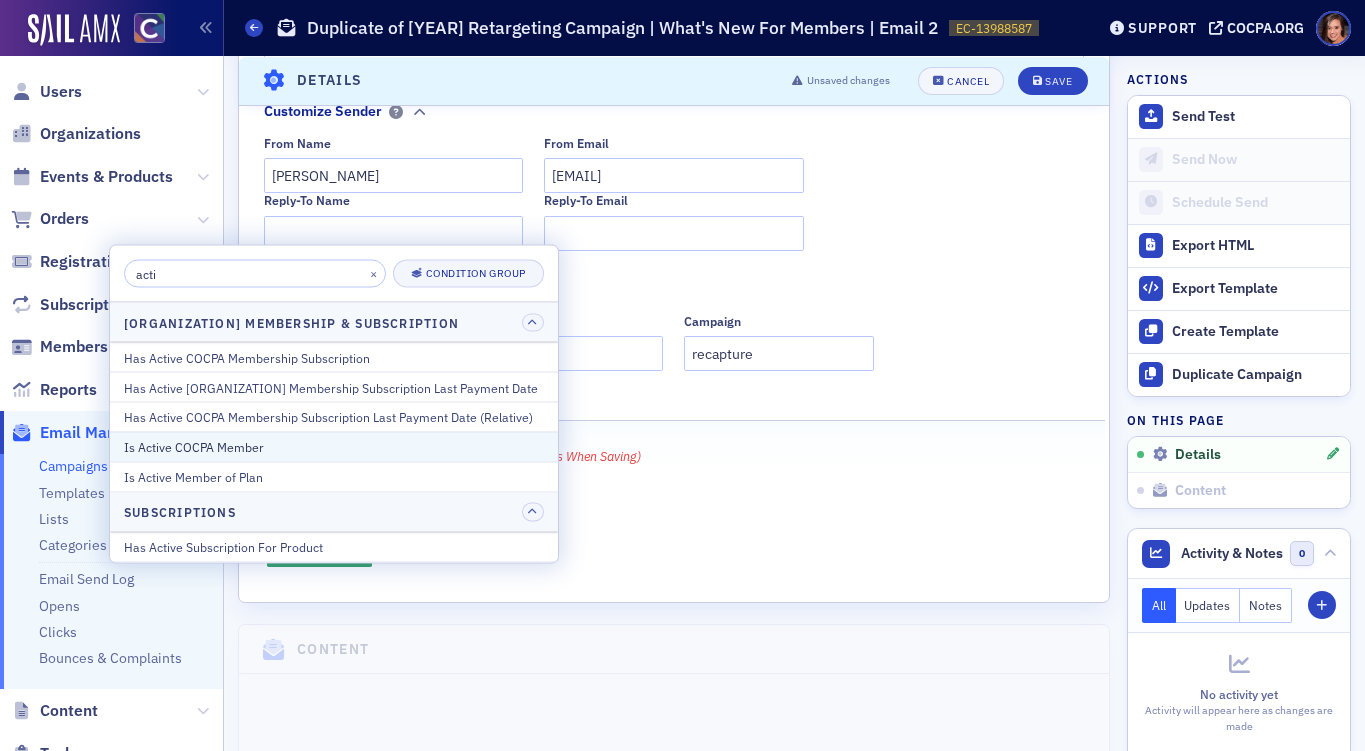 type on "acti" 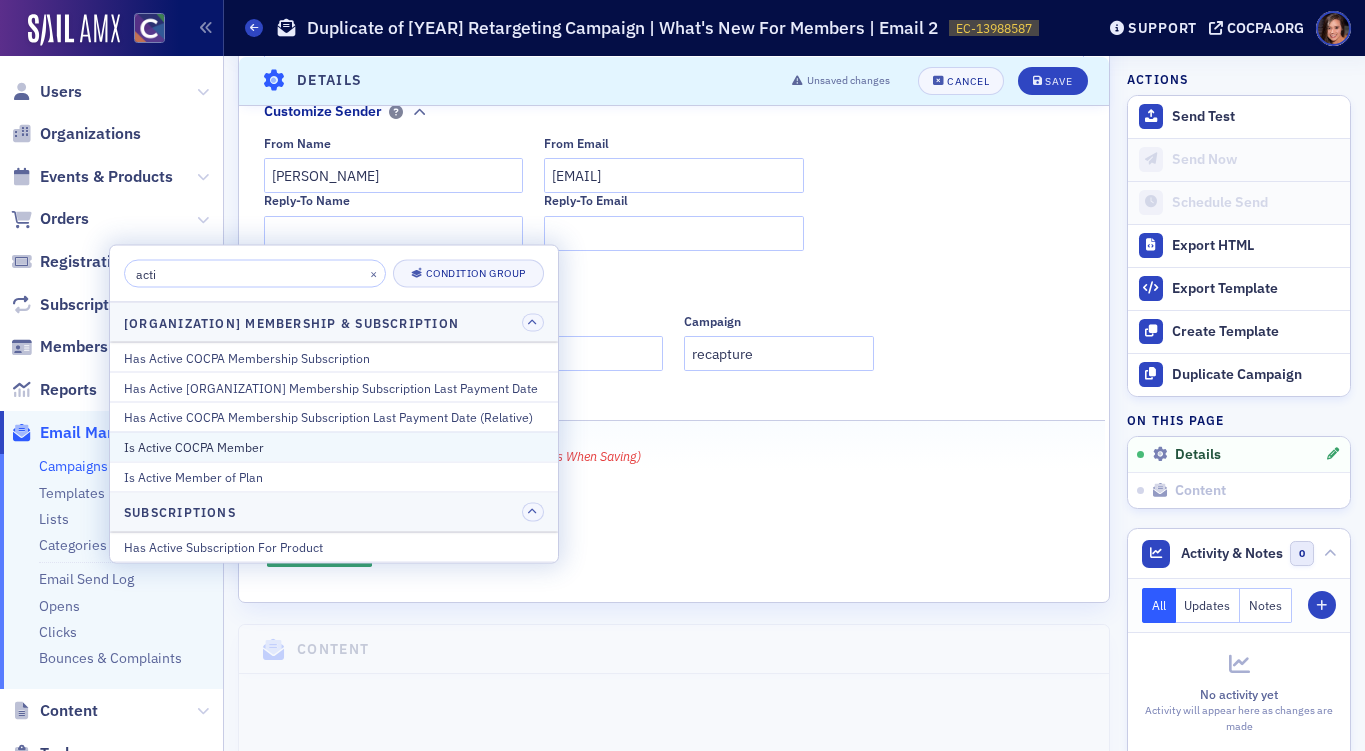 click on "Is Active COCPA Member" at bounding box center (334, 447) 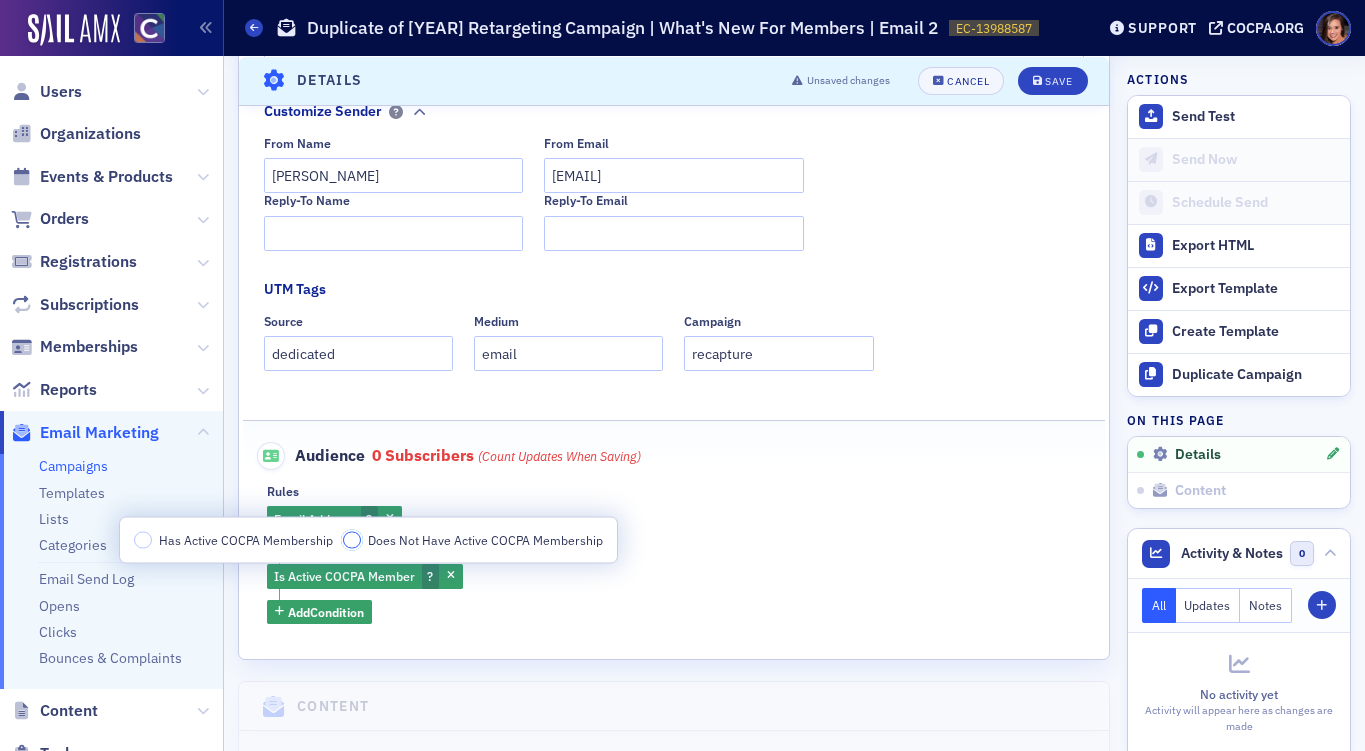 click on "Does Not Have Active COCPA Membership" at bounding box center [352, 540] 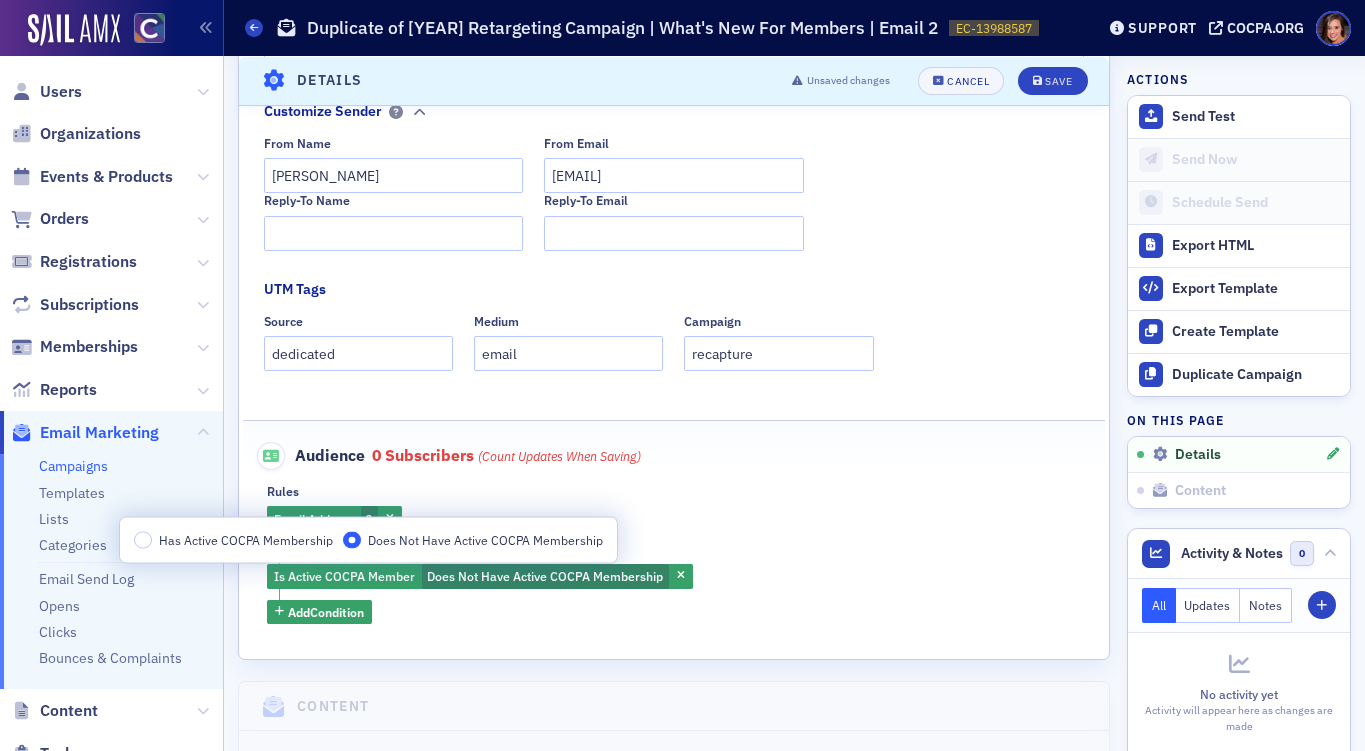 click on "Email Address ? and Is Active COCPA Member Does Not Have Active COCPA Membership Add Condition" 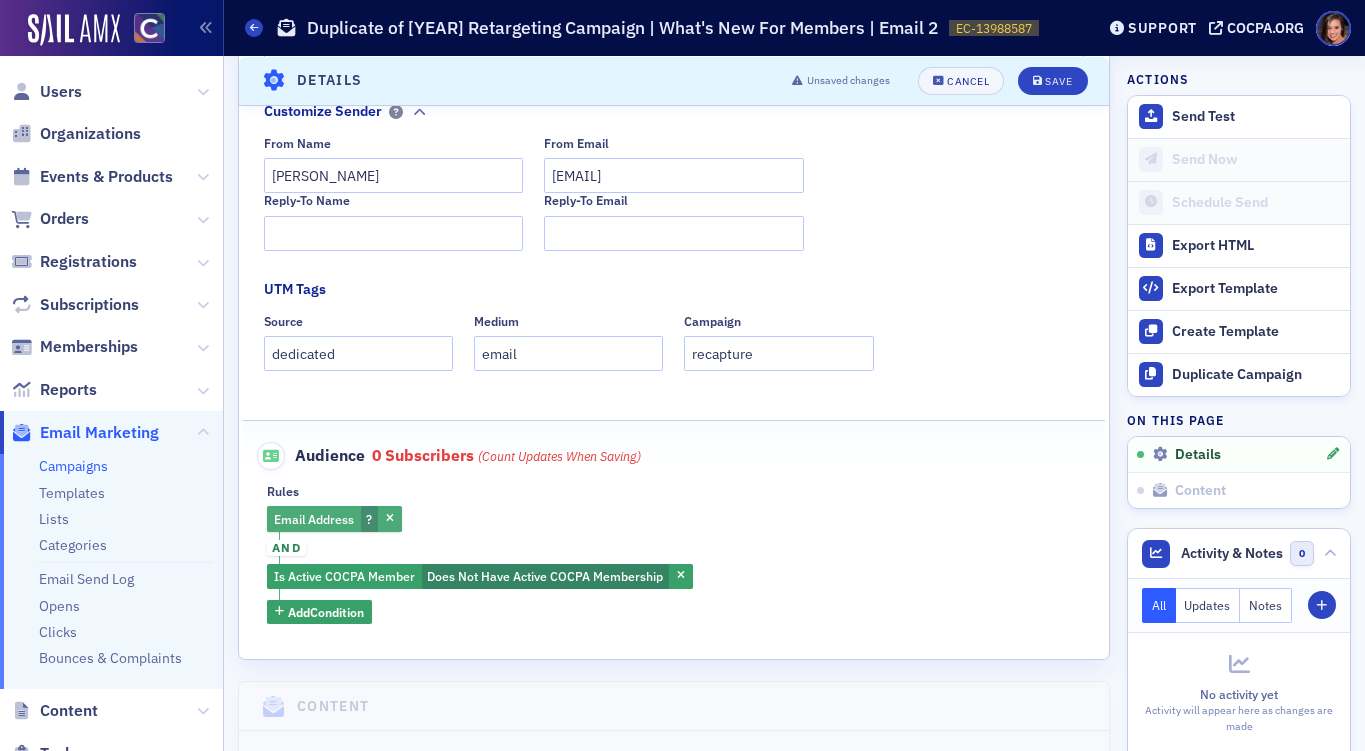 click on "Email Address" 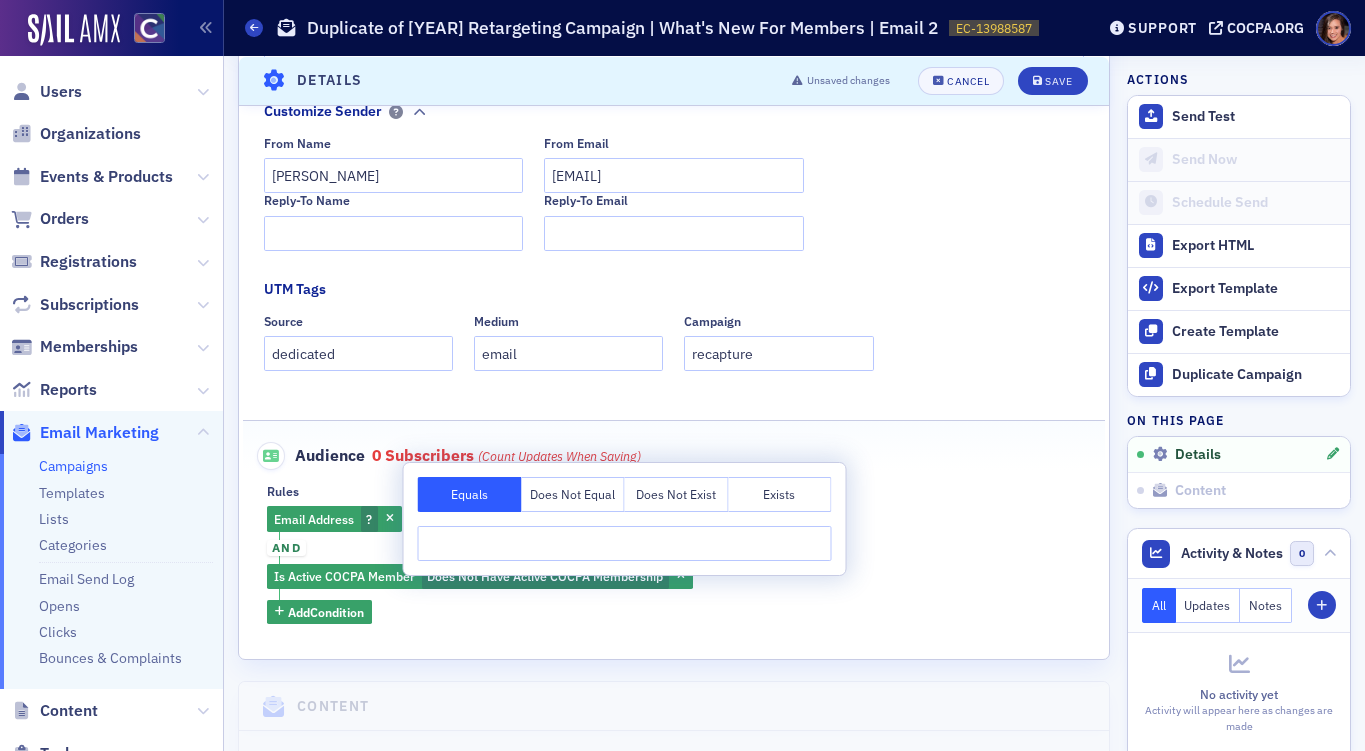 type on "Here are the email addresses separated by commas:  [EMAIL], [EMAIL], [EMAIL], [EMAIL], [EMAIL], [EMAIL], [EMAIL], [EMAIL], [EMAIL], [EMAIL], [EMAIL], [EMAIL], [EMAIL], [EMAIL], [EMAIL], [EMAIL], [EMAIL], [EMAIL]..." 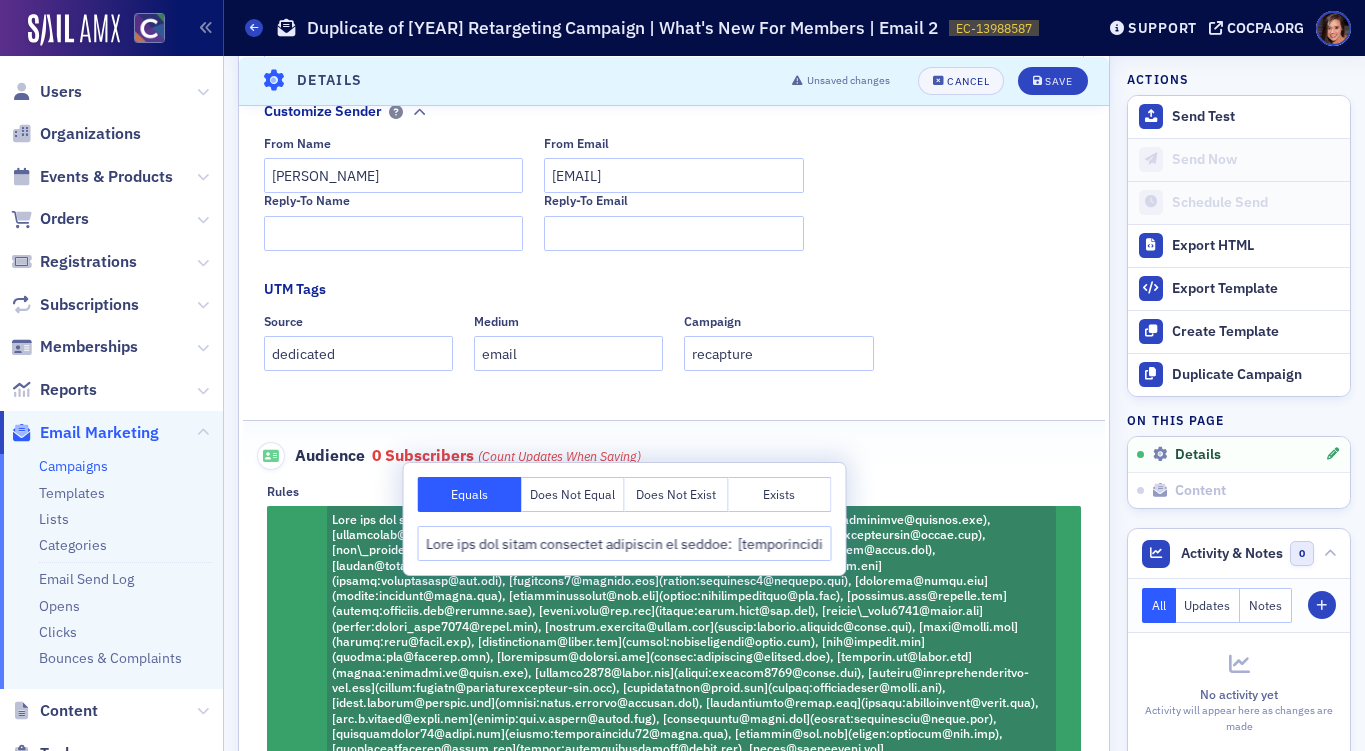 scroll, scrollTop: 0, scrollLeft: 291104, axis: horizontal 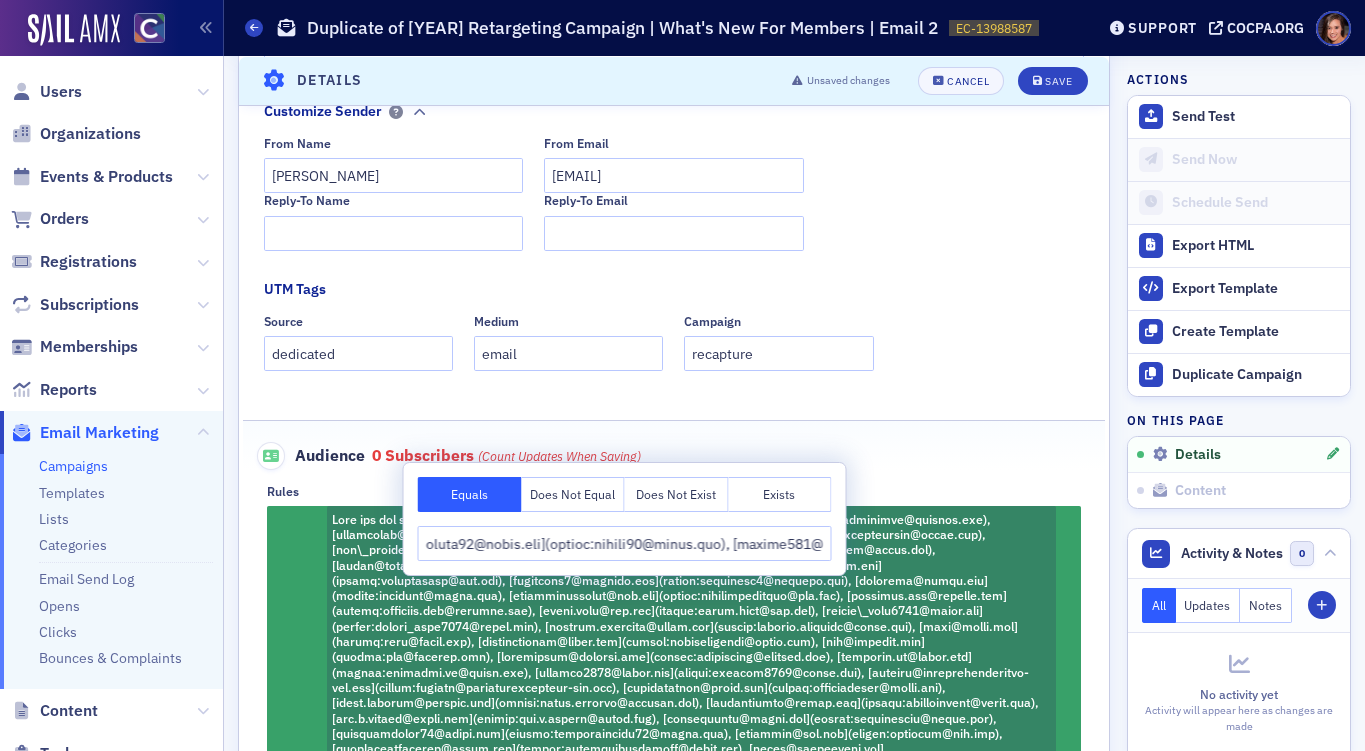 drag, startPoint x: 496, startPoint y: 550, endPoint x: 320, endPoint y: 499, distance: 183.24028 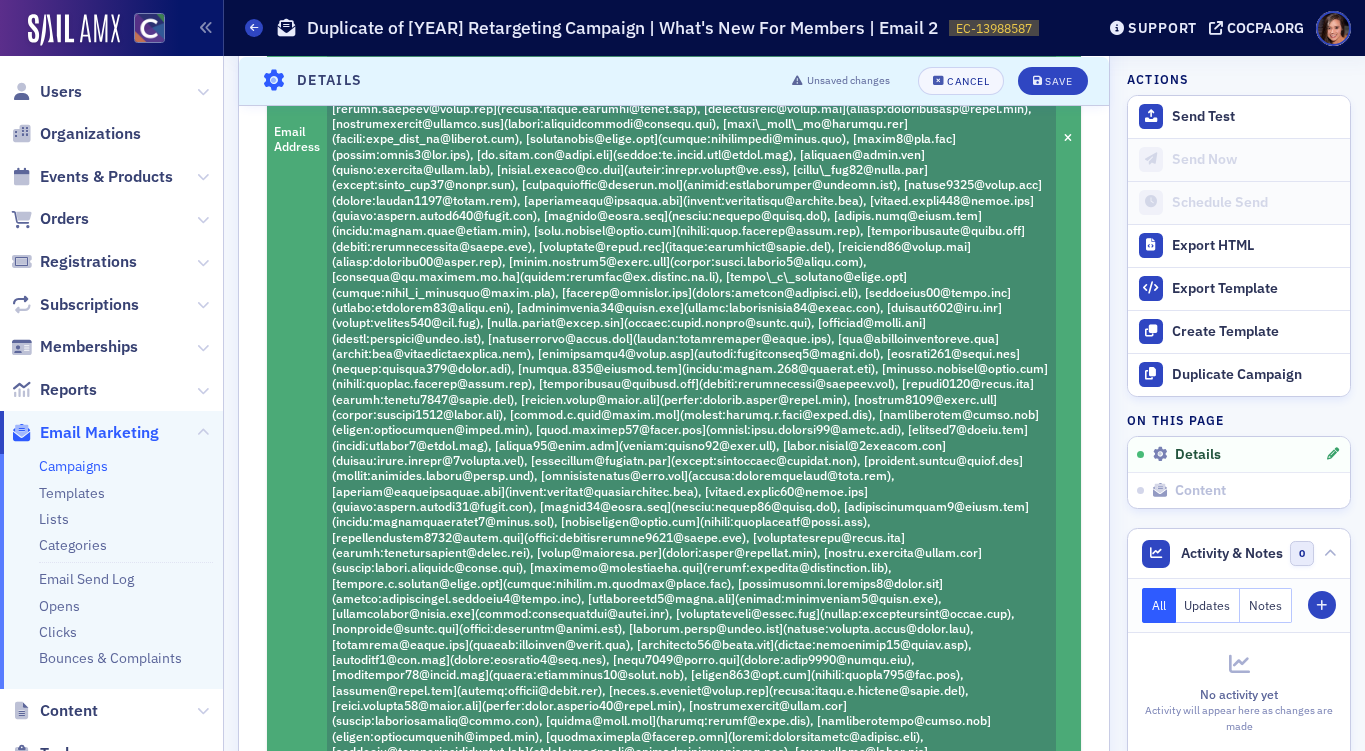 scroll, scrollTop: 3882, scrollLeft: 0, axis: vertical 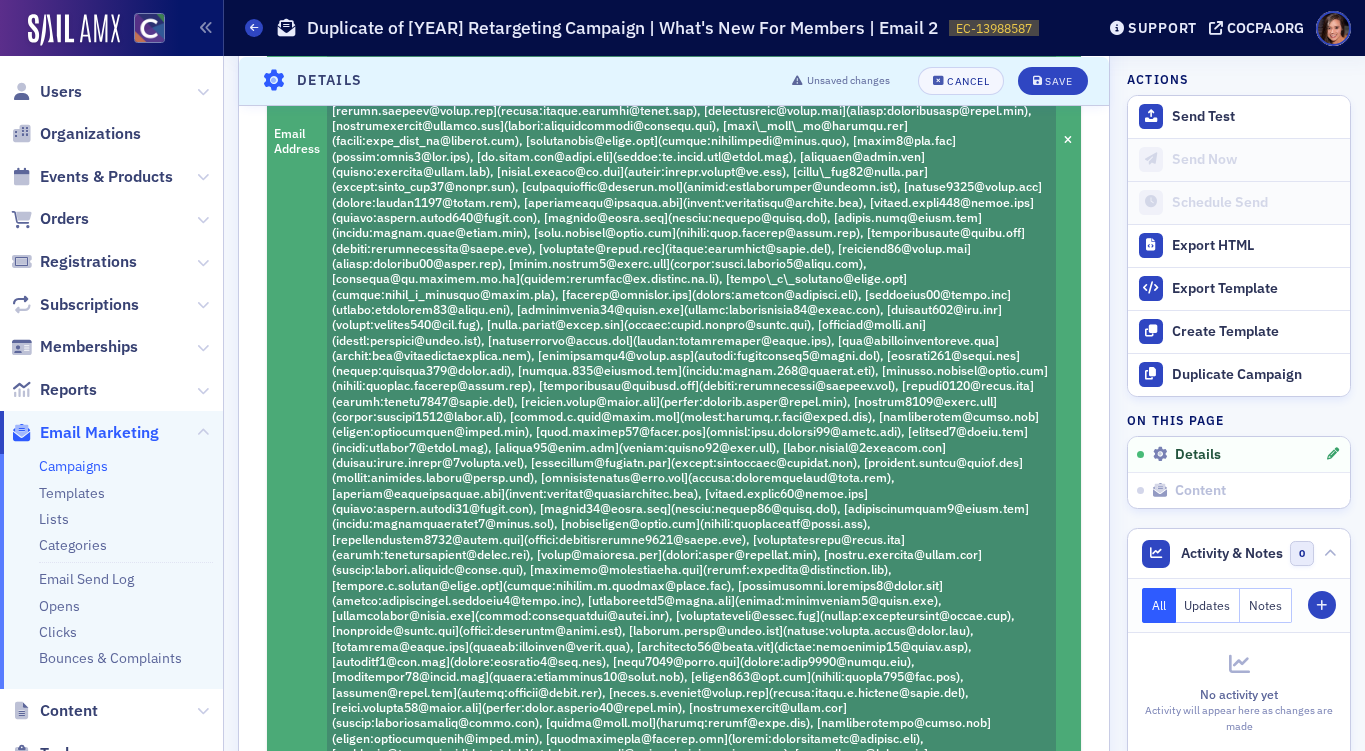 click 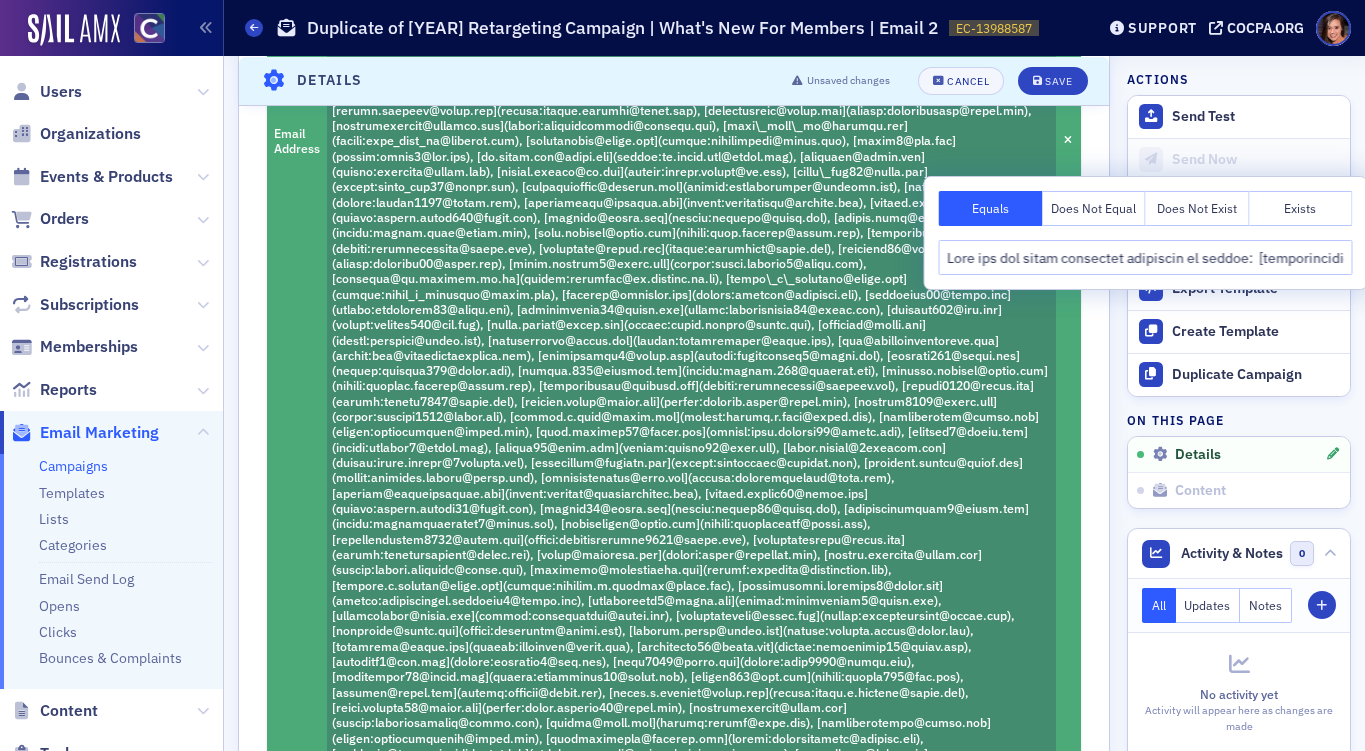 scroll, scrollTop: 0, scrollLeft: 291105, axis: horizontal 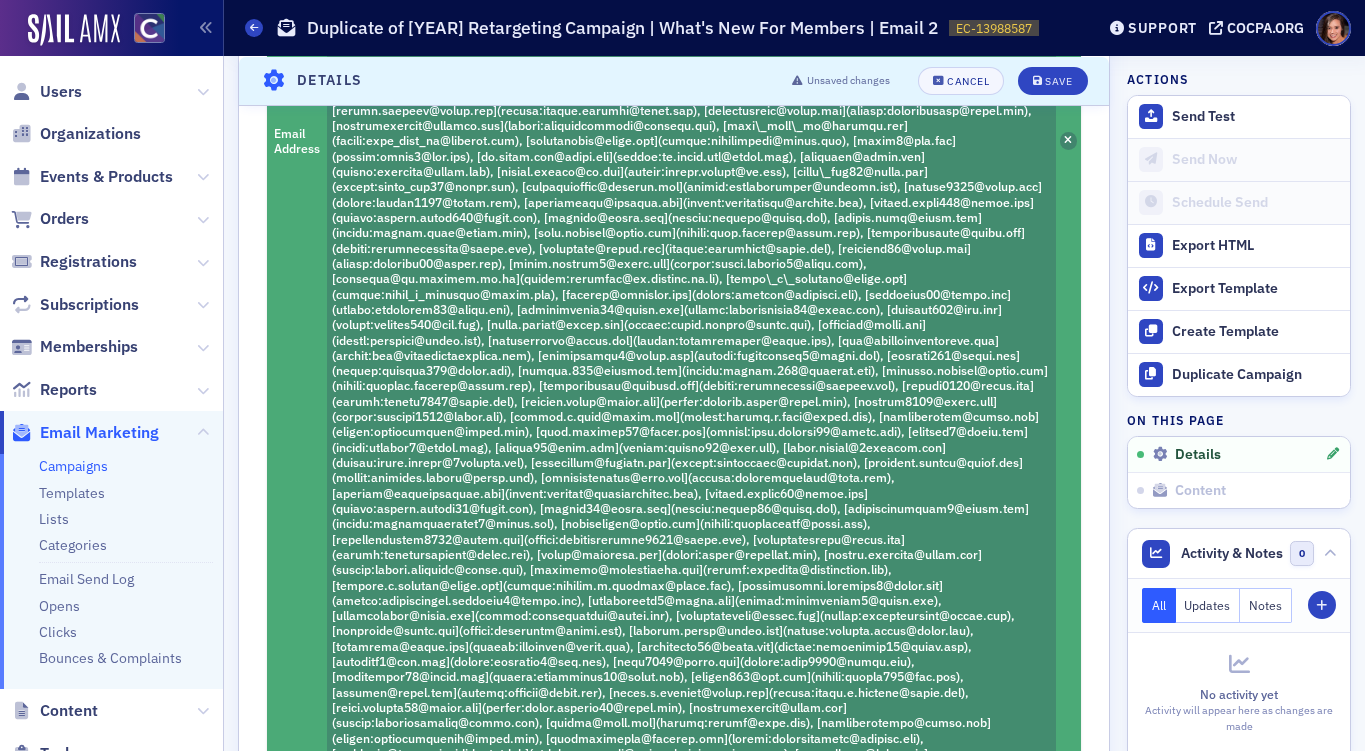 click 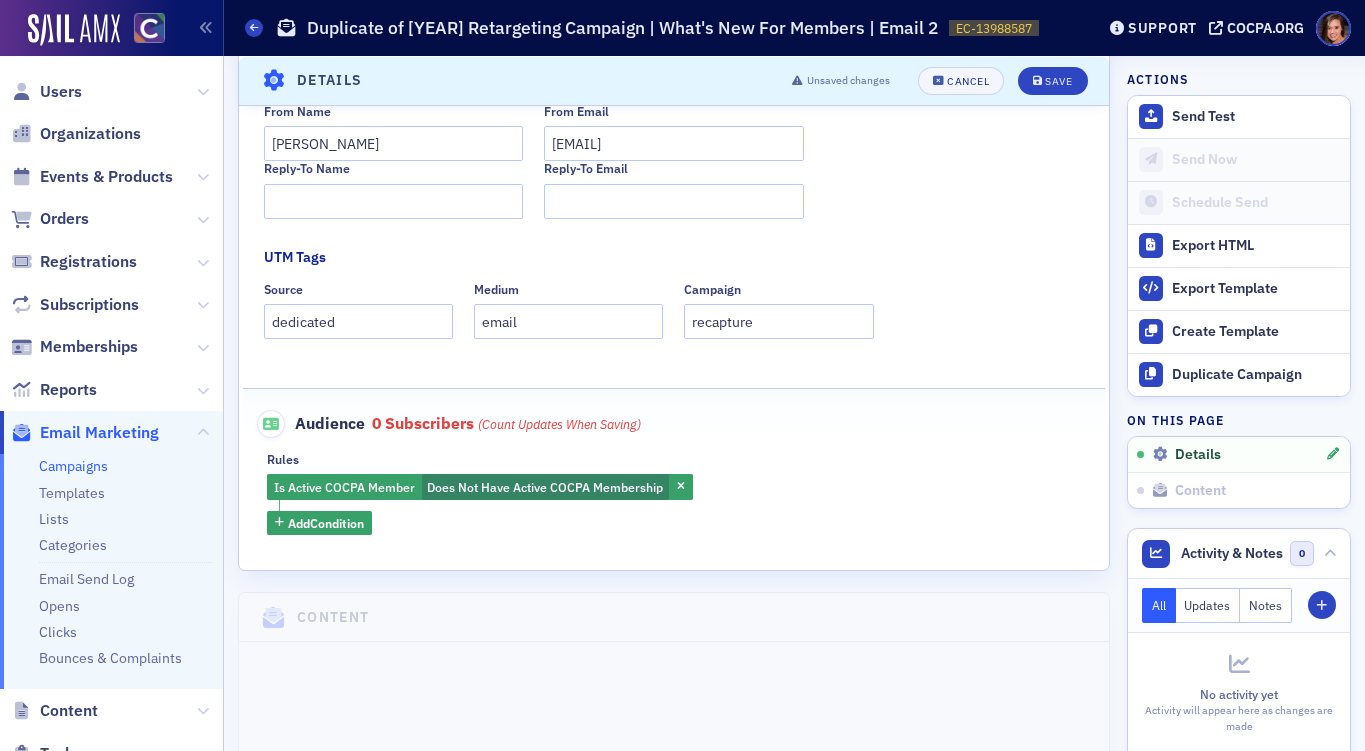 scroll, scrollTop: 336, scrollLeft: 0, axis: vertical 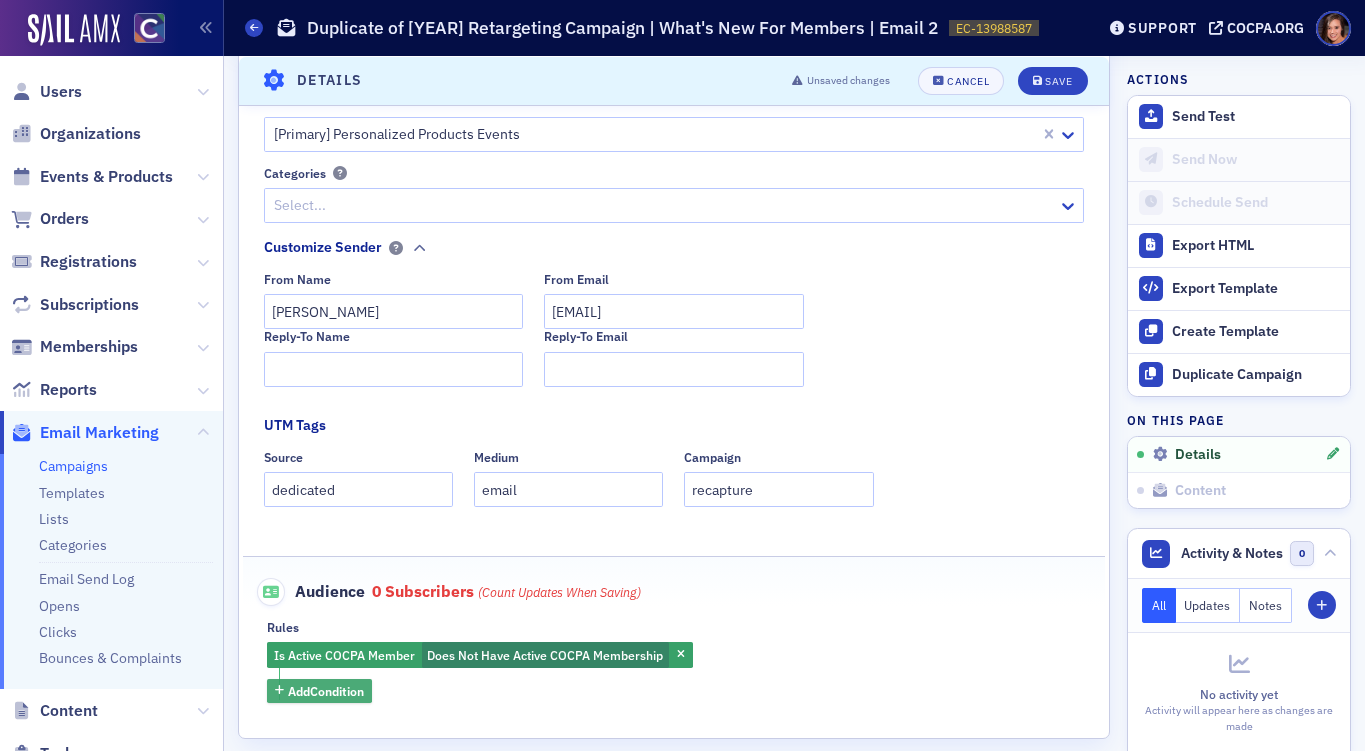 click on "Add  Condition" 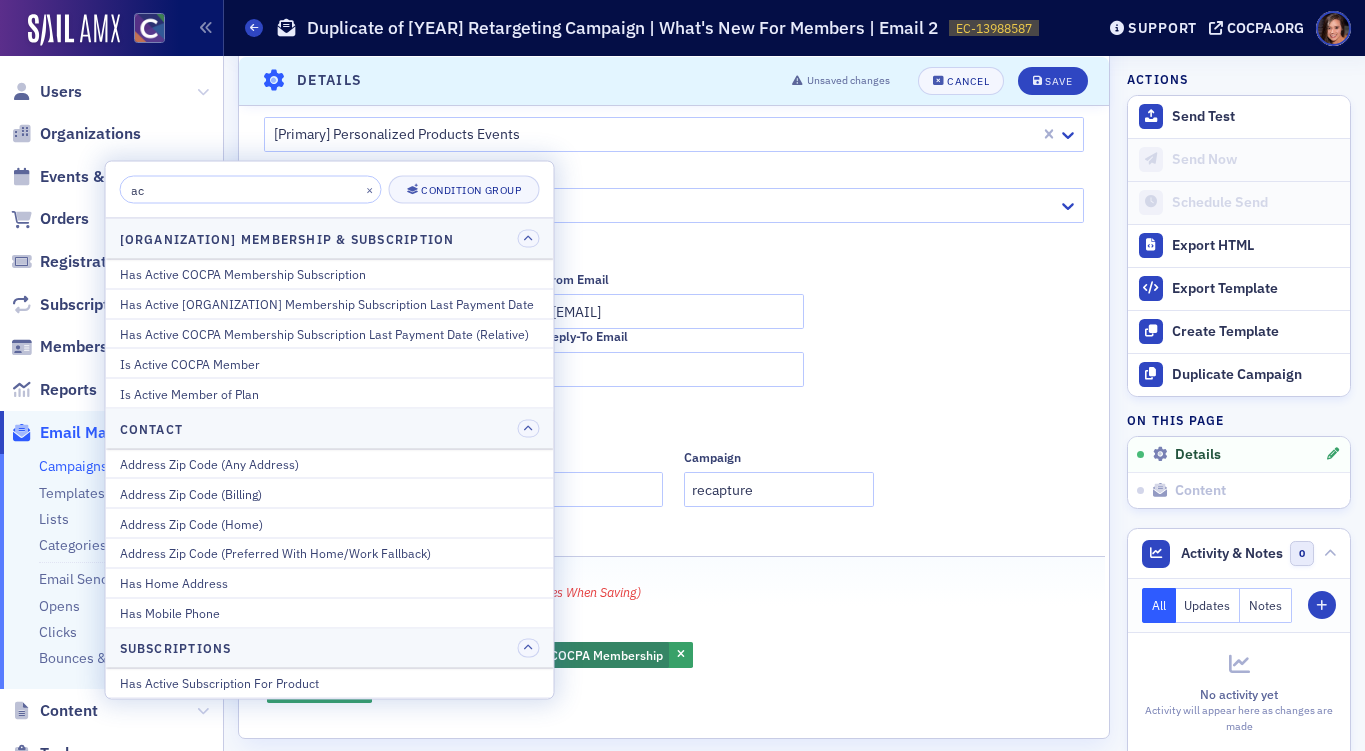 type on "a" 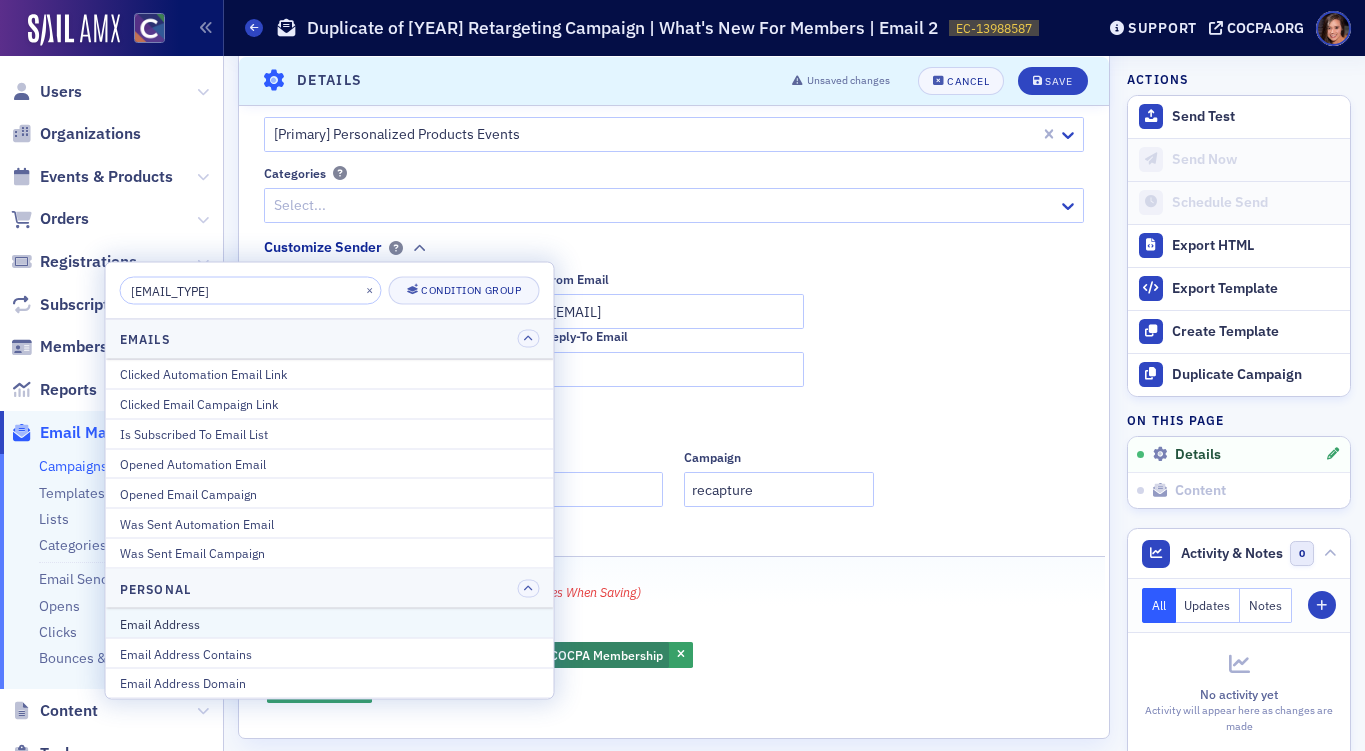 type on "[EMAIL_TYPE]" 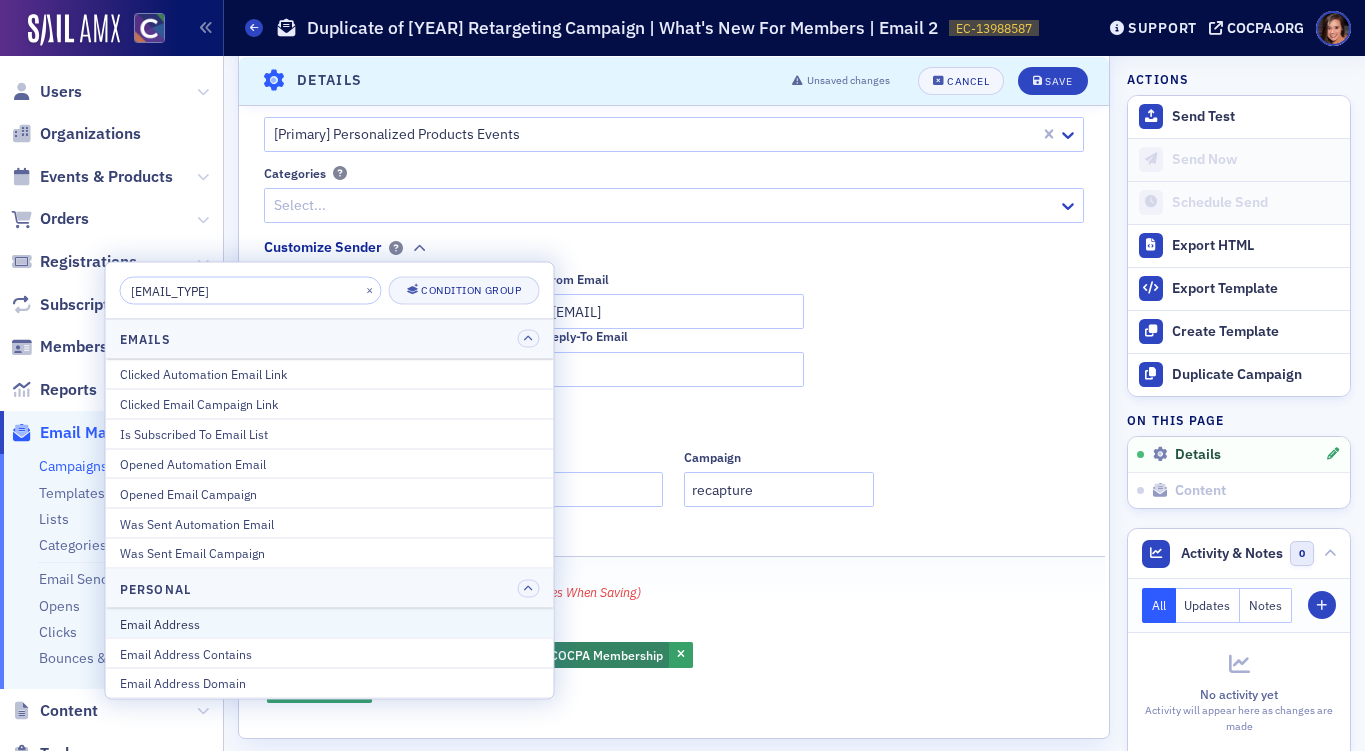 click on "Email Address" at bounding box center [330, 623] 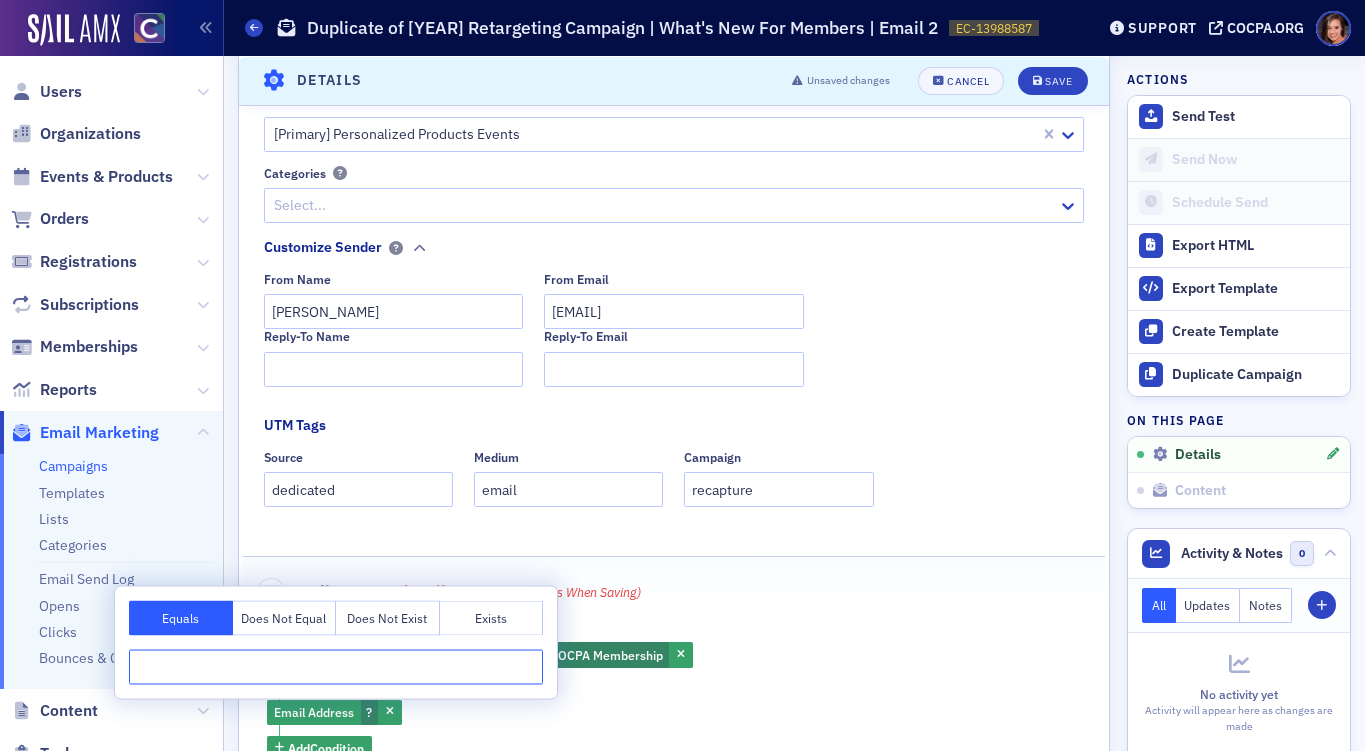 paste on "[EMAIL], [EMAIL], [EMAIL], [EMAIL], [EMAIL], [EMAIL], [EMAIL], [EMAIL], [EMAIL], [EMAIL], [EMAIL], [EMAIL], [EMAIL], [EMAIL], [EMAIL], [EMAIL], [EMAIL], [EMAIL]..." 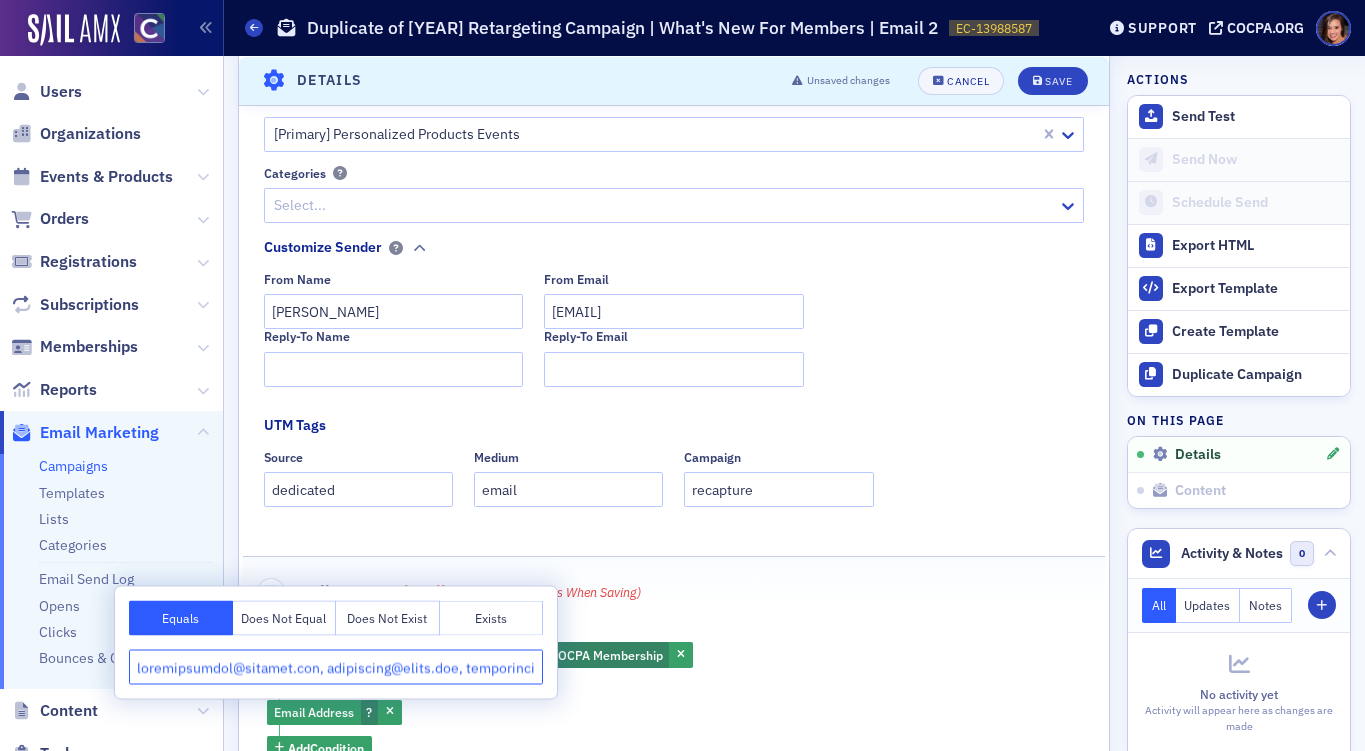 scroll, scrollTop: 0, scrollLeft: 124344, axis: horizontal 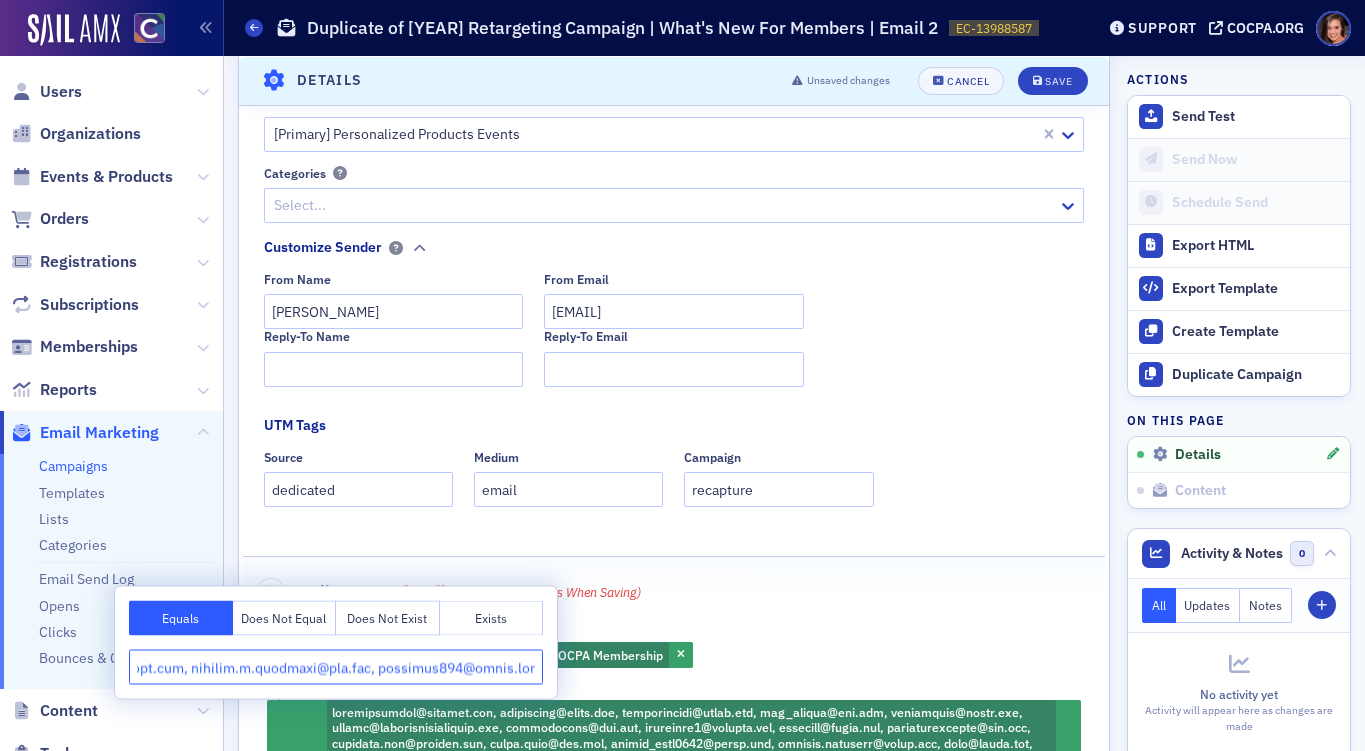 type on "[EMAIL], [EMAIL], [EMAIL], [EMAIL], [EMAIL], [EMAIL], [EMAIL], [EMAIL], [EMAIL], [EMAIL], [EMAIL], [EMAIL], [EMAIL], [EMAIL], [EMAIL], [EMAIL], [EMAIL], [EMAIL]..." 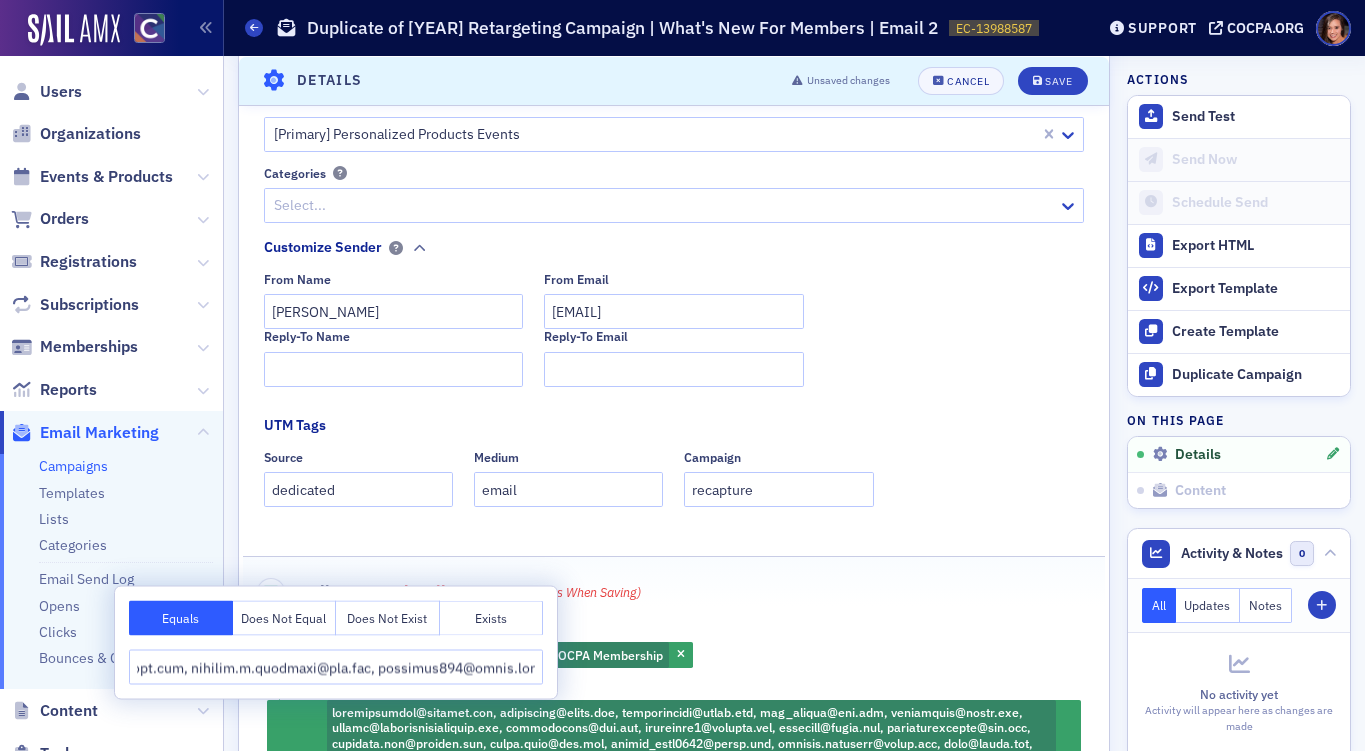 scroll, scrollTop: 0, scrollLeft: 0, axis: both 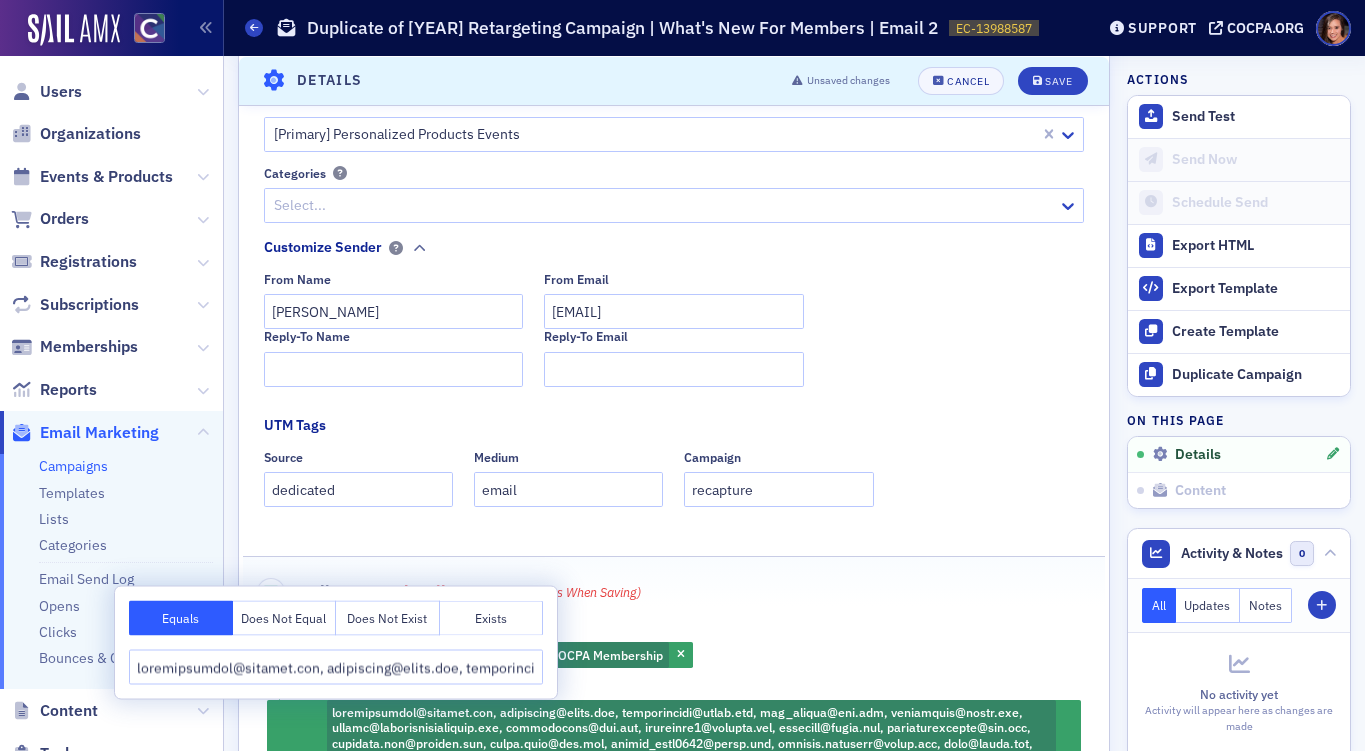 click on "Audience [NUMBER]   Subscribers  (count updates when saving)" 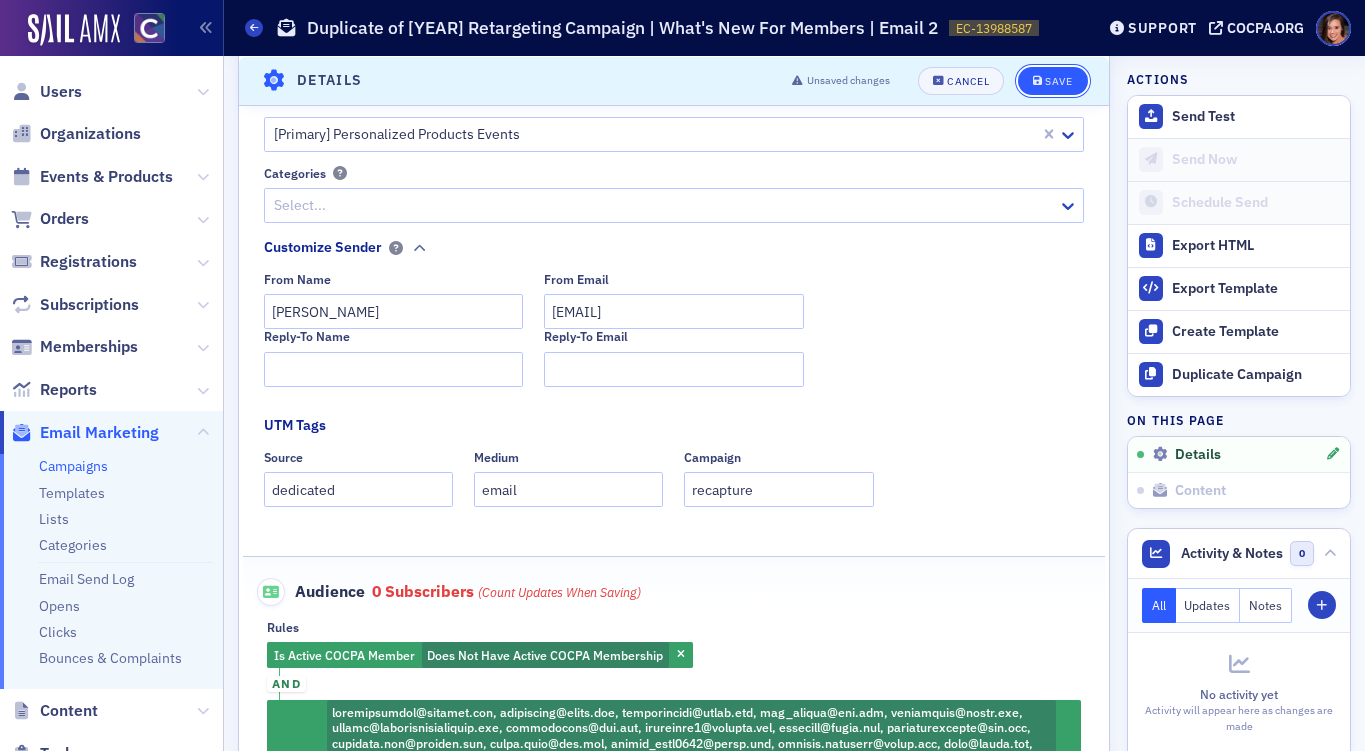 click on "Save" 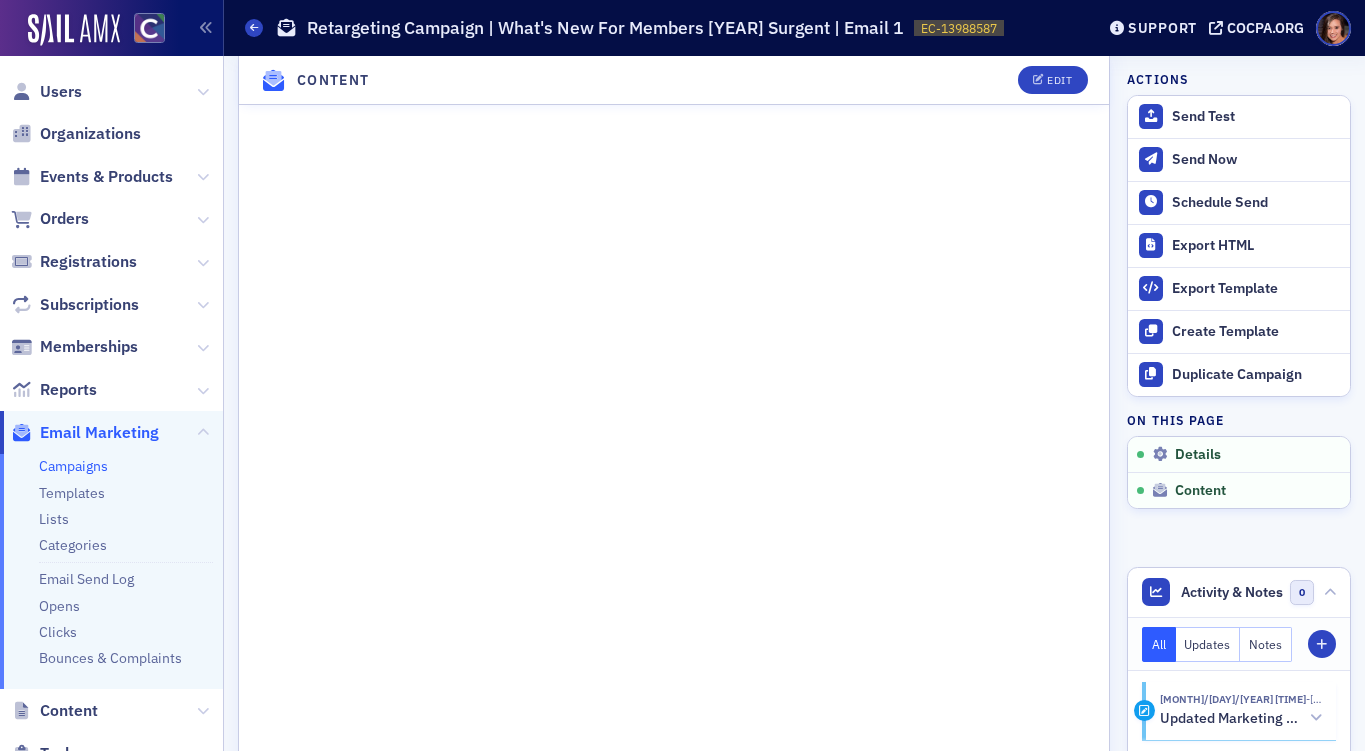 scroll, scrollTop: 3419, scrollLeft: 0, axis: vertical 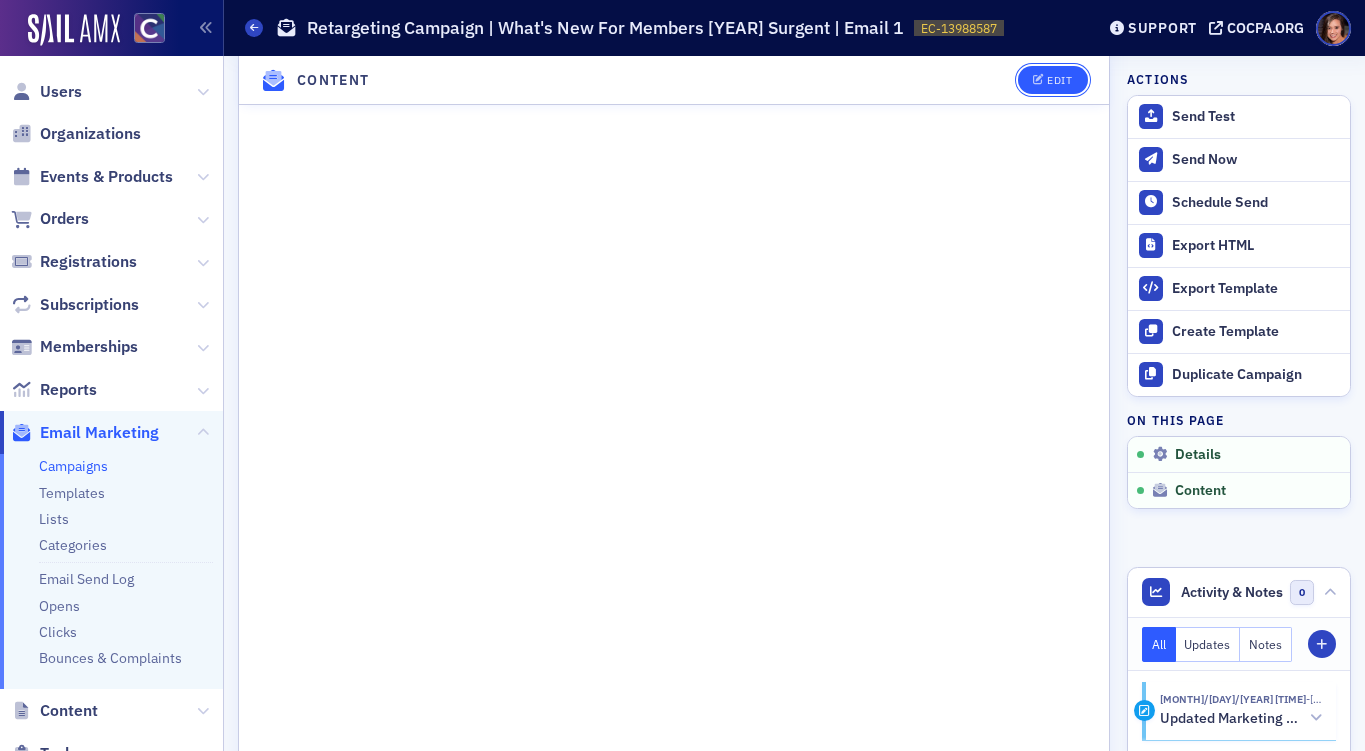 click on "Edit" 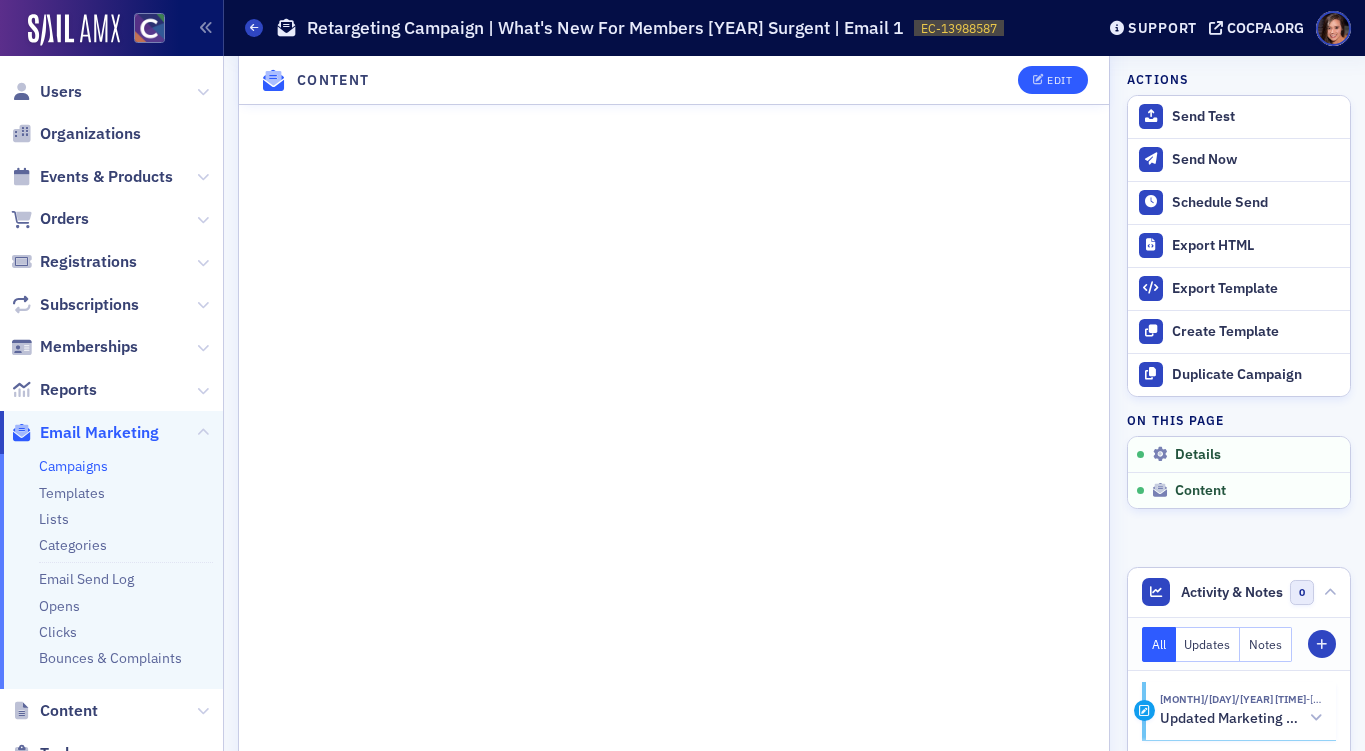 scroll, scrollTop: 2781, scrollLeft: 0, axis: vertical 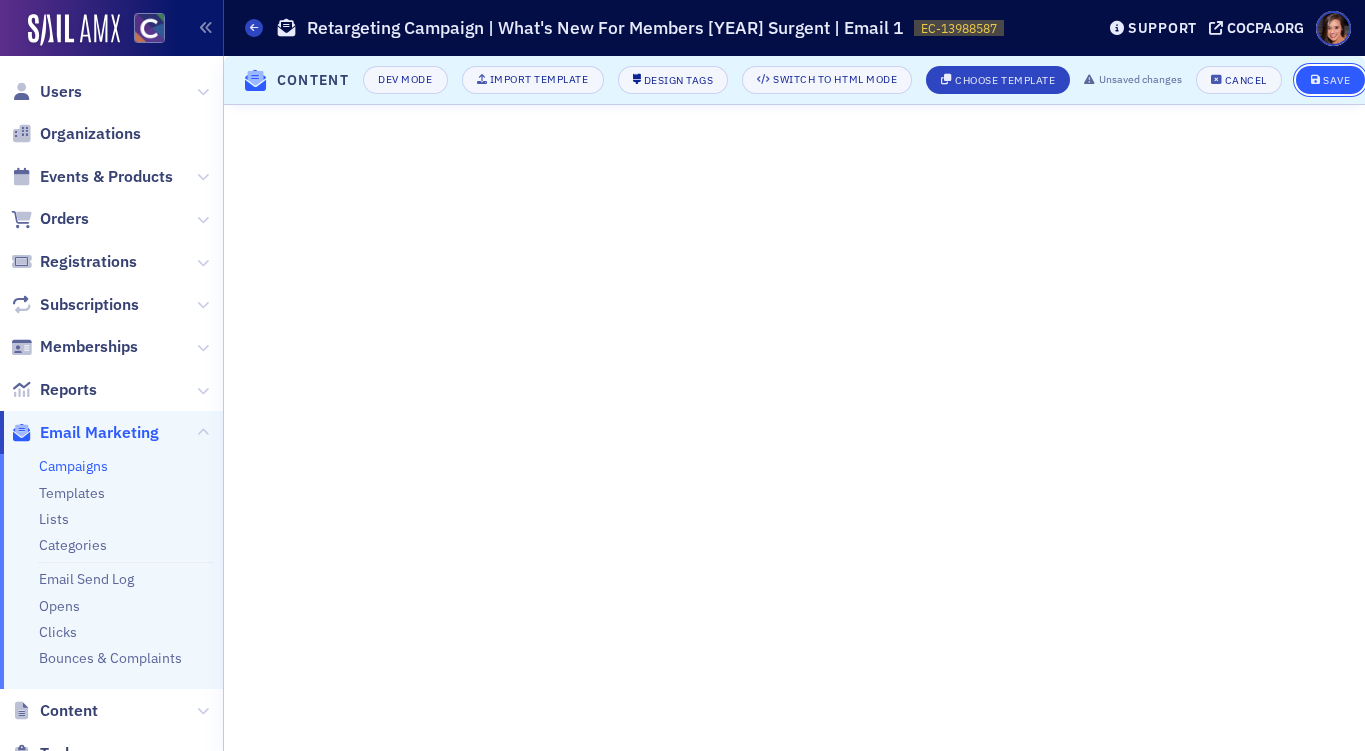 click on "Save" 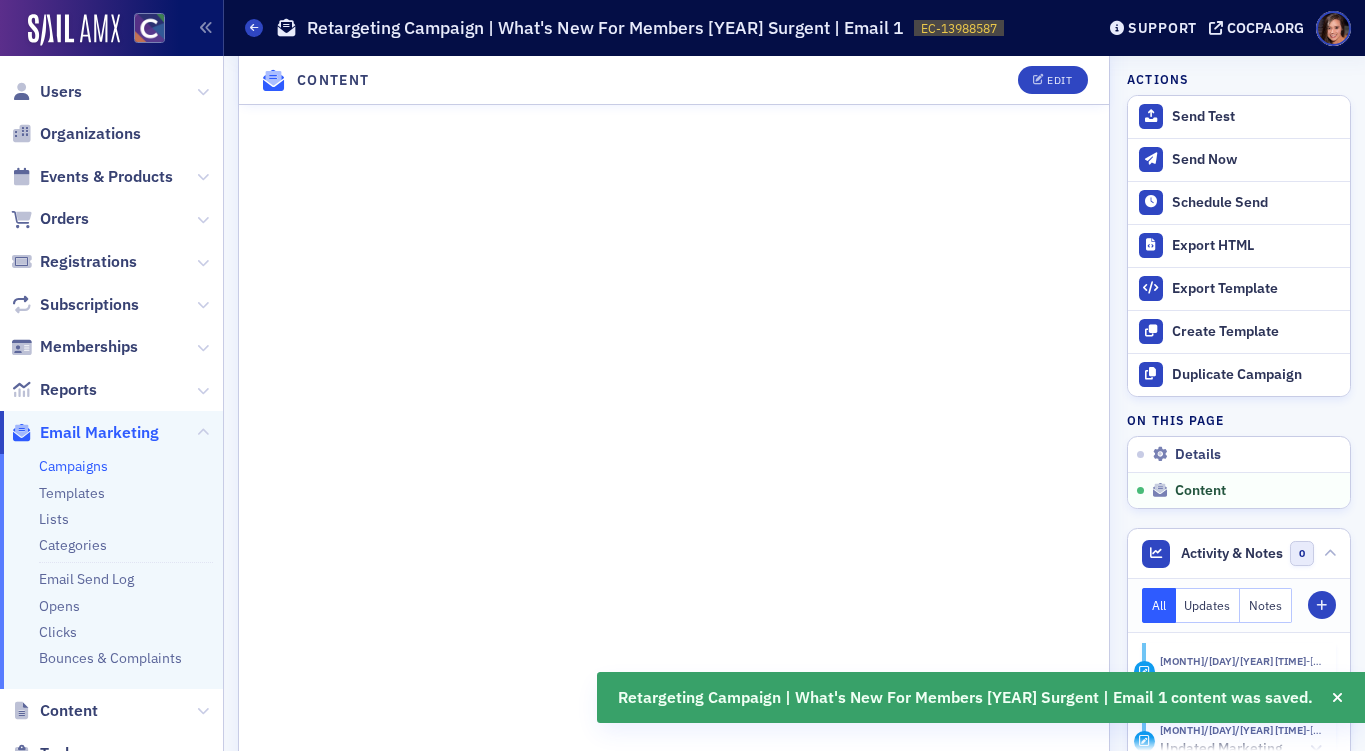 scroll, scrollTop: 3717, scrollLeft: 0, axis: vertical 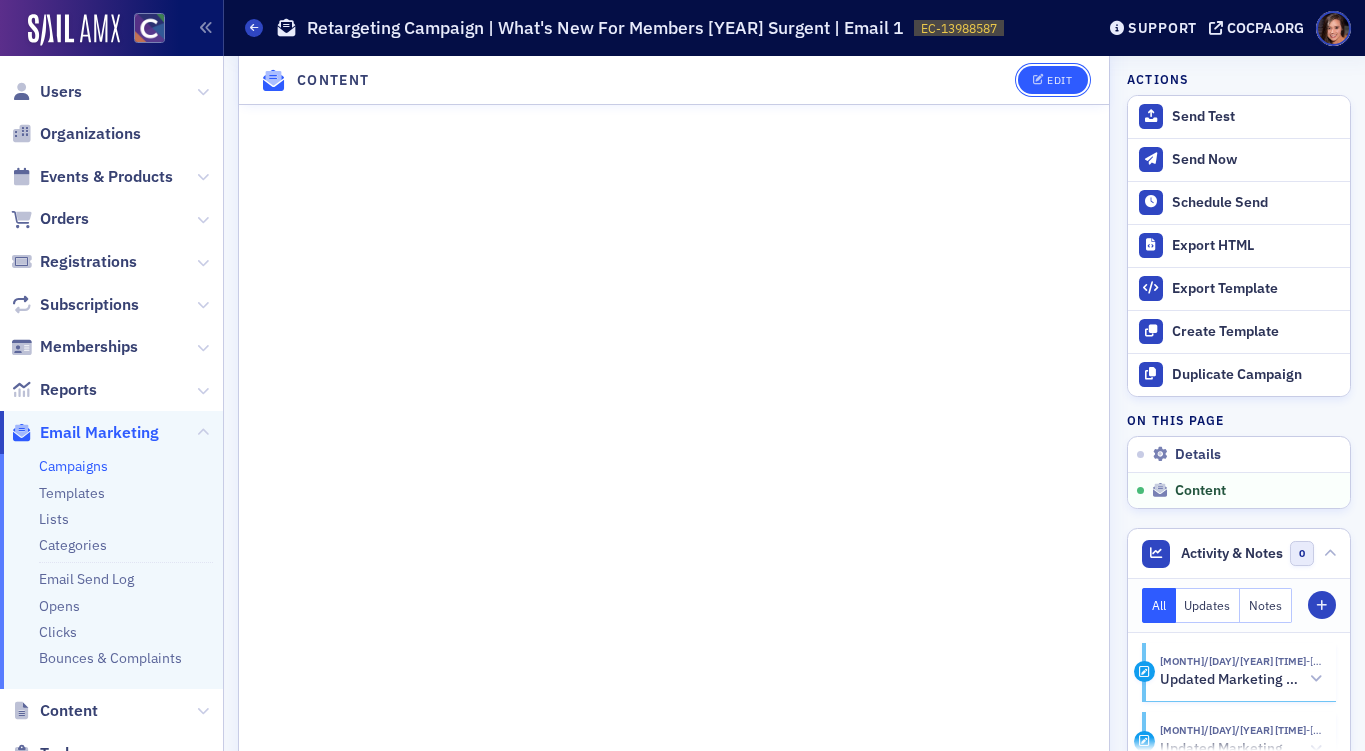 click on "Edit" 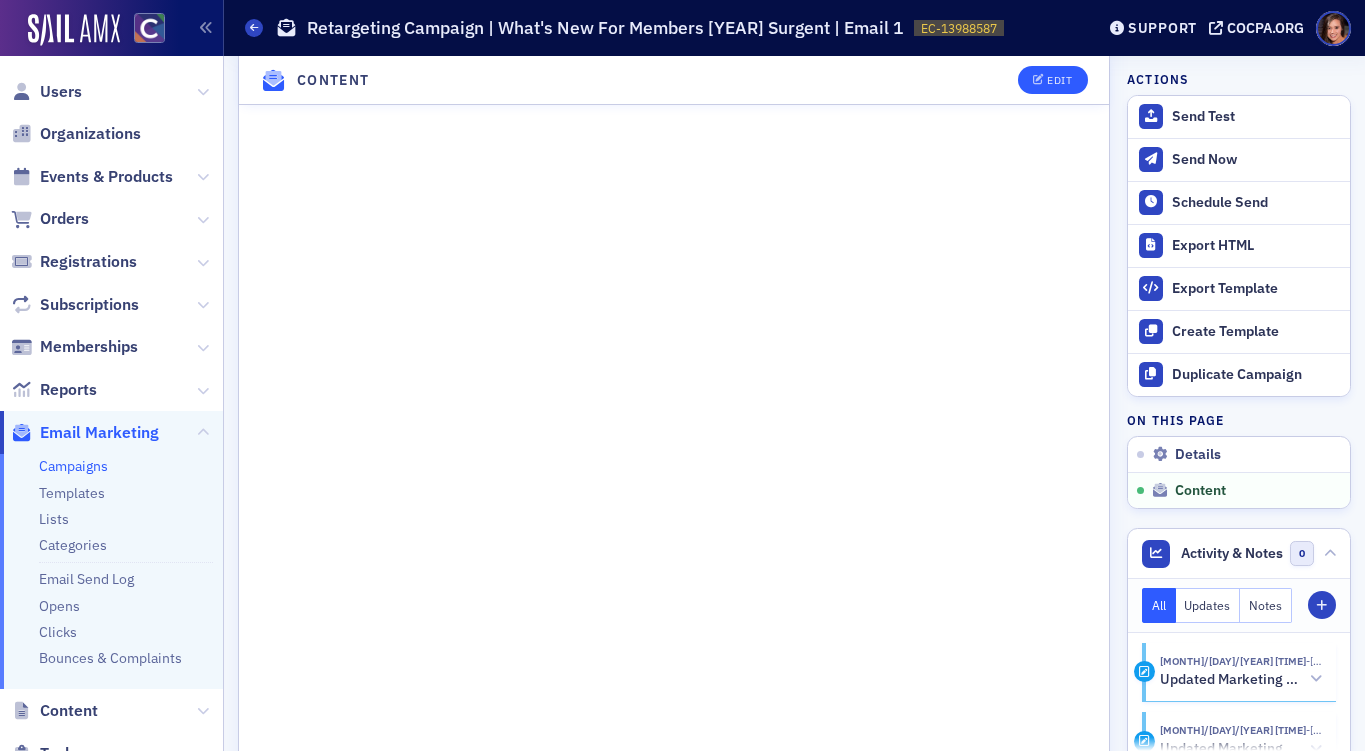 scroll, scrollTop: 2760, scrollLeft: 0, axis: vertical 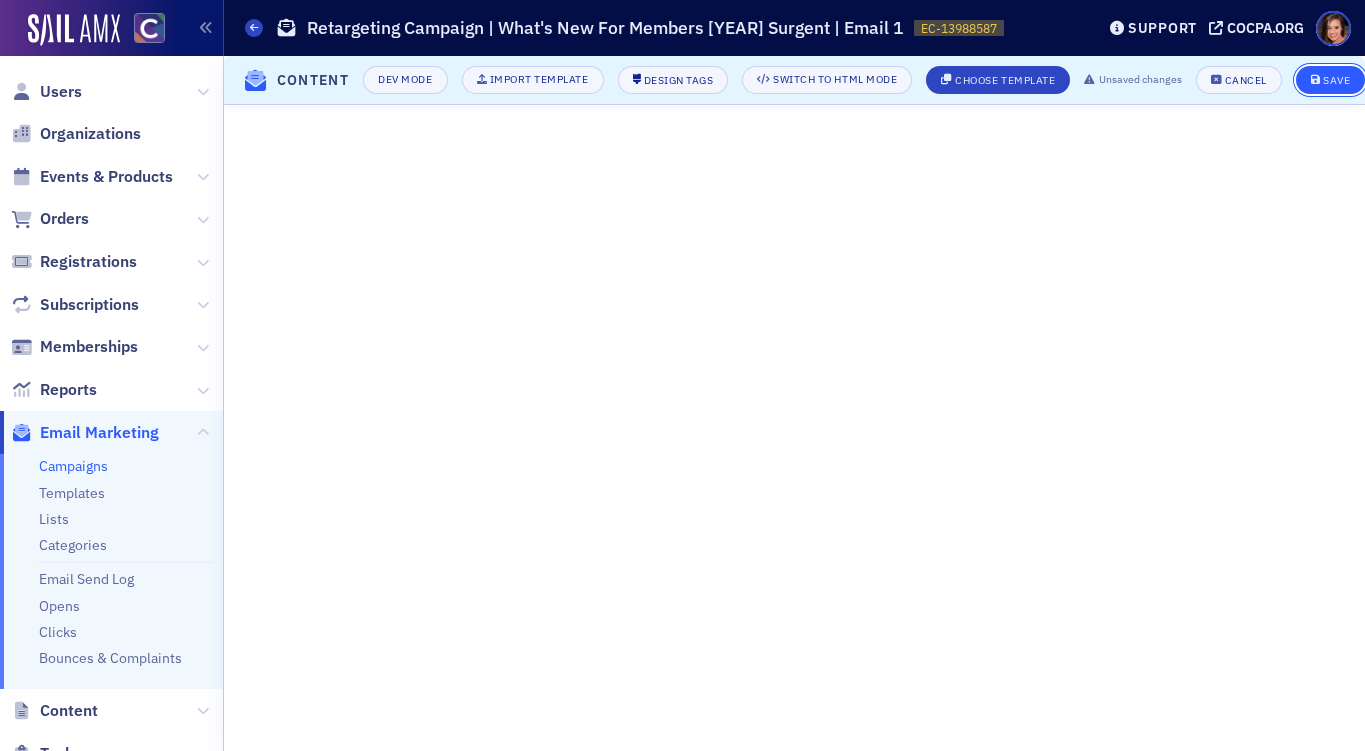 click on "Save" 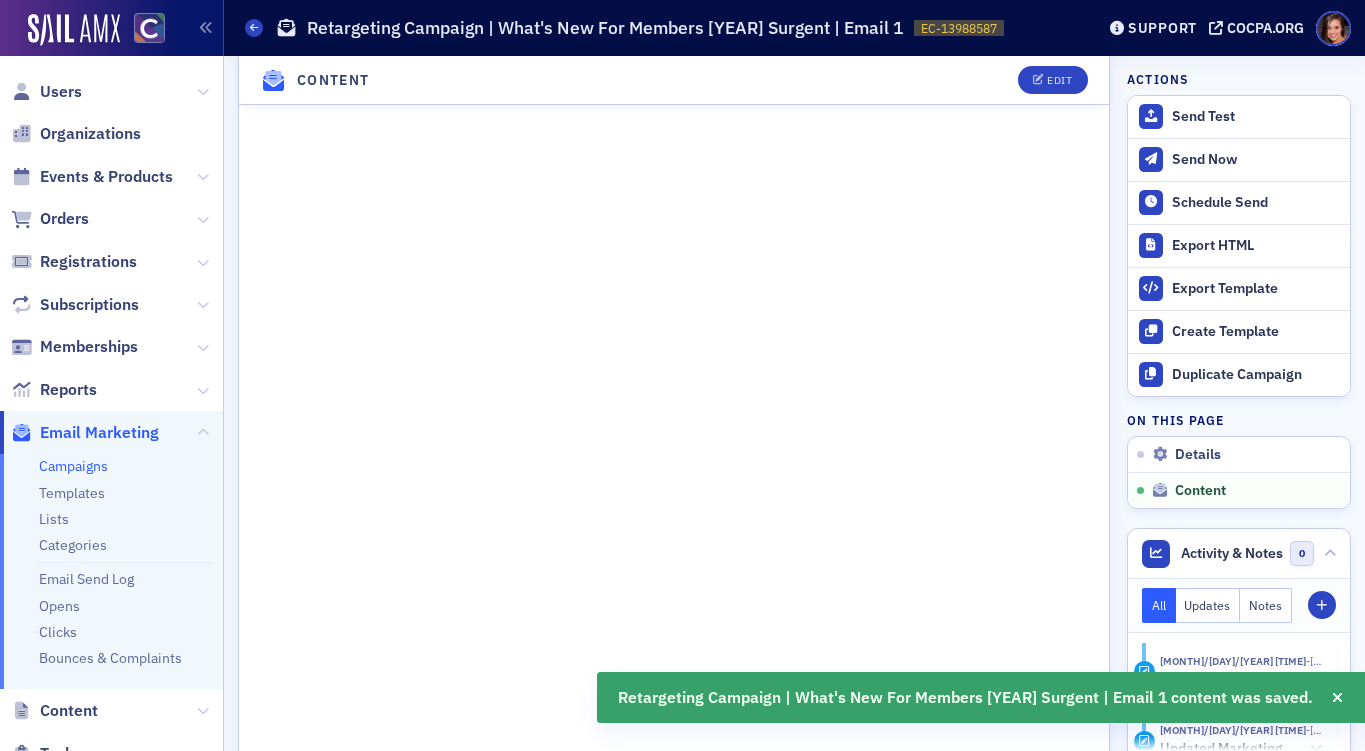 scroll, scrollTop: 3788, scrollLeft: 0, axis: vertical 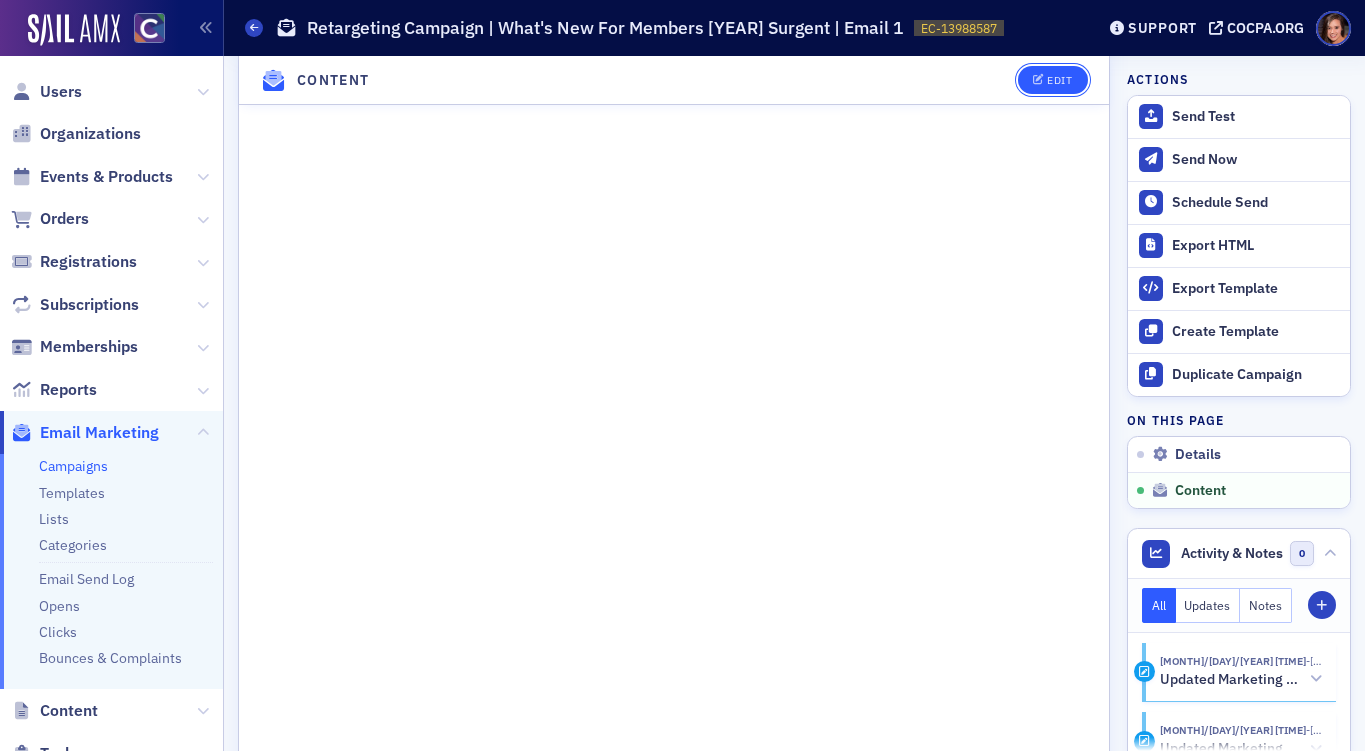 click 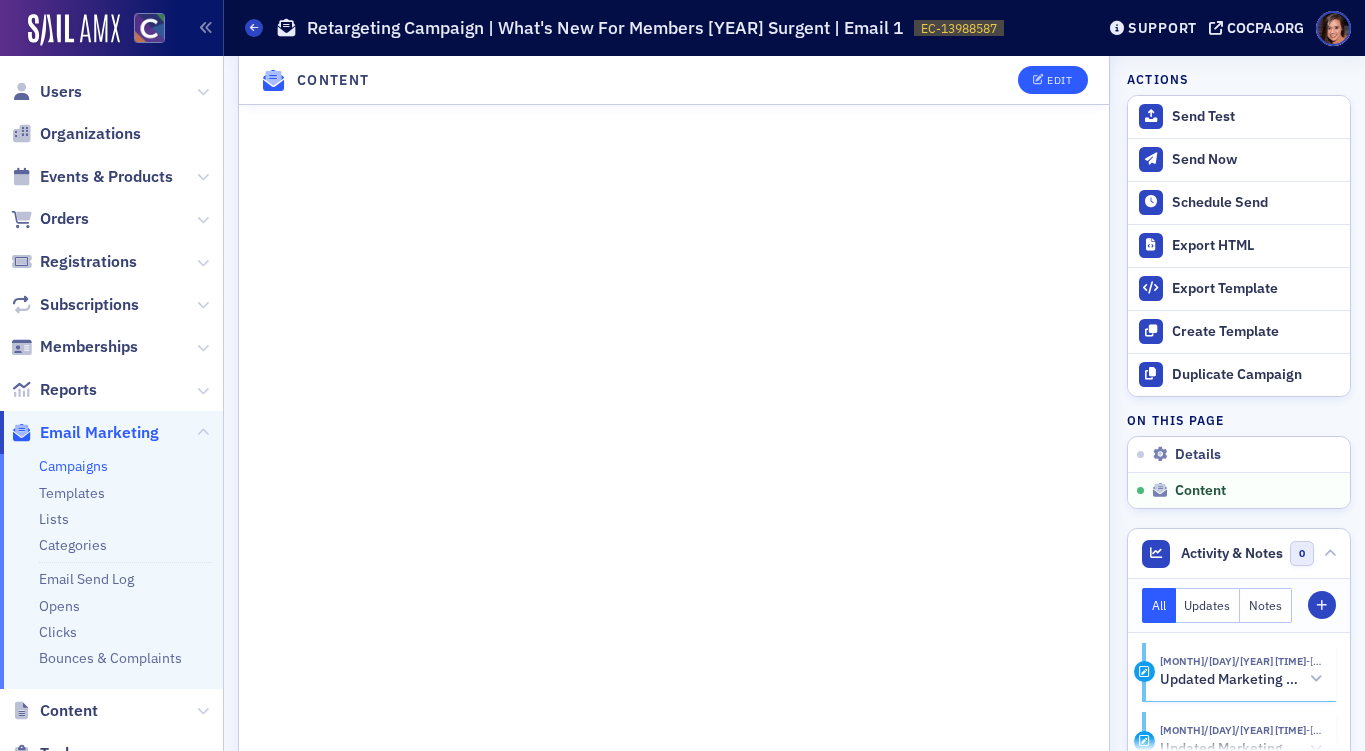 scroll, scrollTop: 2760, scrollLeft: 0, axis: vertical 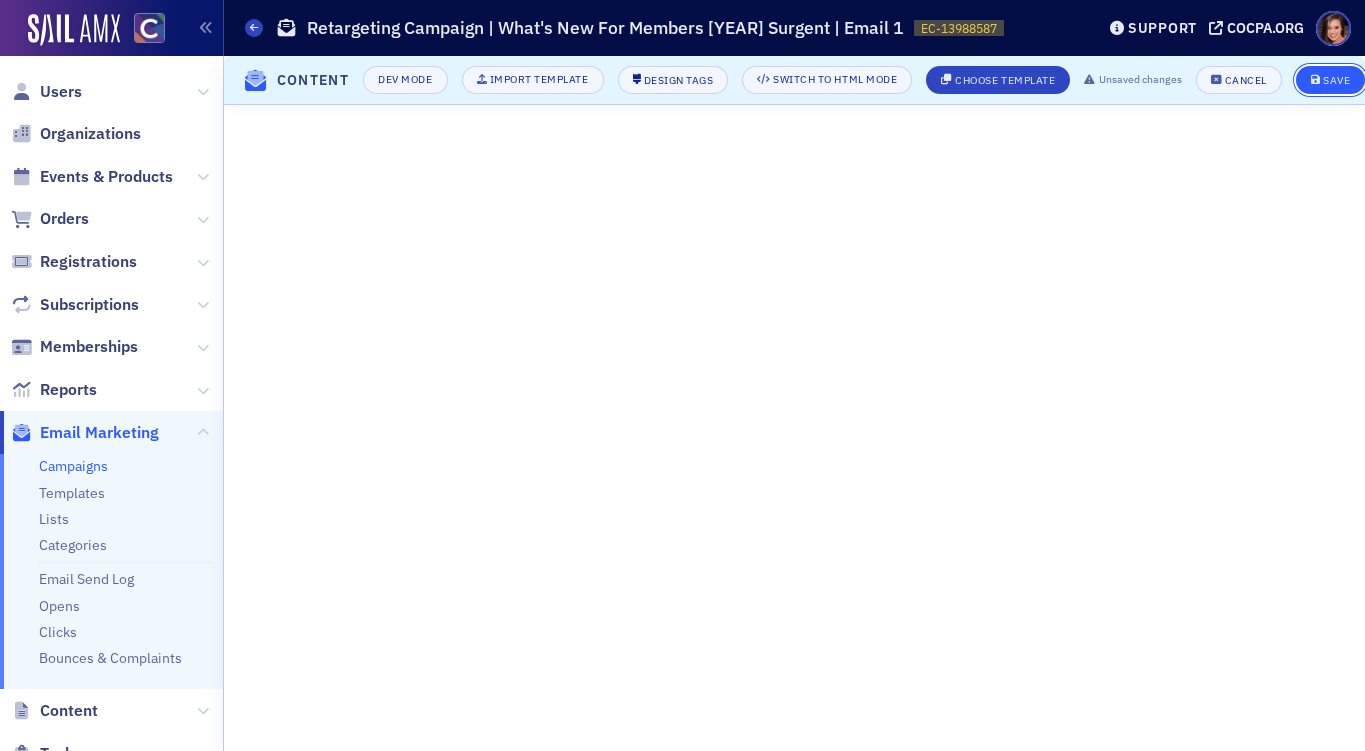 click on "Save" 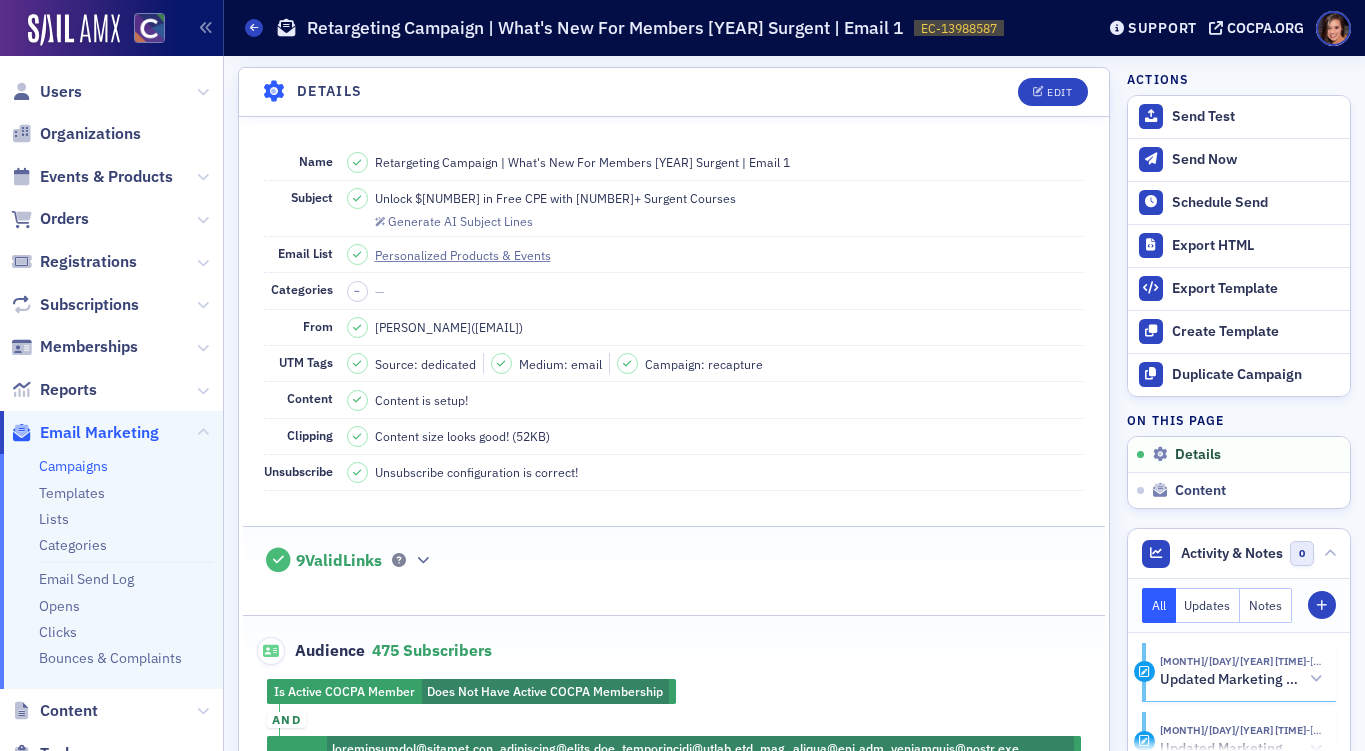 scroll, scrollTop: 0, scrollLeft: 0, axis: both 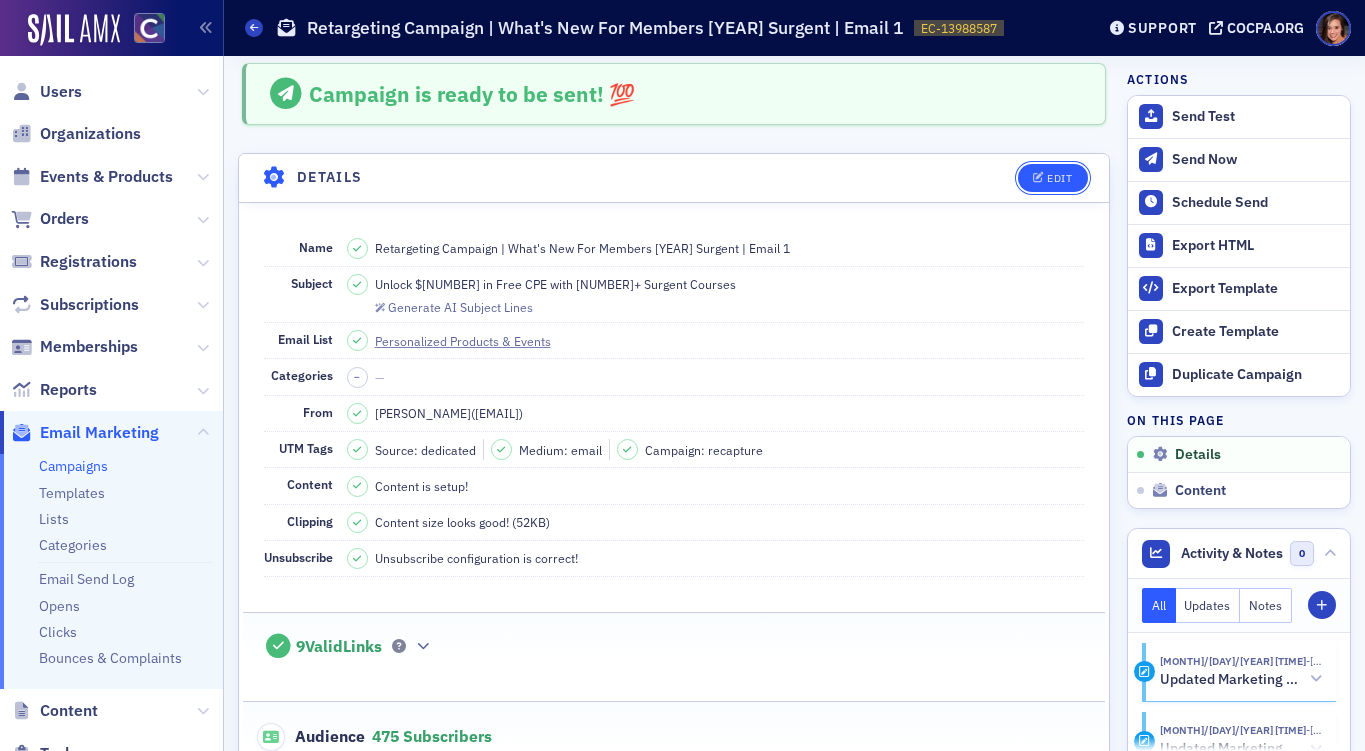 click on "Edit" 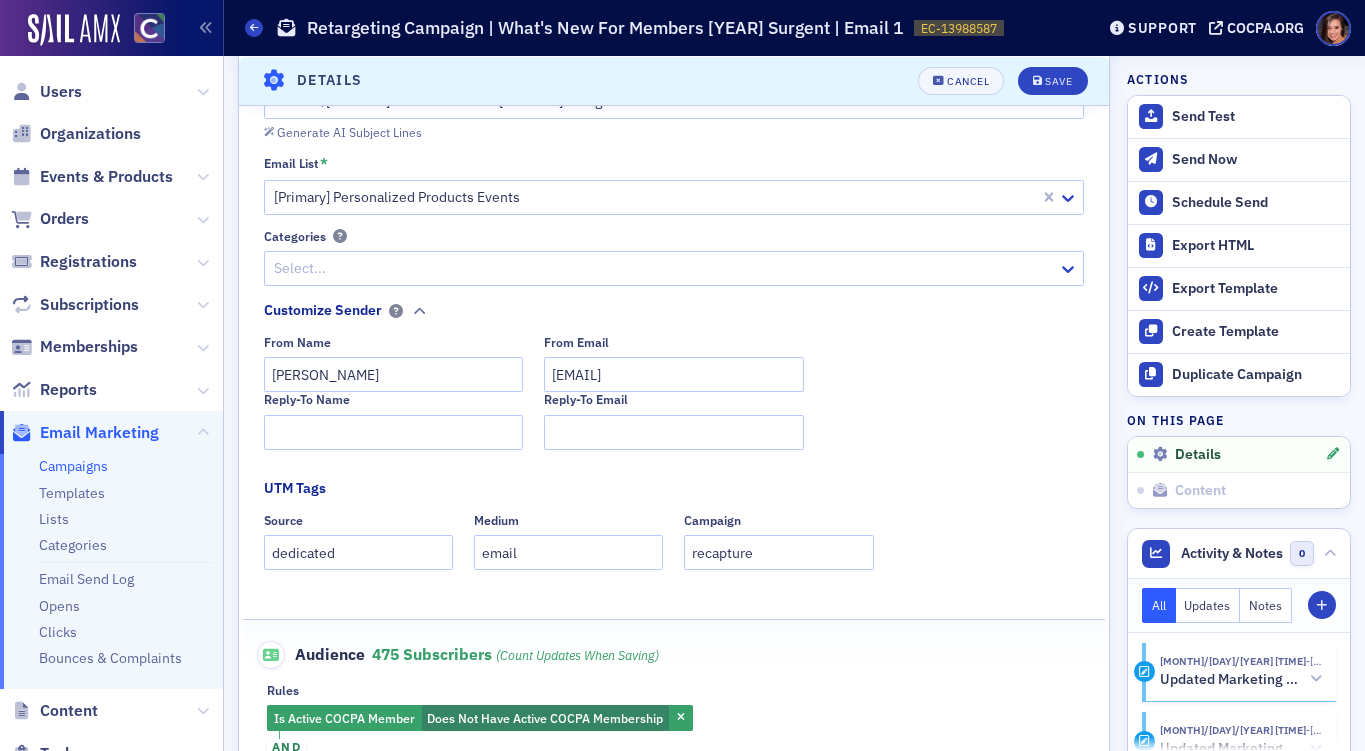 scroll, scrollTop: 247, scrollLeft: 0, axis: vertical 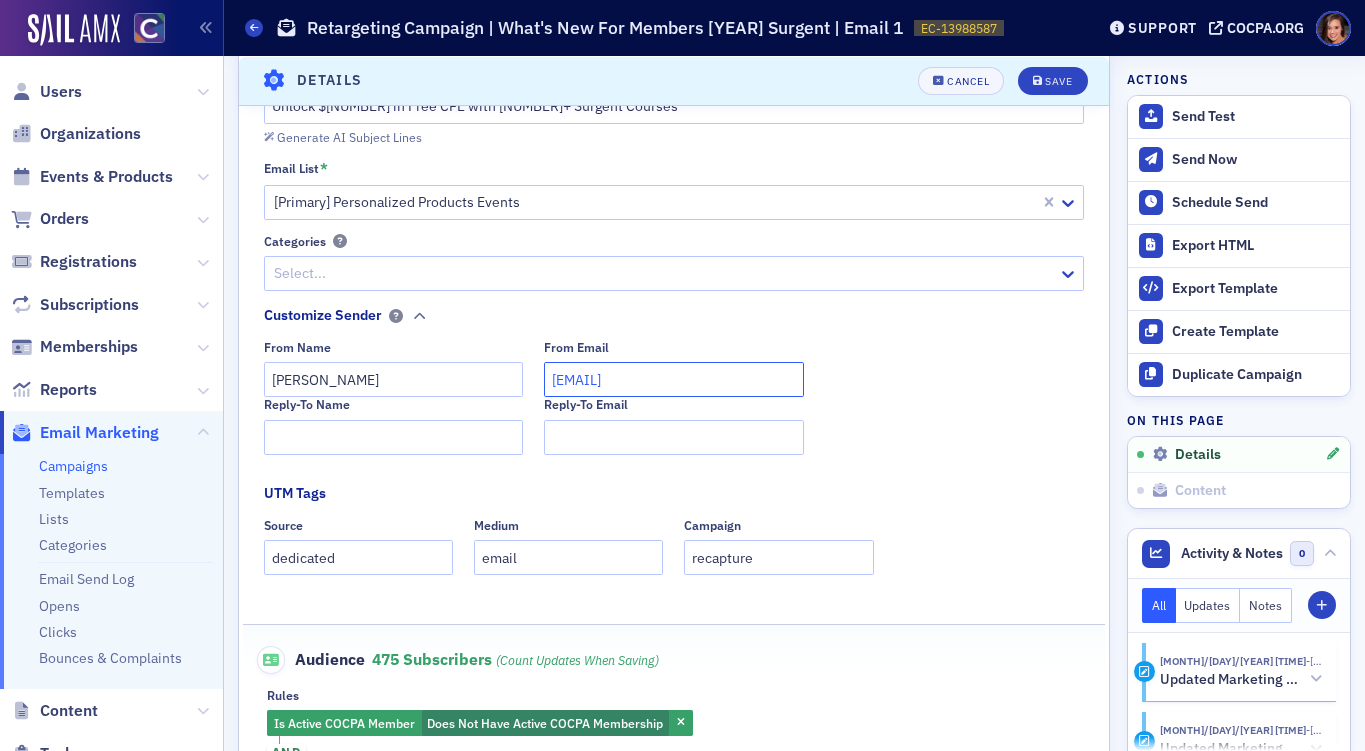 click on "[EMAIL]" 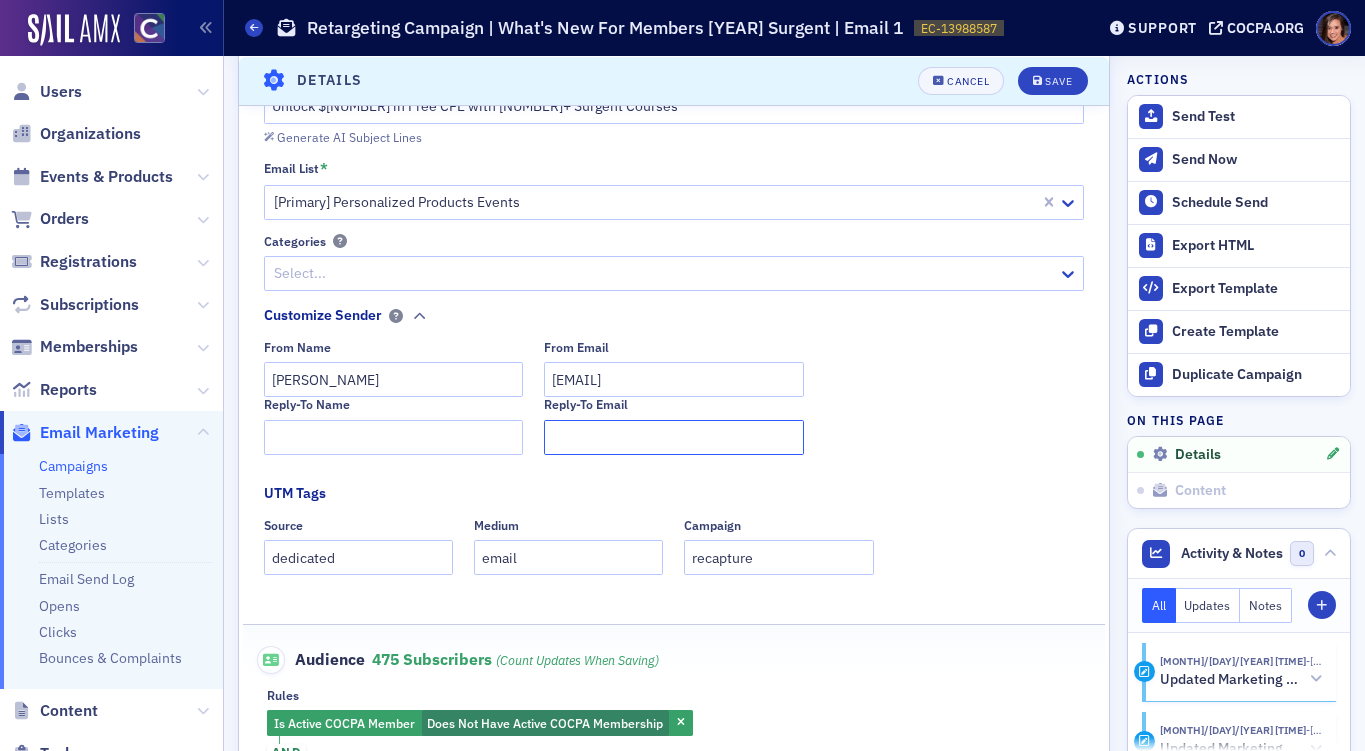 click on "Reply-To Email" 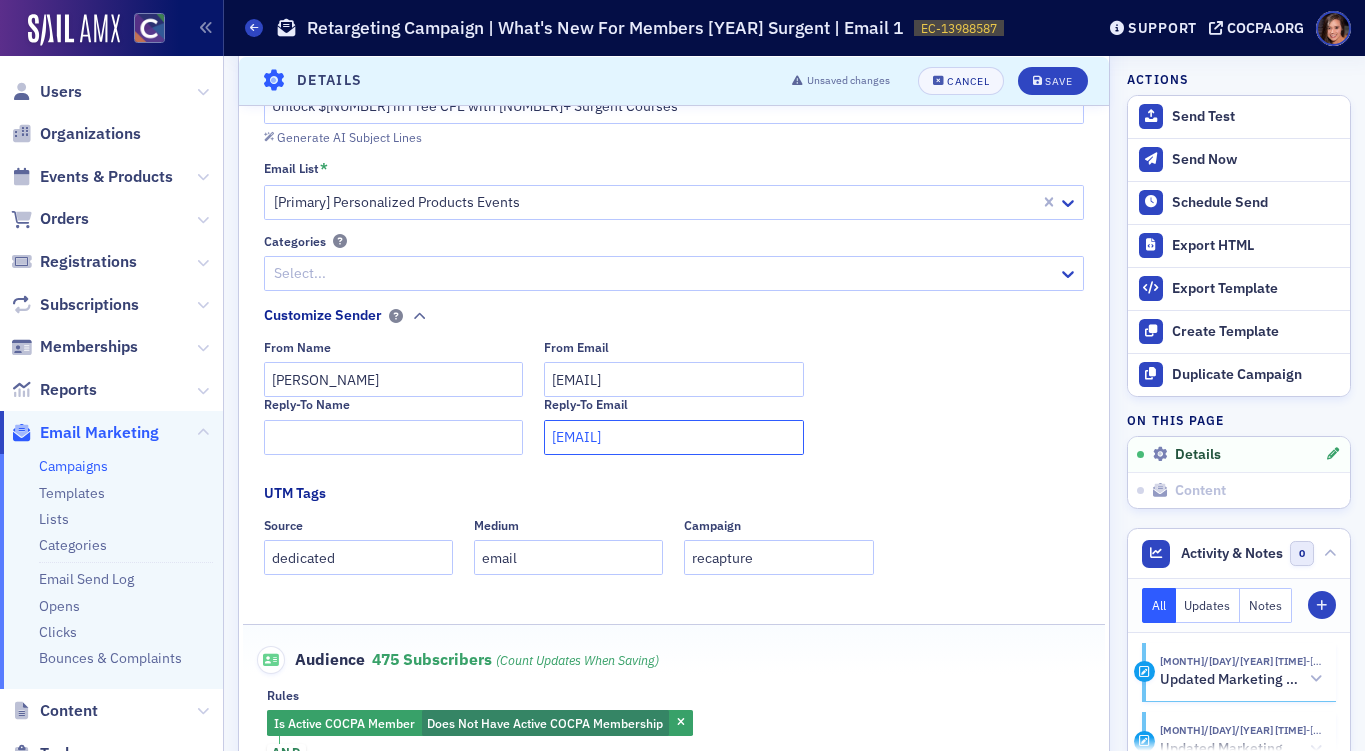 type on "[EMAIL]" 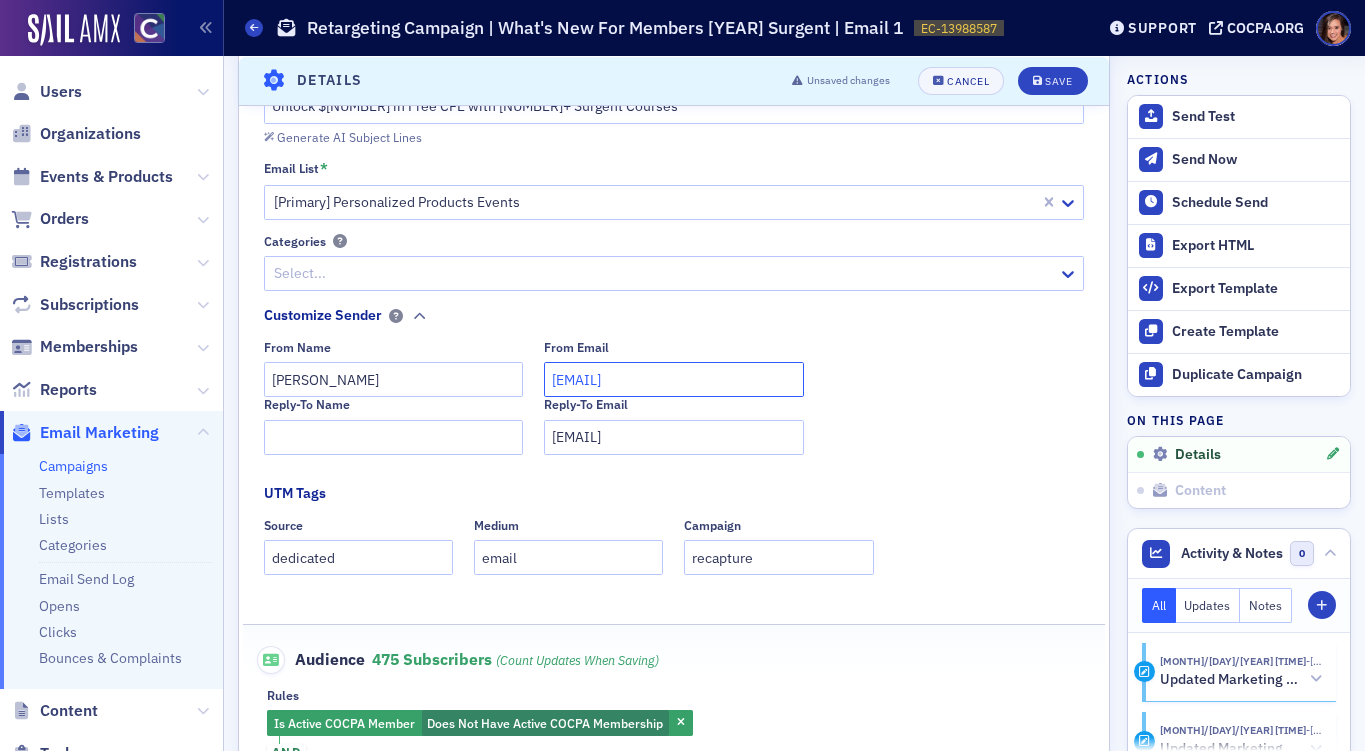 click on "[EMAIL]" 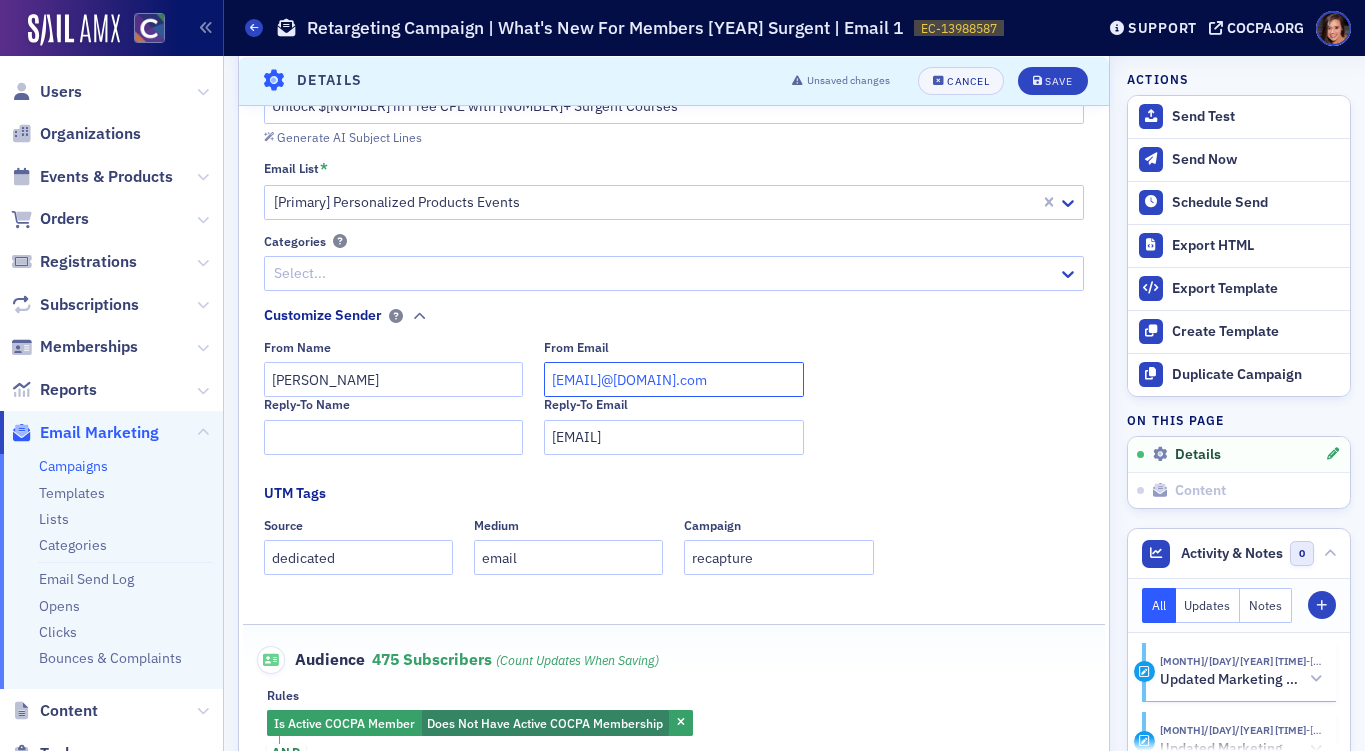 type on "[EMAIL]@[DOMAIN].com" 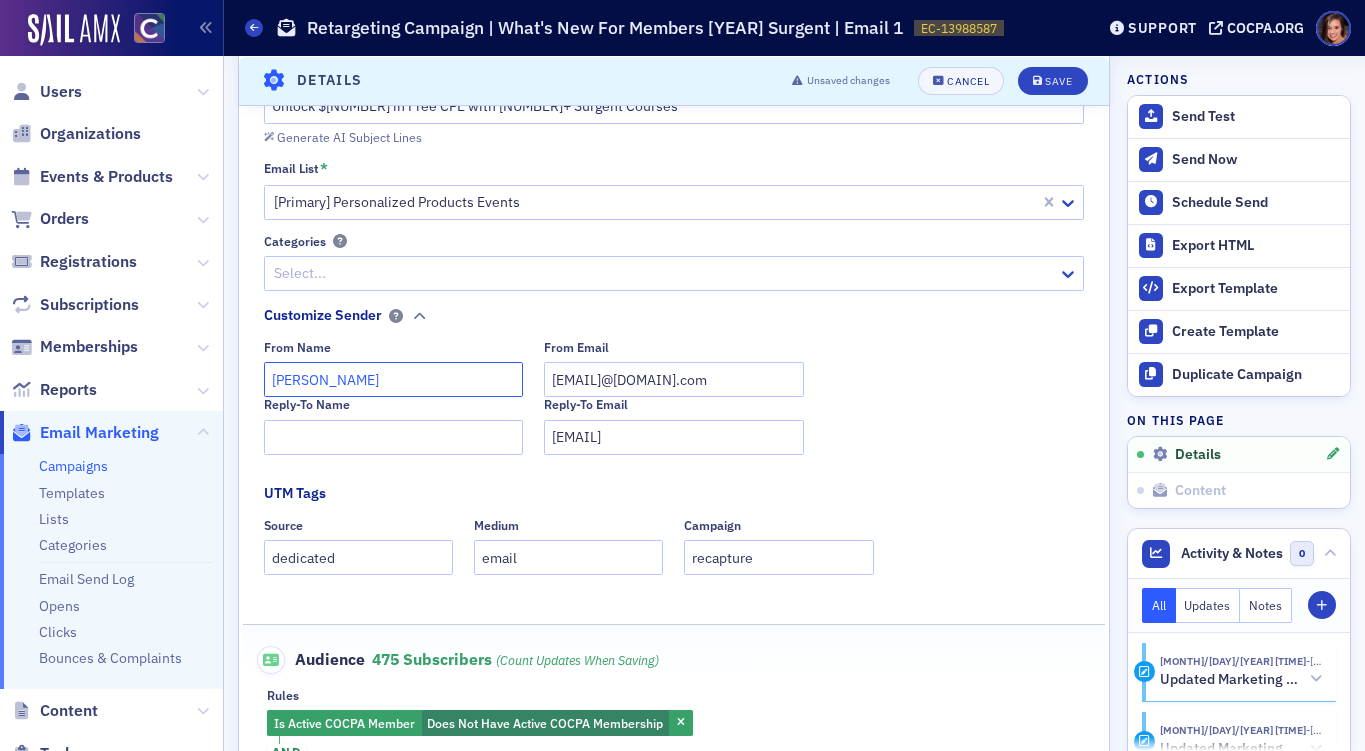 click on "[PERSON_NAME]" 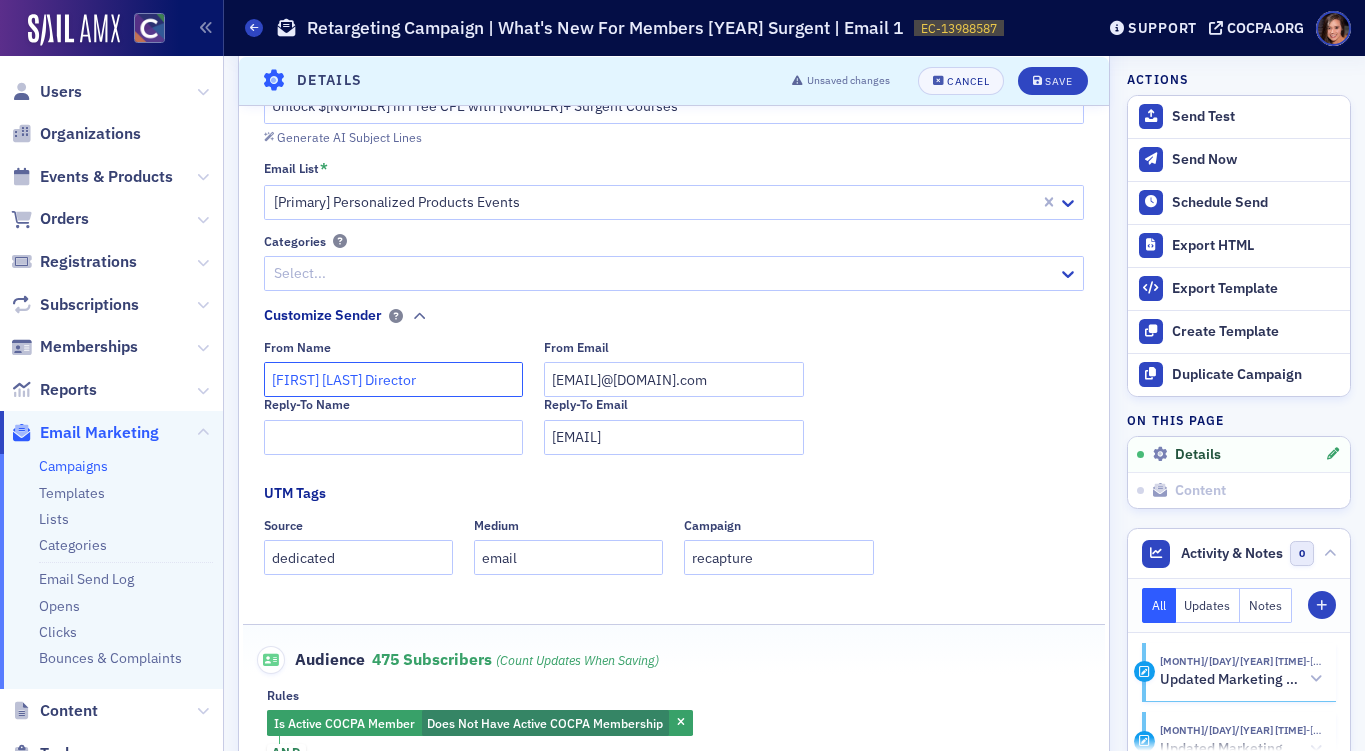 click on "[FIRST] [LAST] Director" 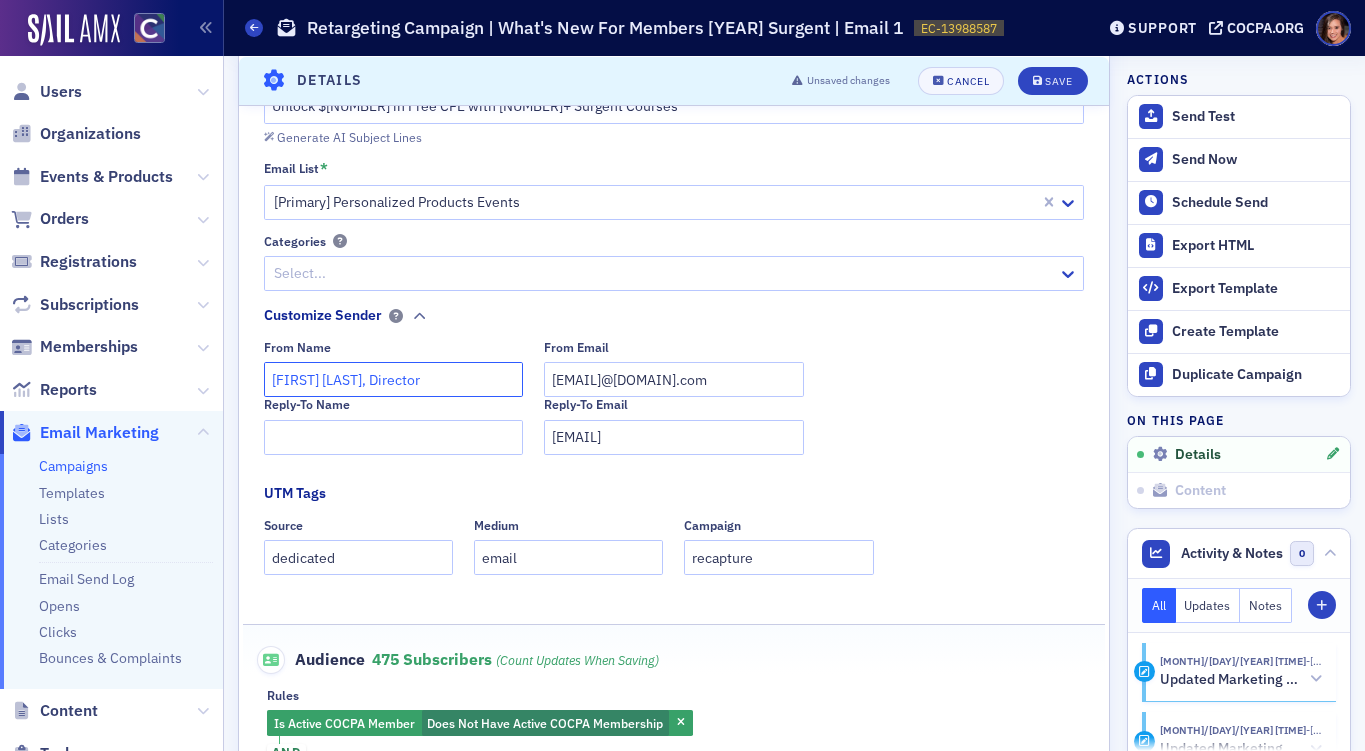 click on "[FIRST] [LAST], Director" 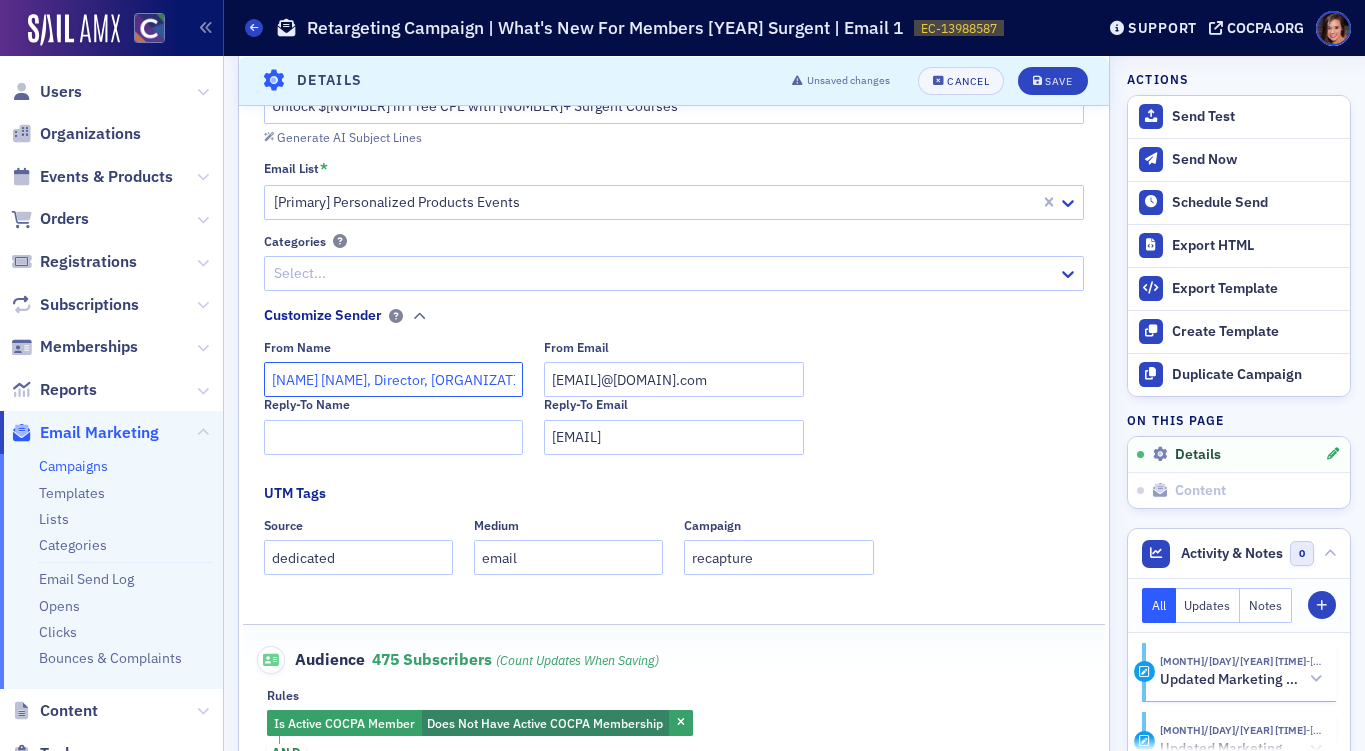 click on "[NAME] [NAME], Director, [ORGANIZATION]" 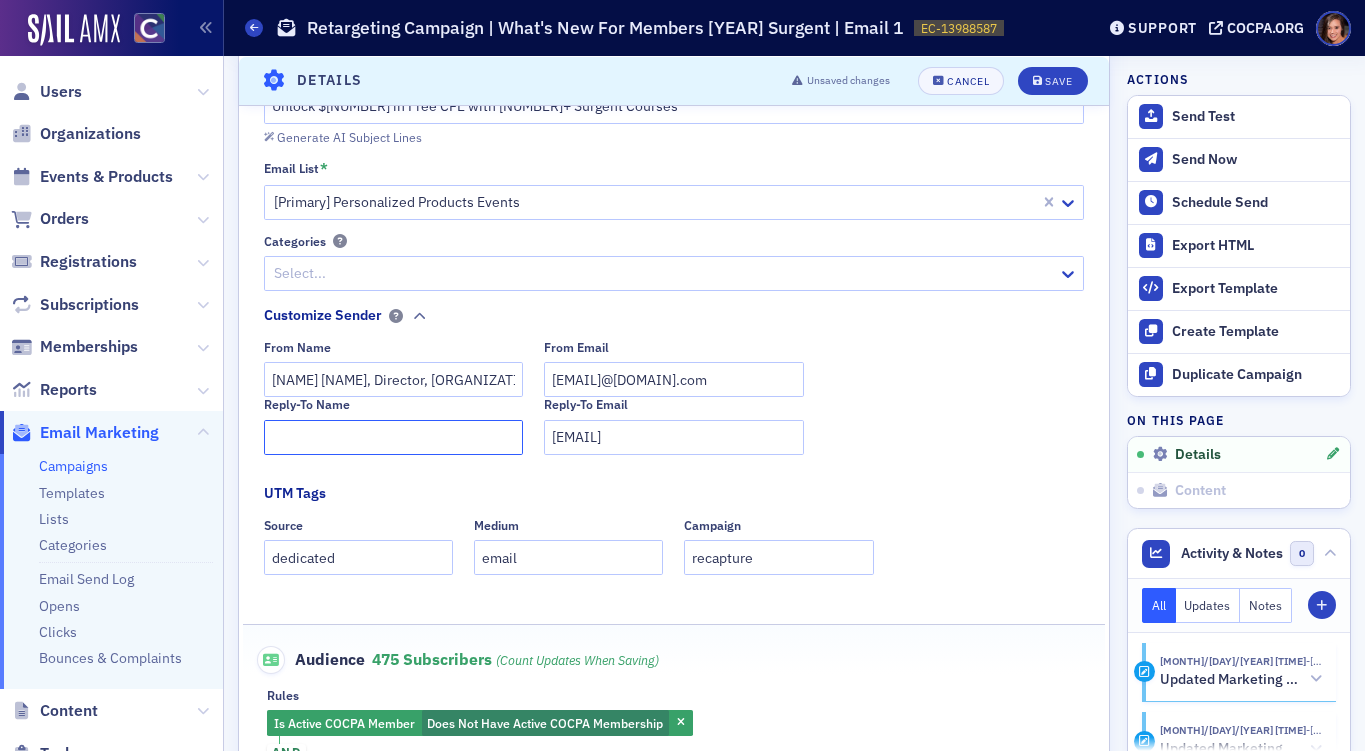 click on "Reply-To Name" 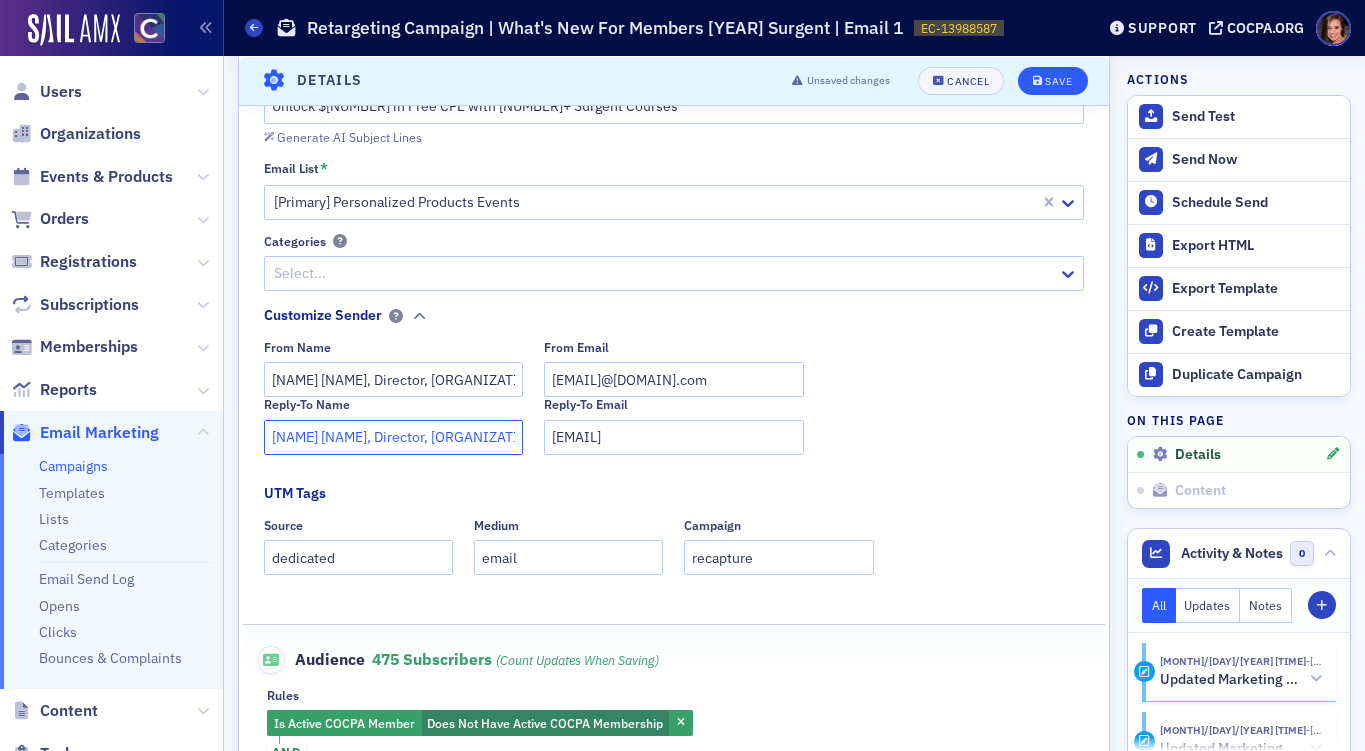 type on "[NAME] [NAME], Director, [ORGANIZATION]" 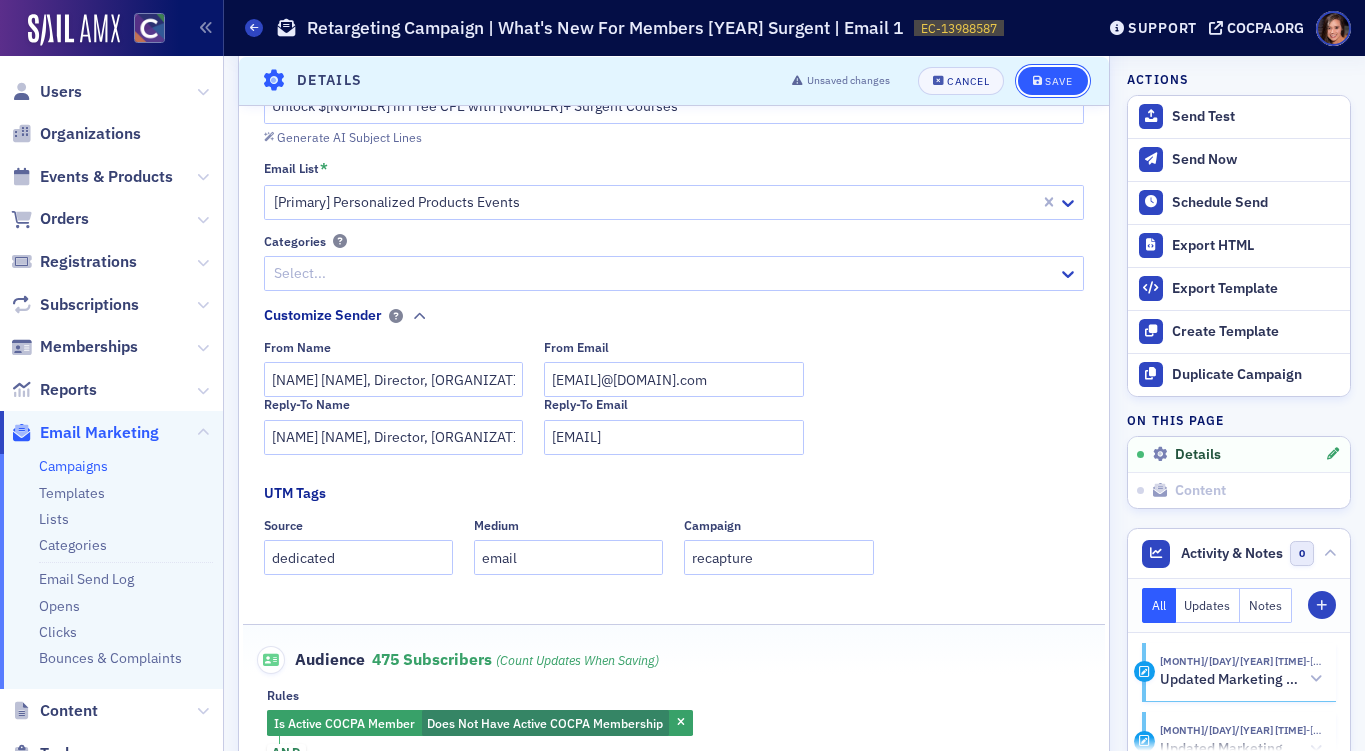 click on "Save" 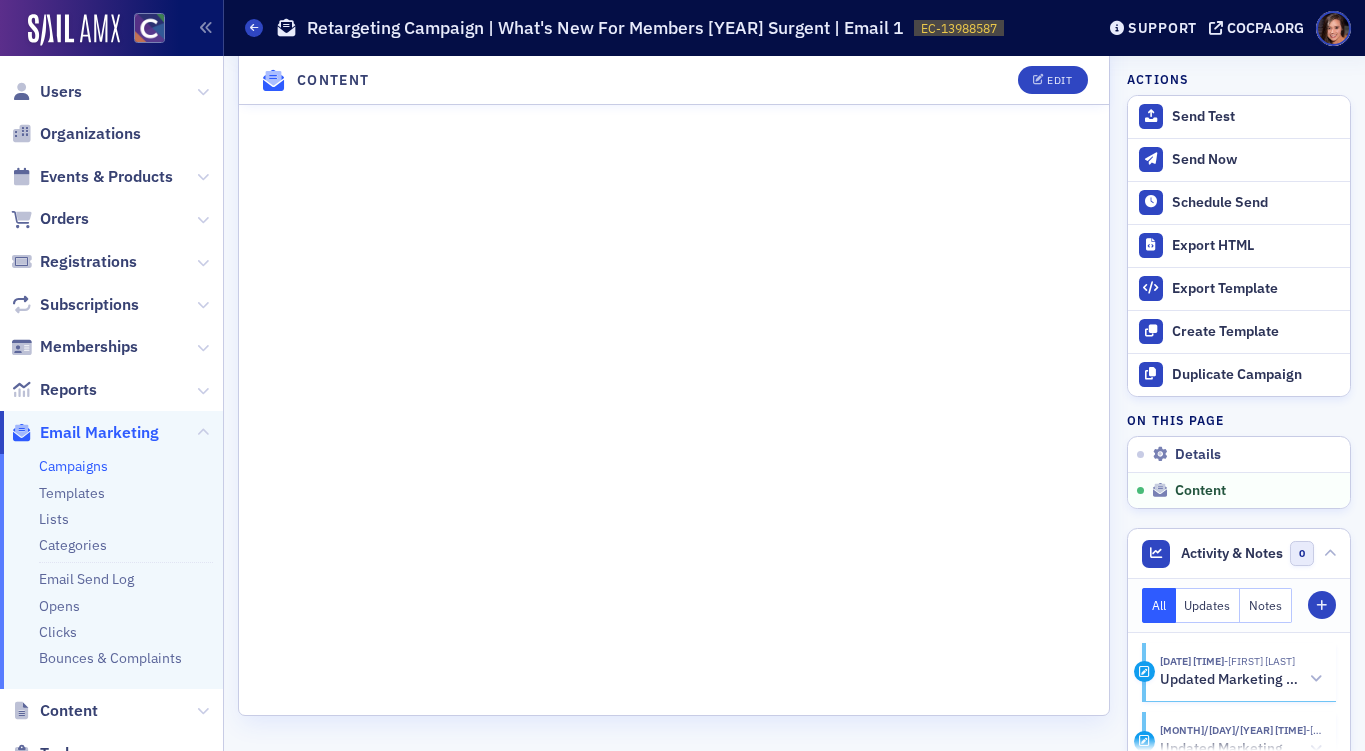 scroll, scrollTop: 4068, scrollLeft: 0, axis: vertical 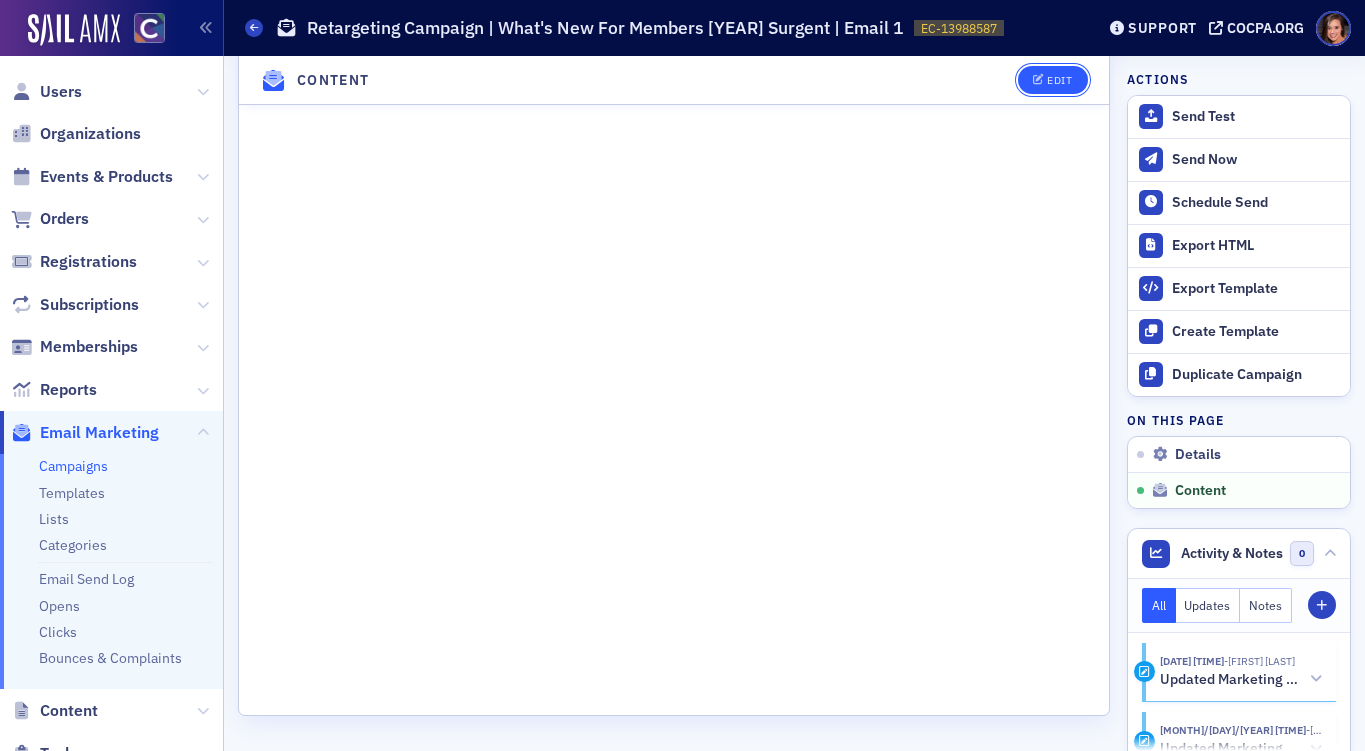 click on "Edit" 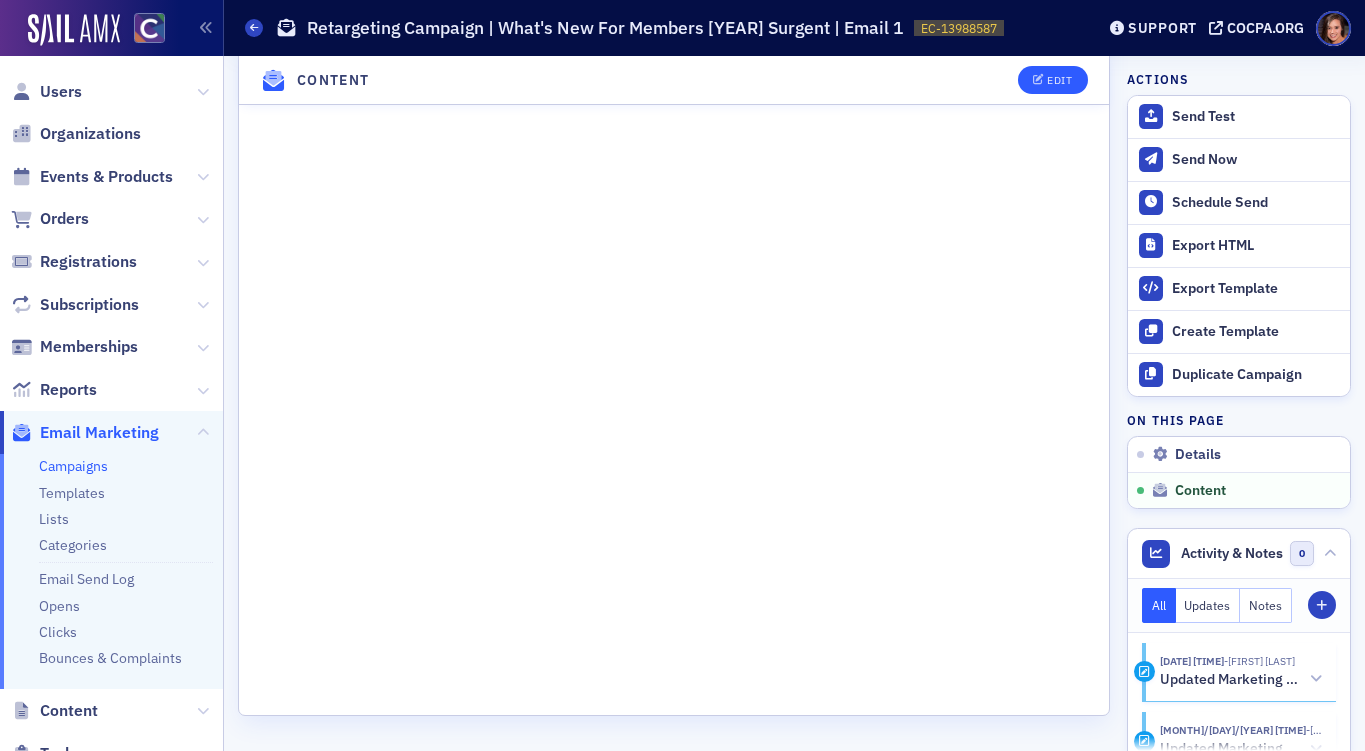 scroll, scrollTop: 2796, scrollLeft: 0, axis: vertical 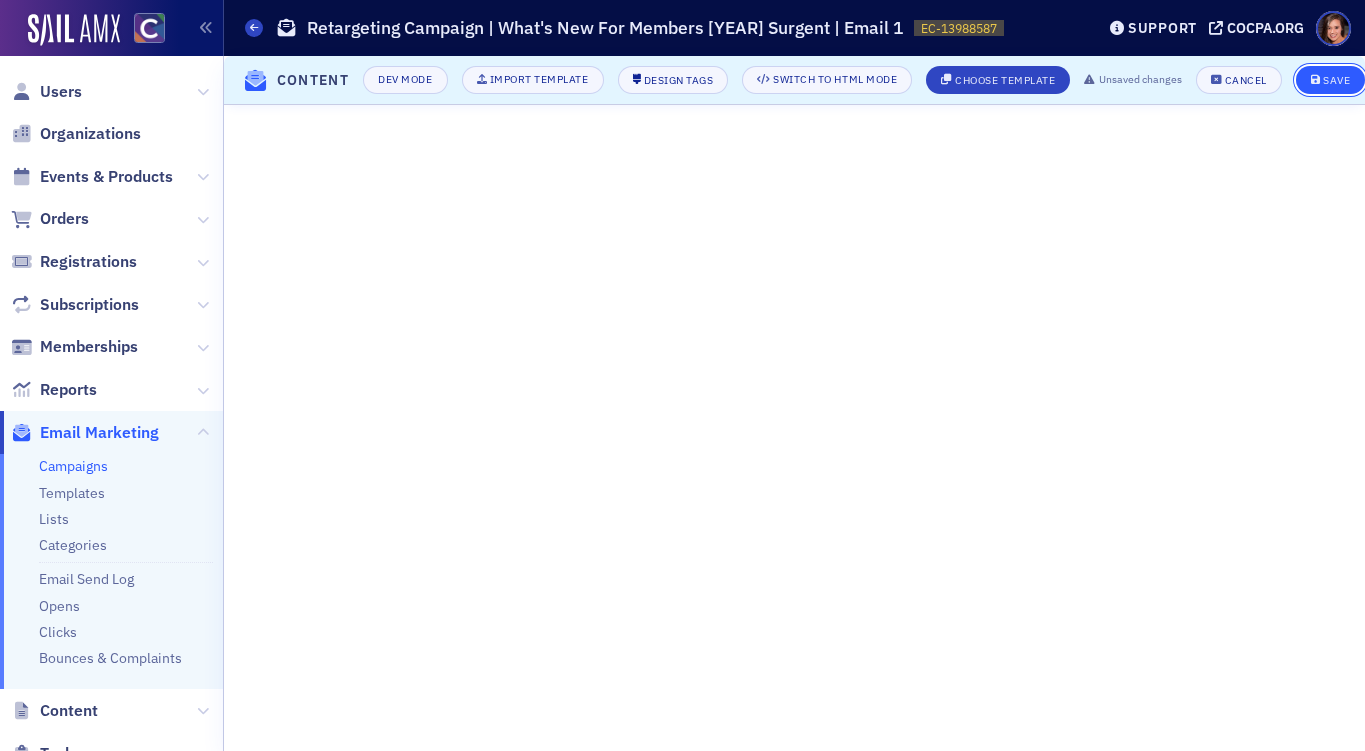click on "Save" 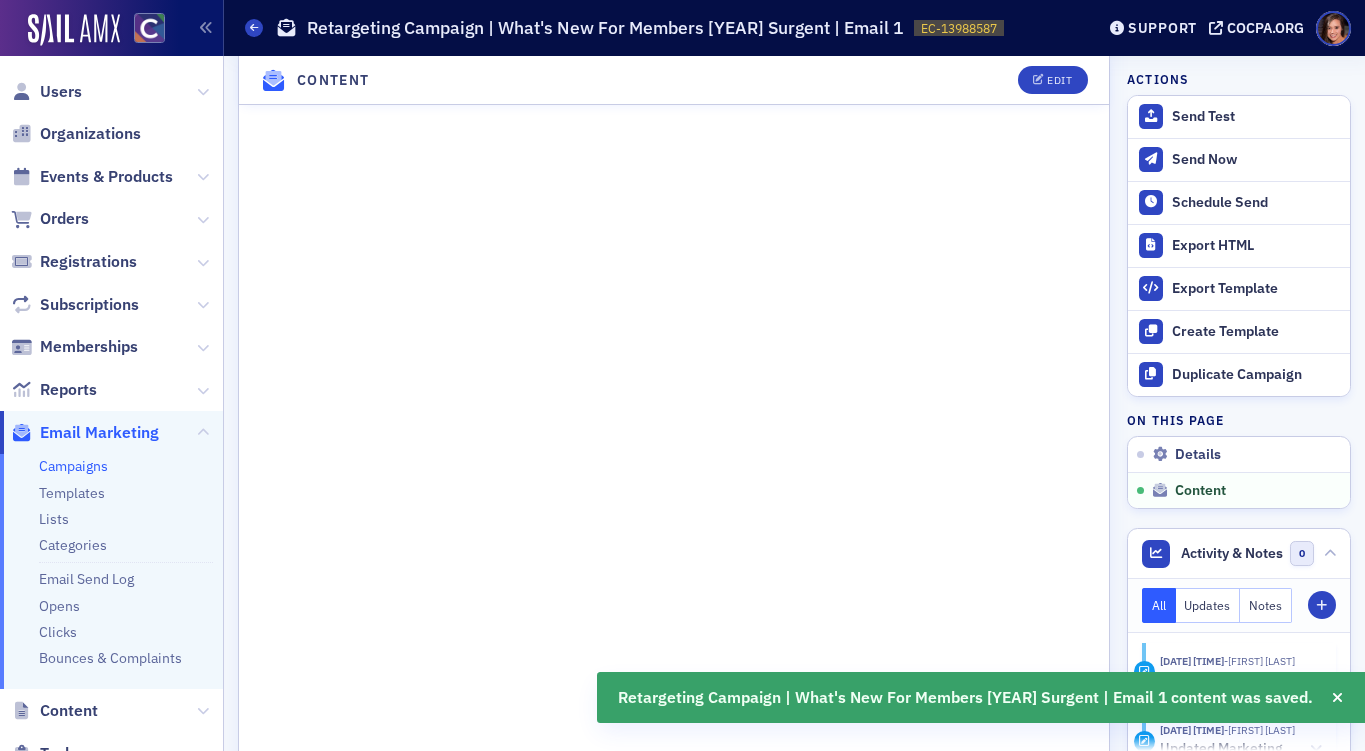 scroll, scrollTop: 3729, scrollLeft: 0, axis: vertical 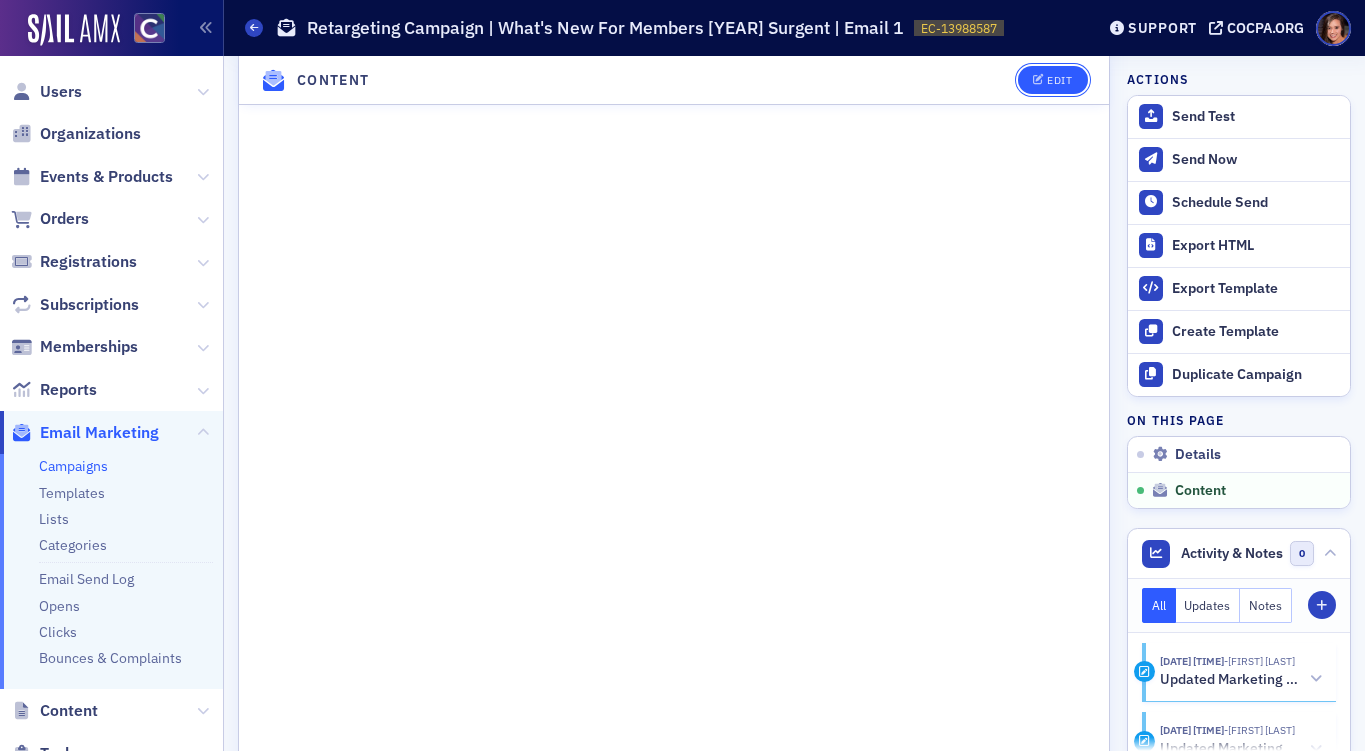 click 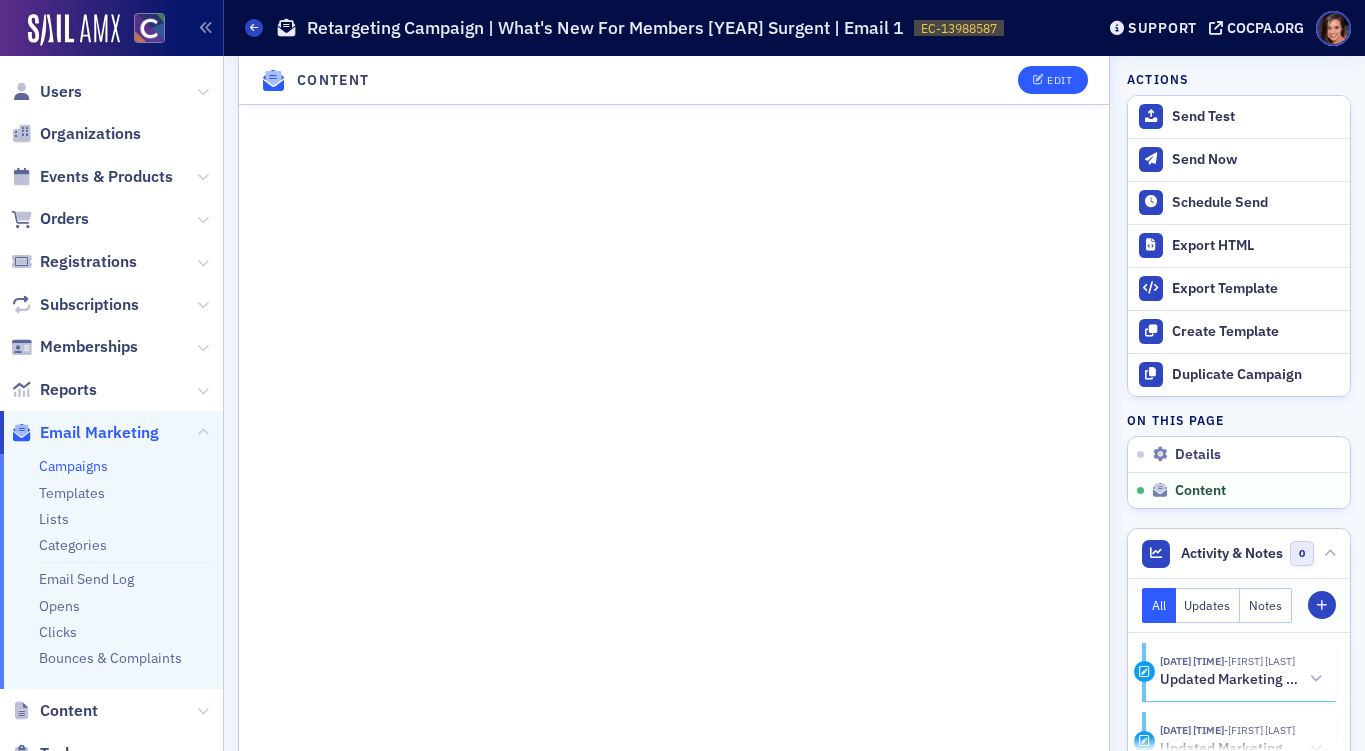 scroll, scrollTop: 2796, scrollLeft: 0, axis: vertical 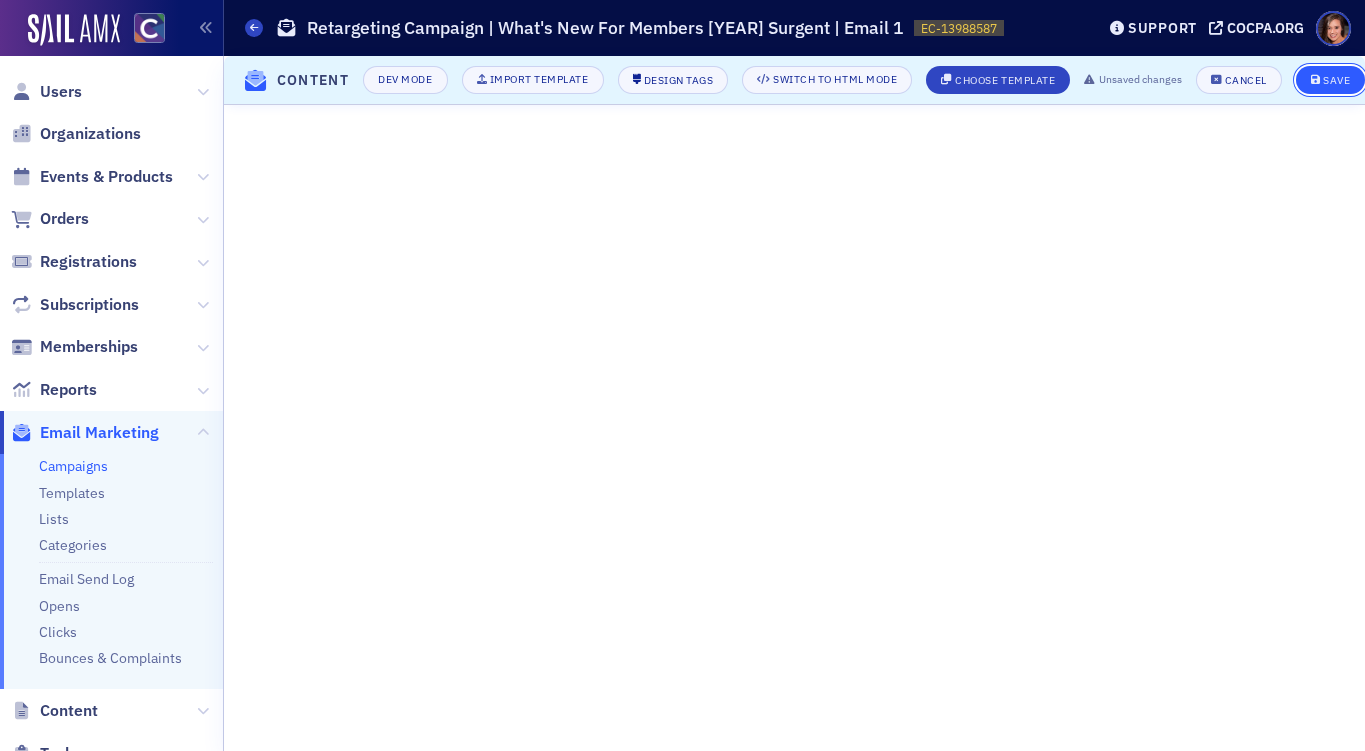 click on "Save" 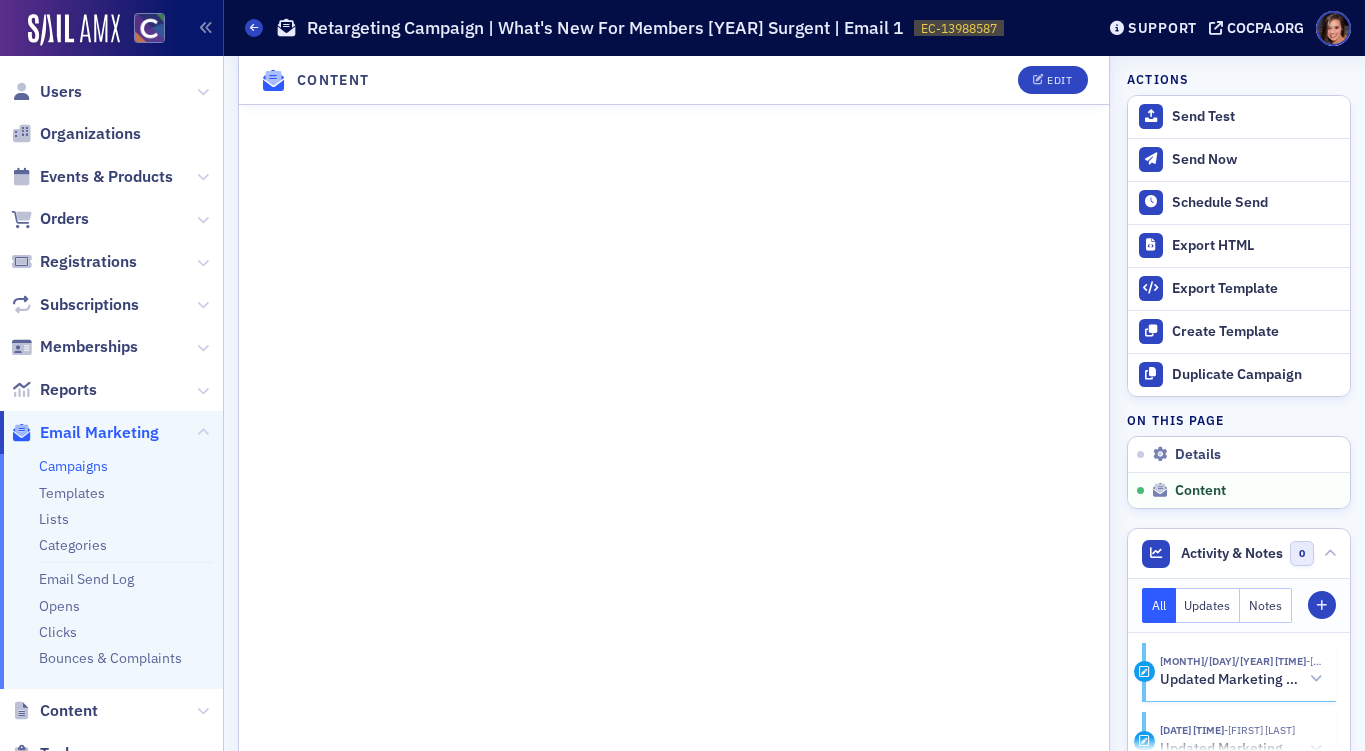 scroll, scrollTop: 3596, scrollLeft: 0, axis: vertical 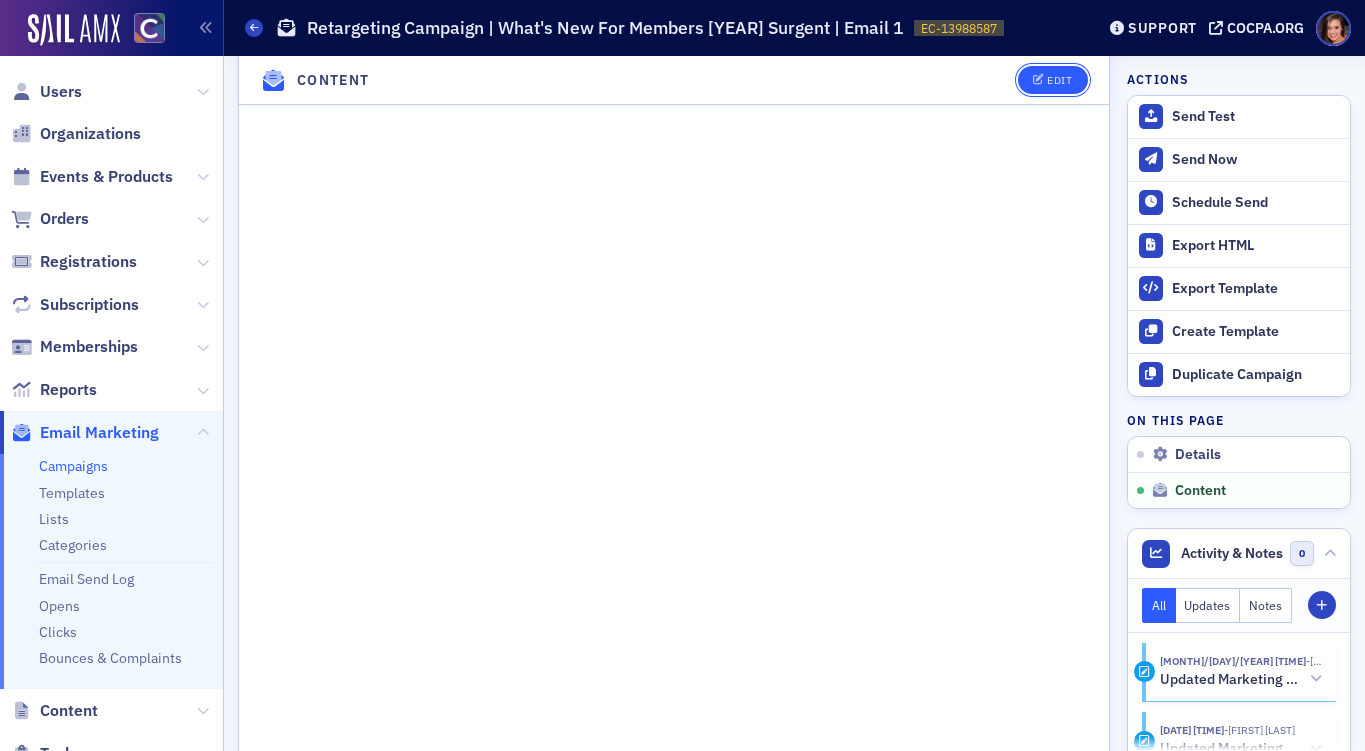 click on "Edit" 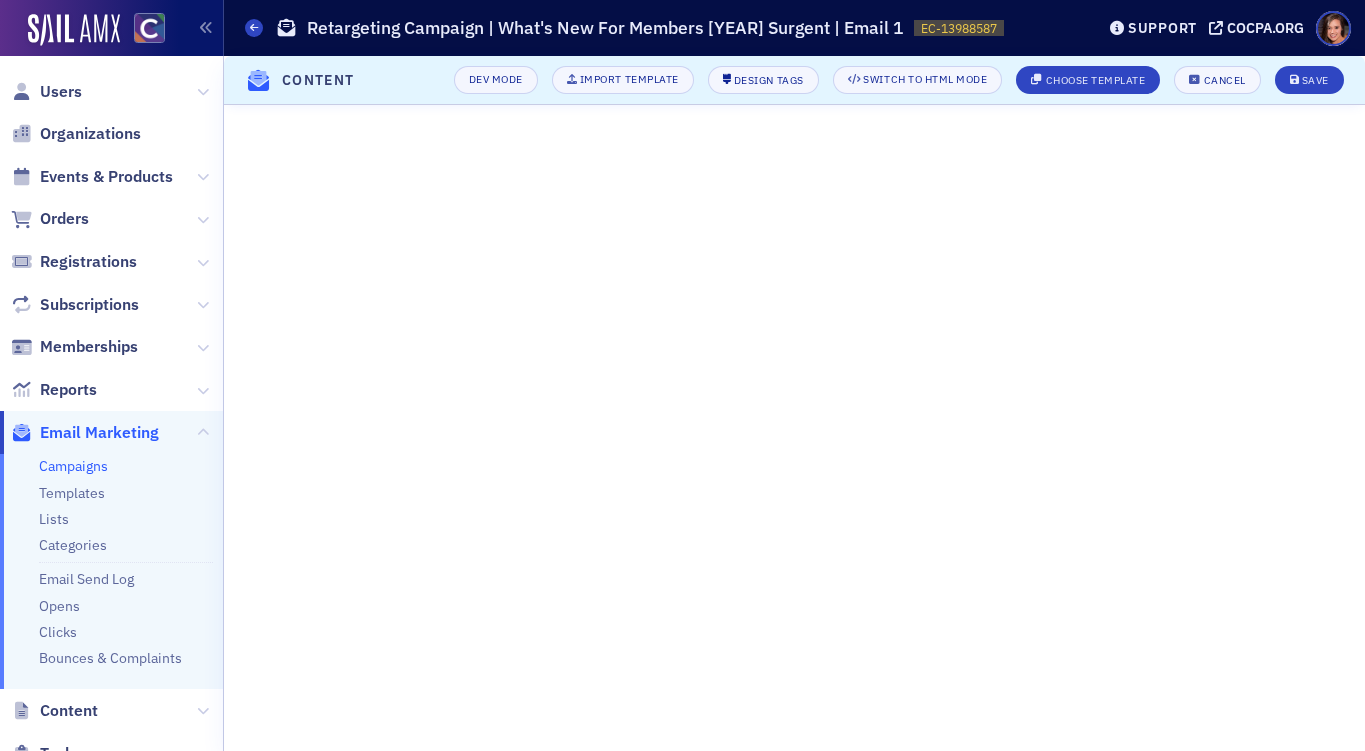 scroll, scrollTop: 2796, scrollLeft: 0, axis: vertical 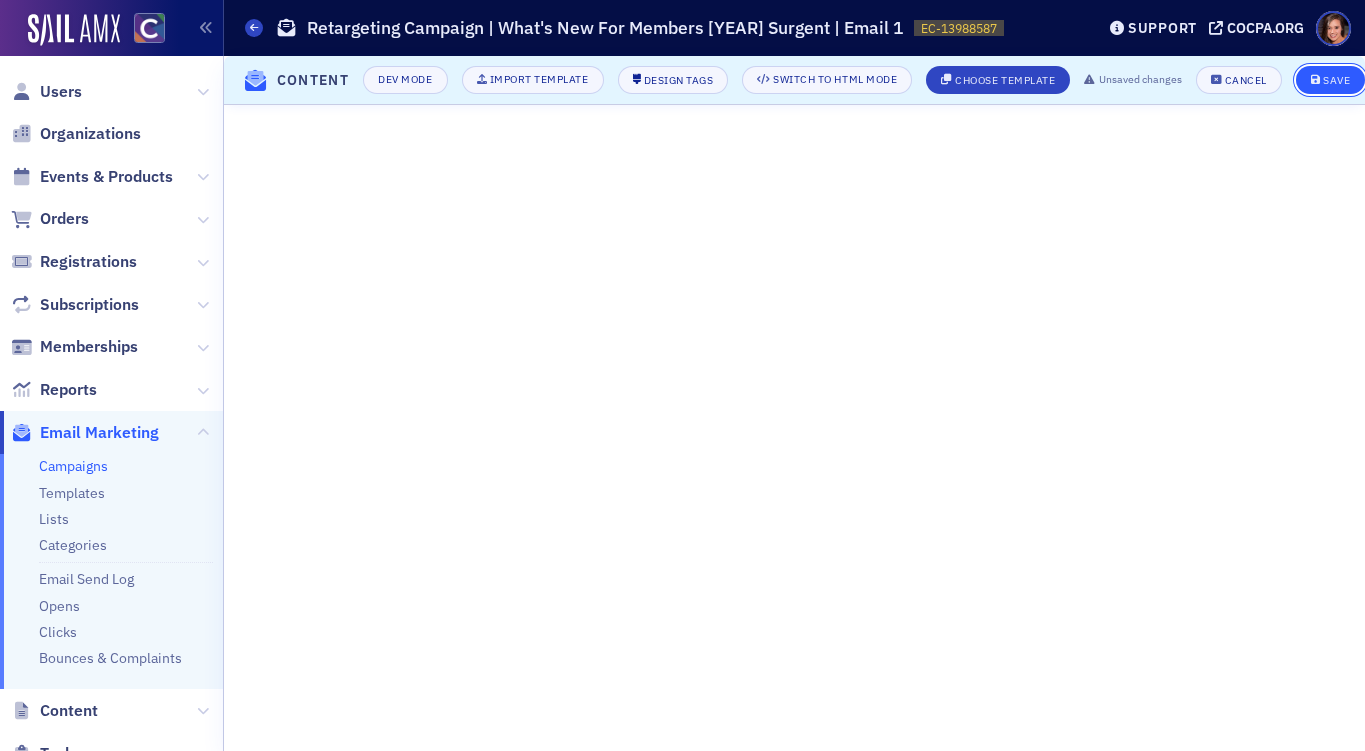 click on "Save" 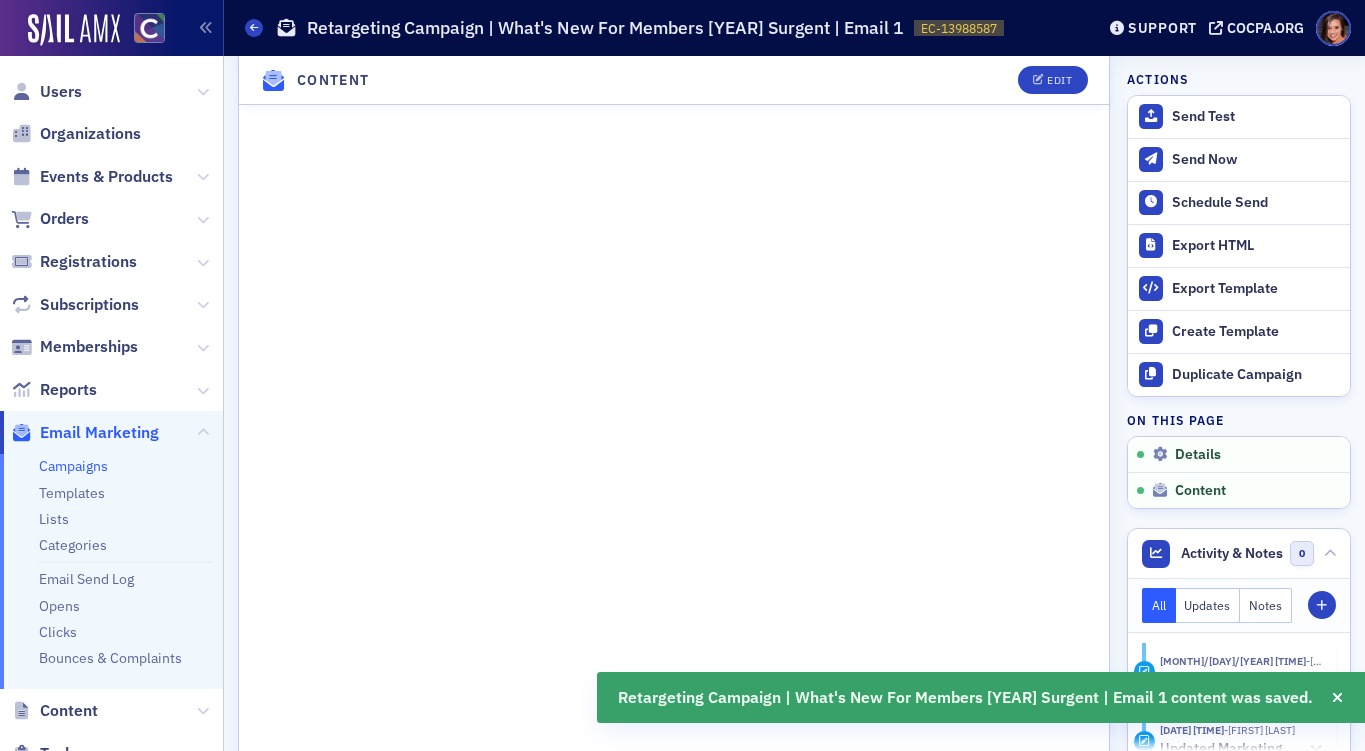 scroll, scrollTop: 3467, scrollLeft: 0, axis: vertical 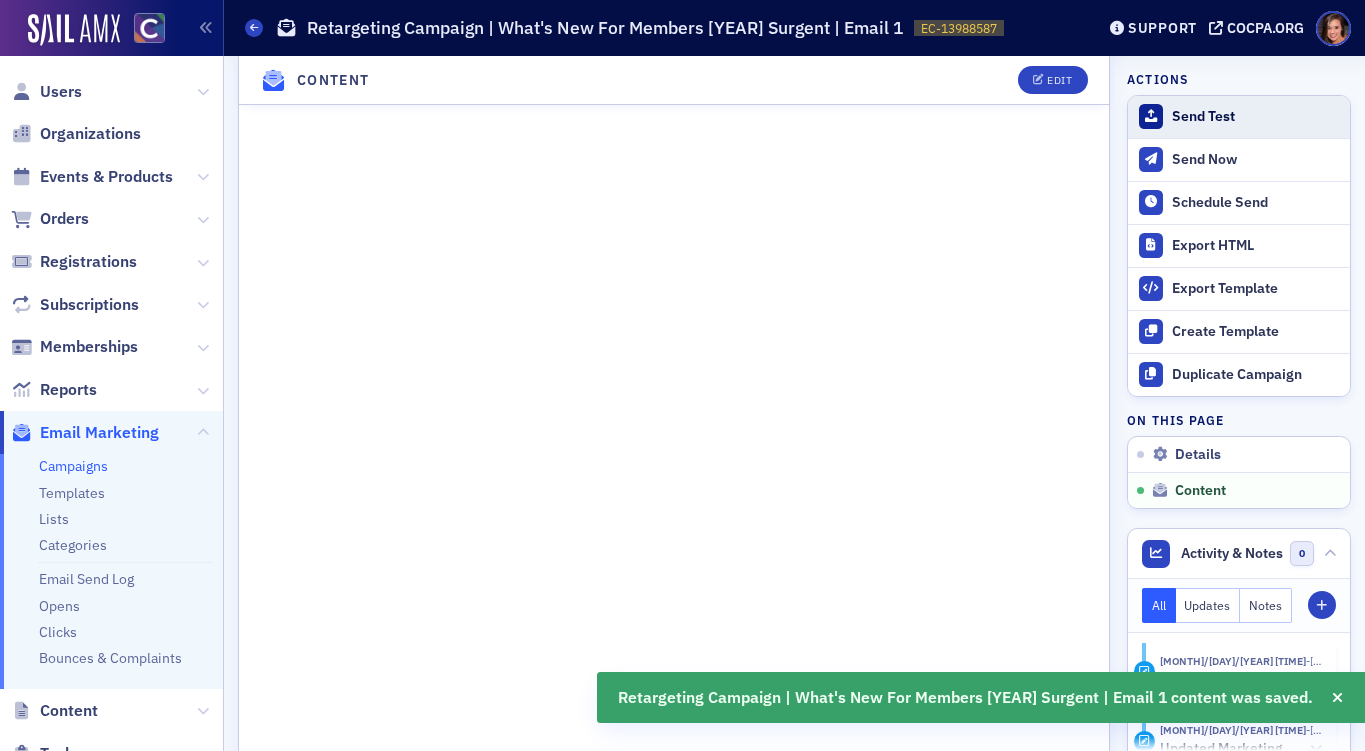 click on "Send Test" 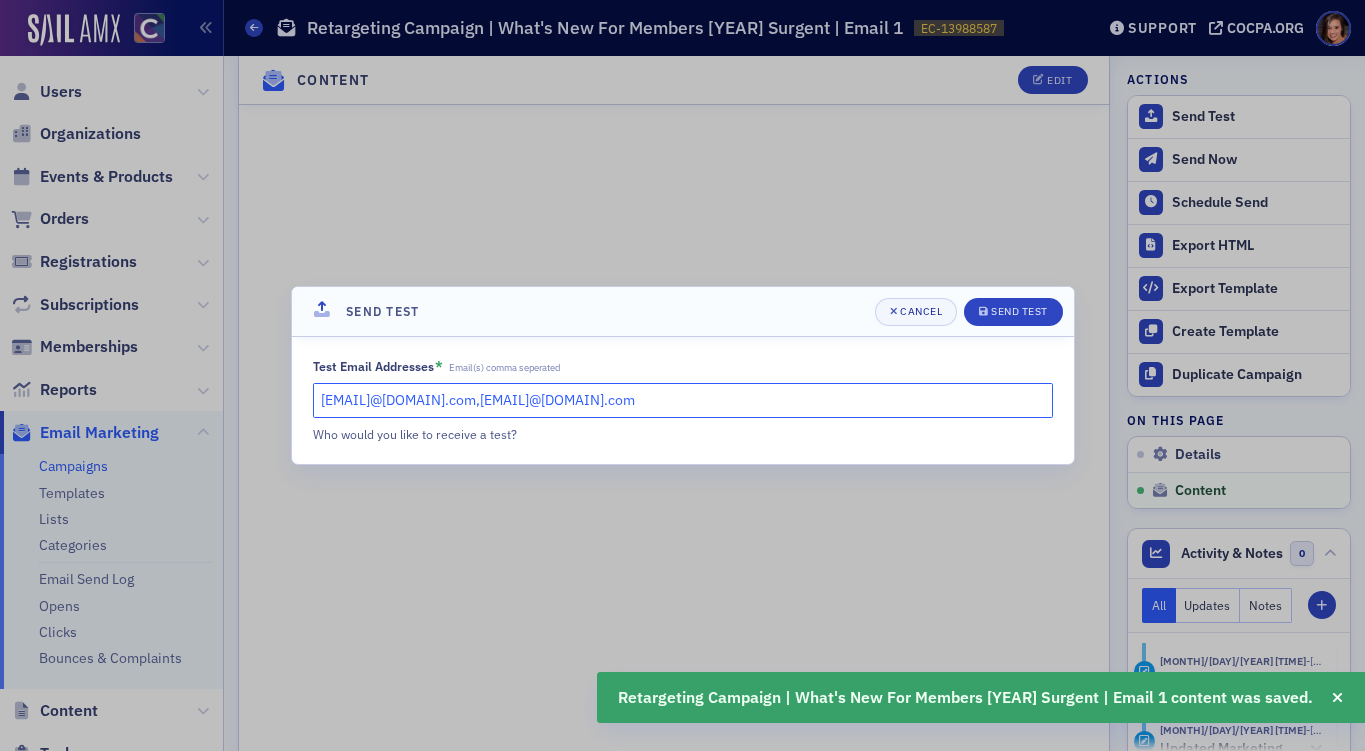 drag, startPoint x: 493, startPoint y: 403, endPoint x: 857, endPoint y: 418, distance: 364.30893 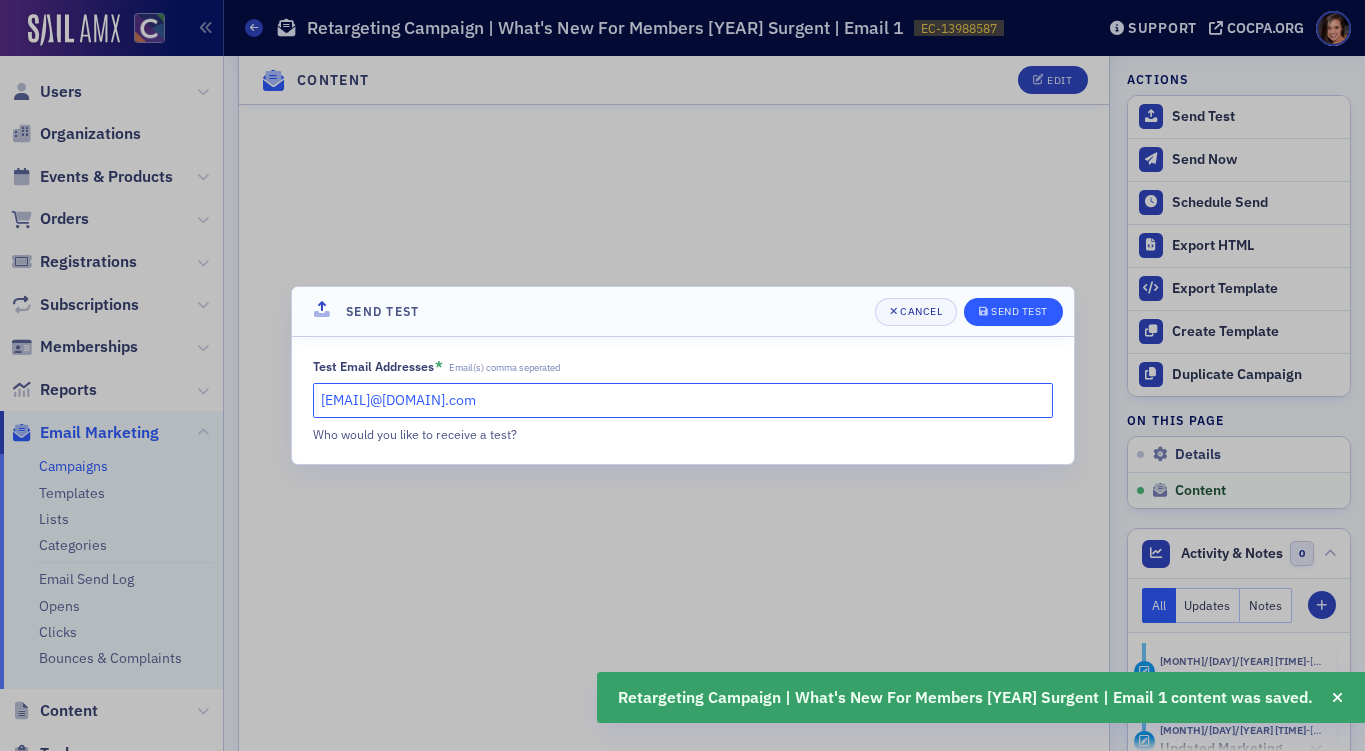 type on "[EMAIL]@[DOMAIN].com" 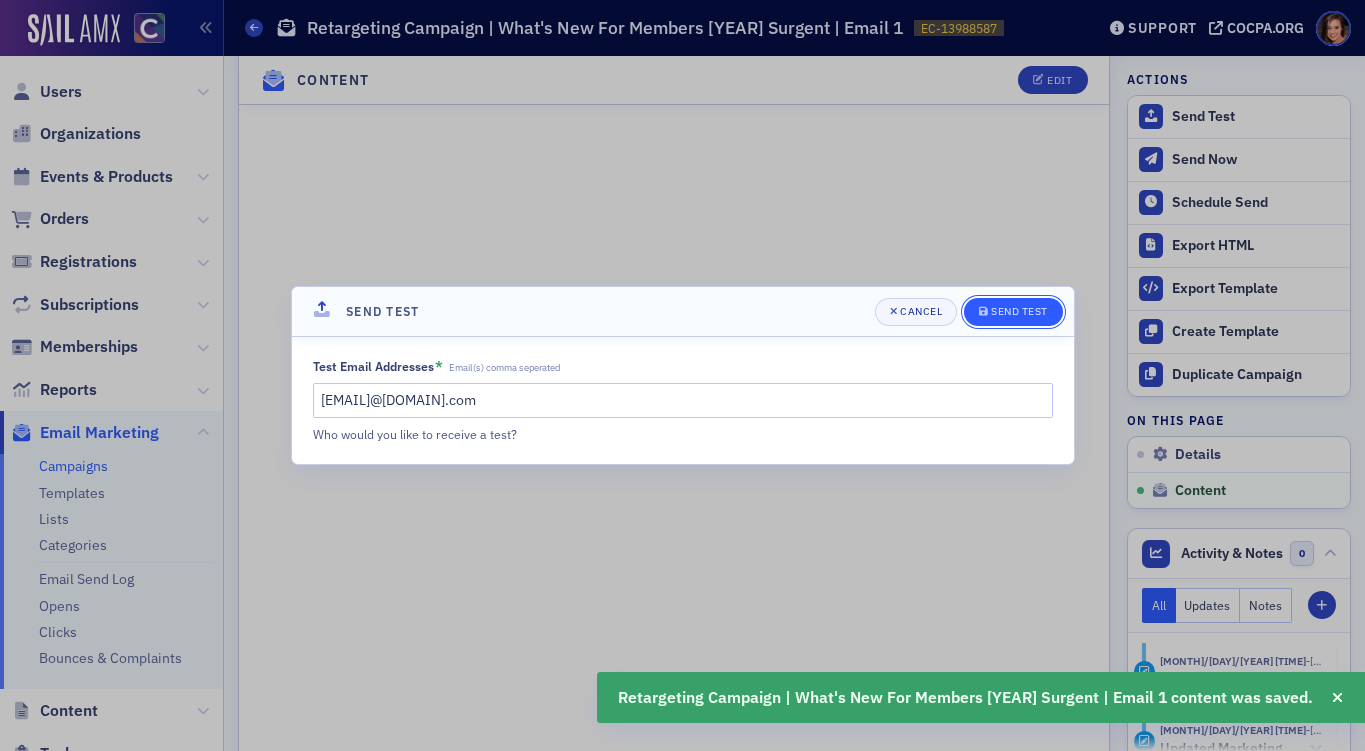 click on "Send Test" at bounding box center (1019, 311) 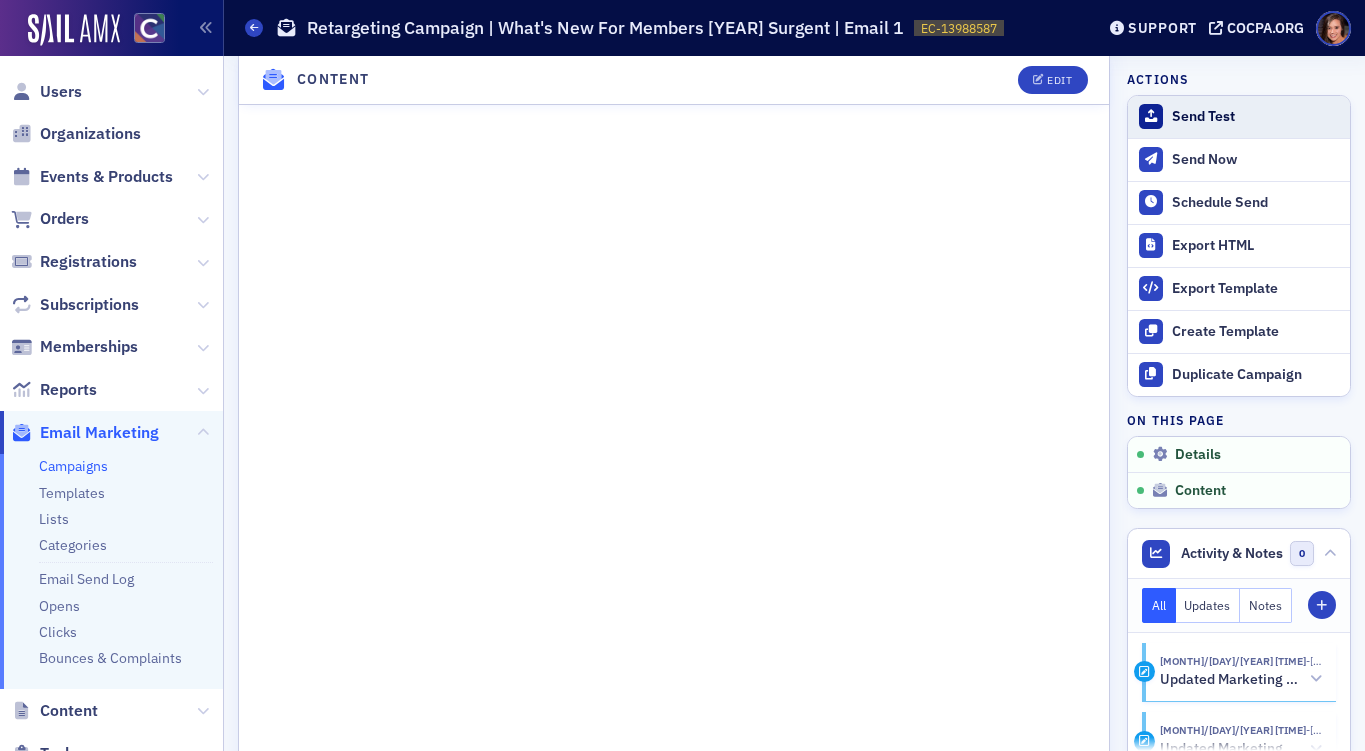 click on "Send Test" 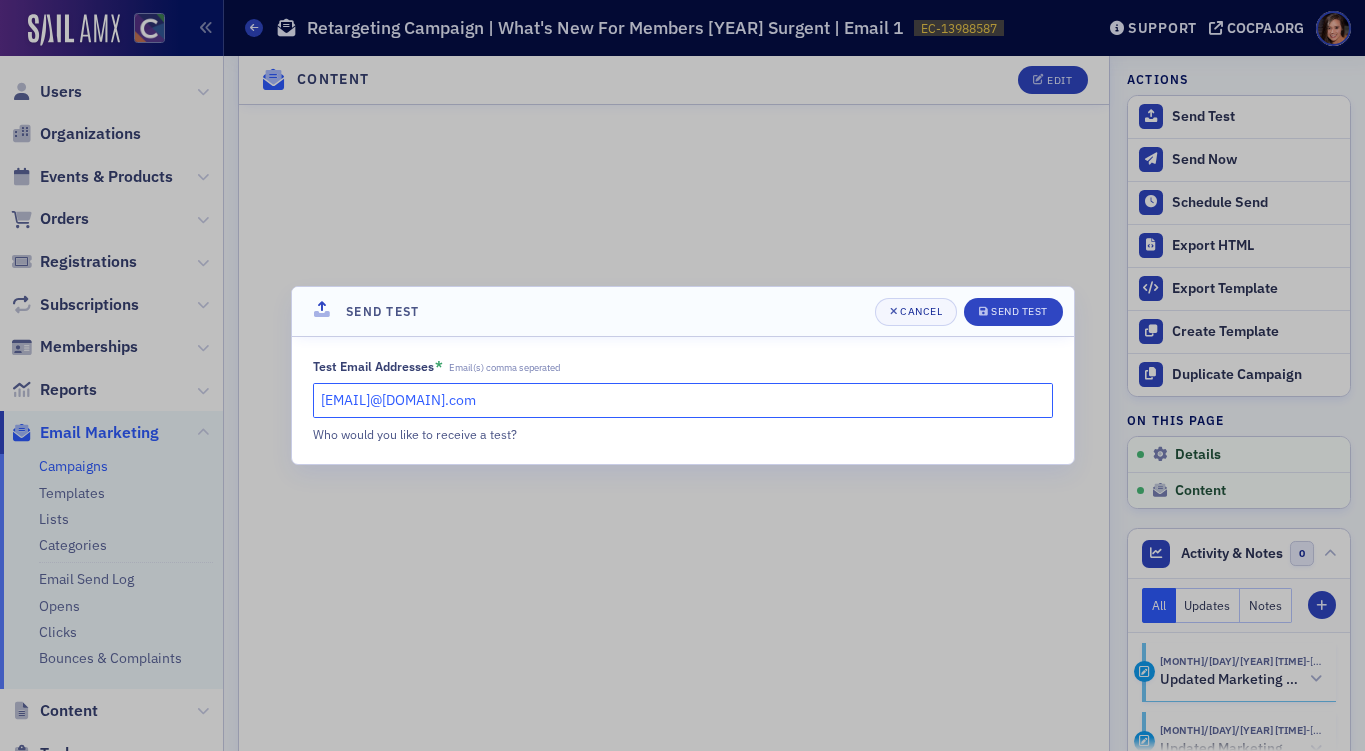 click on "[EMAIL]@[DOMAIN].com" at bounding box center [683, 400] 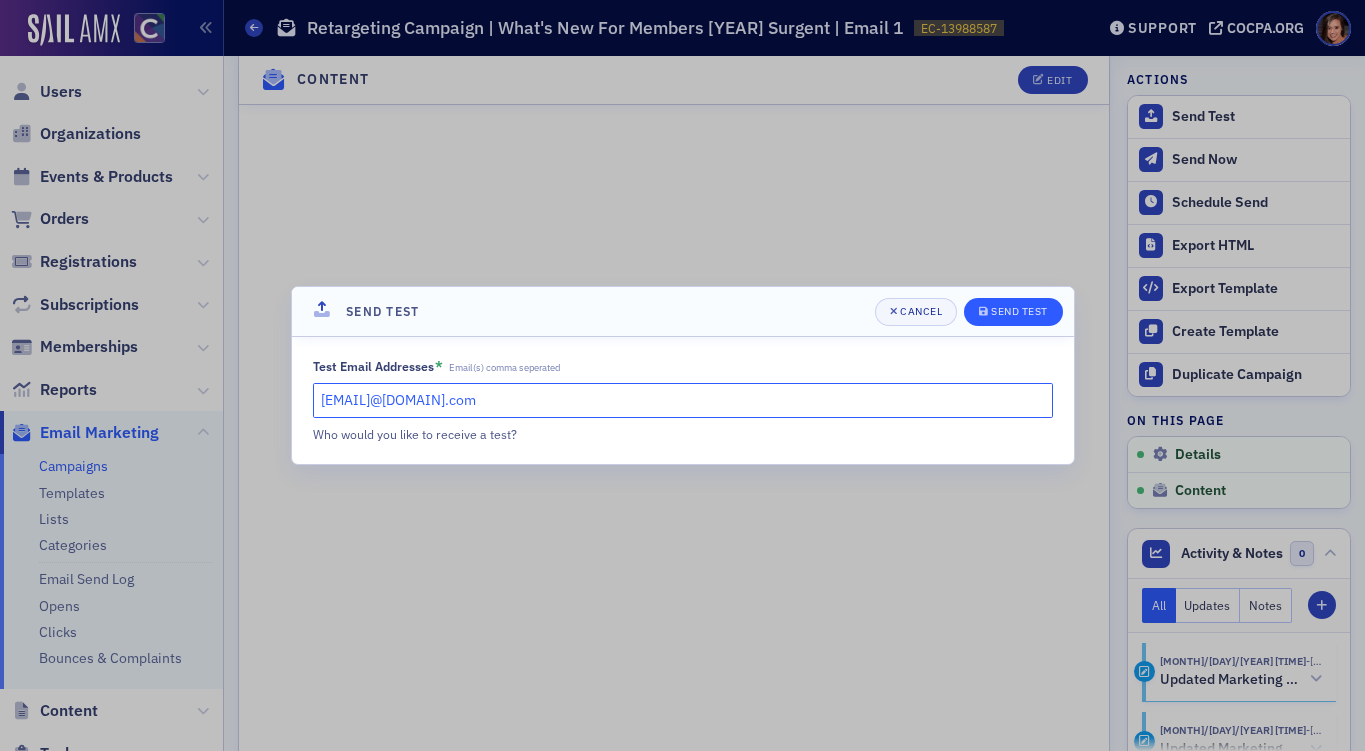 type on "[EMAIL]@[DOMAIN].com" 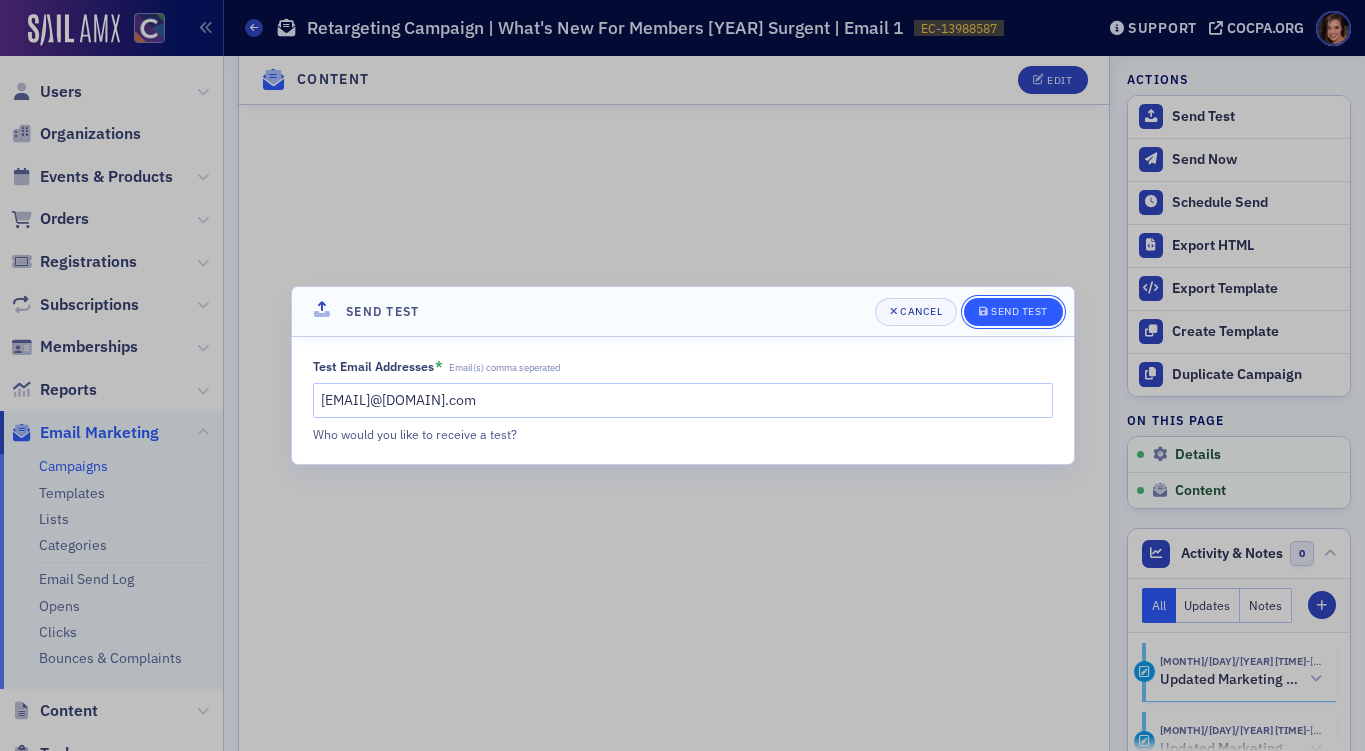 click on "Send Test" at bounding box center (1019, 311) 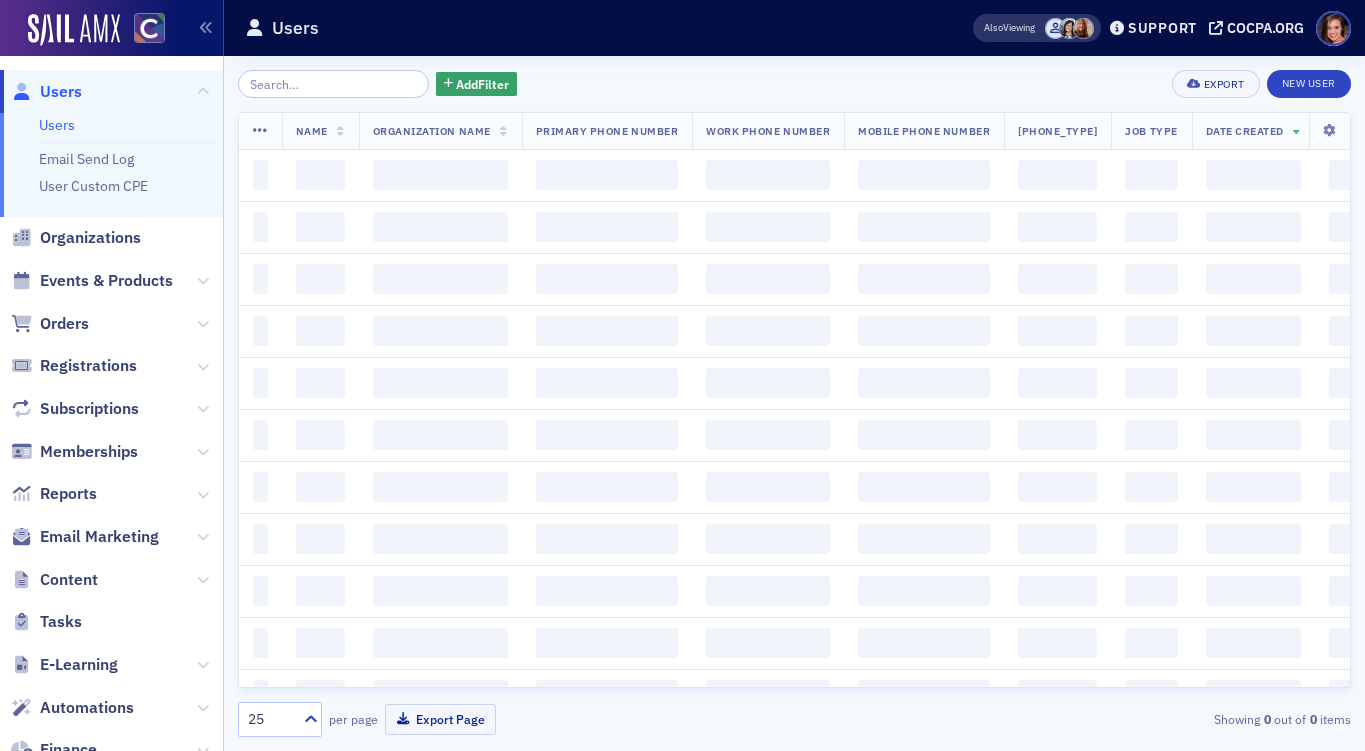 scroll, scrollTop: 0, scrollLeft: 0, axis: both 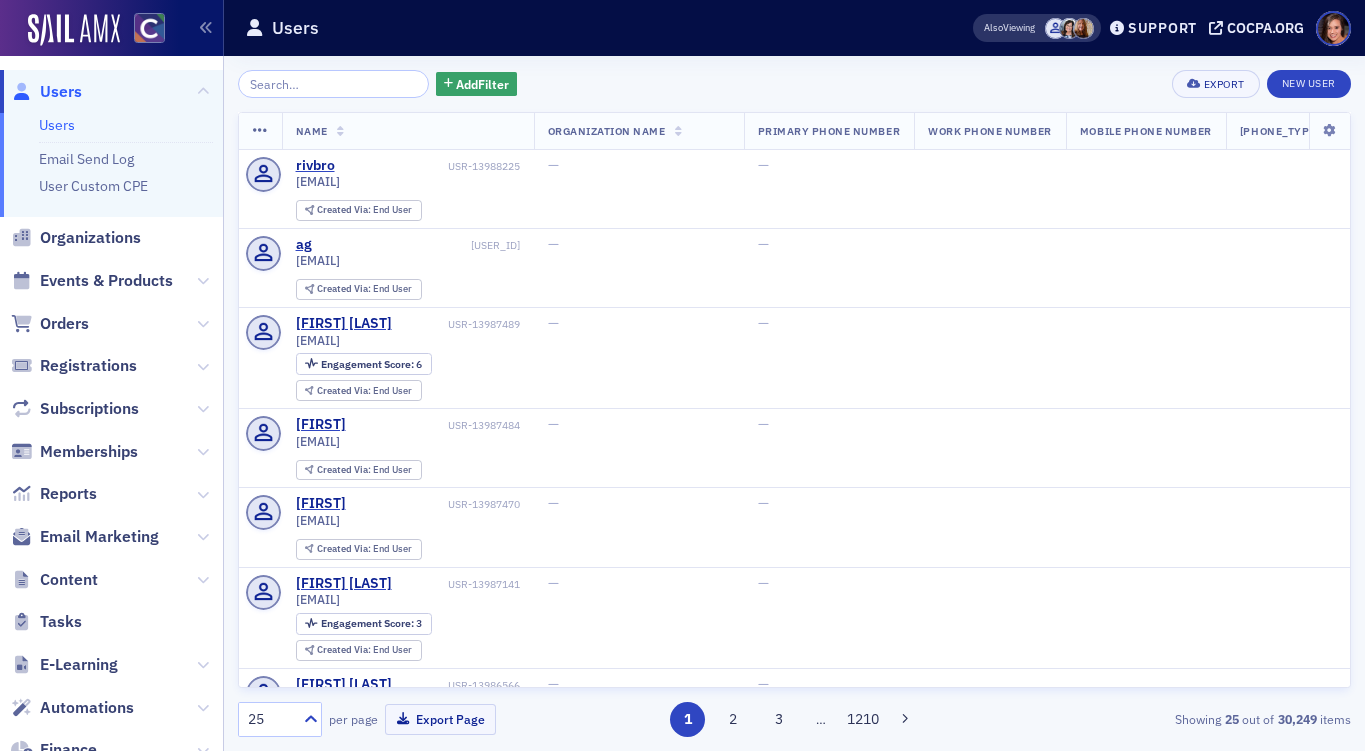 click on "Name" 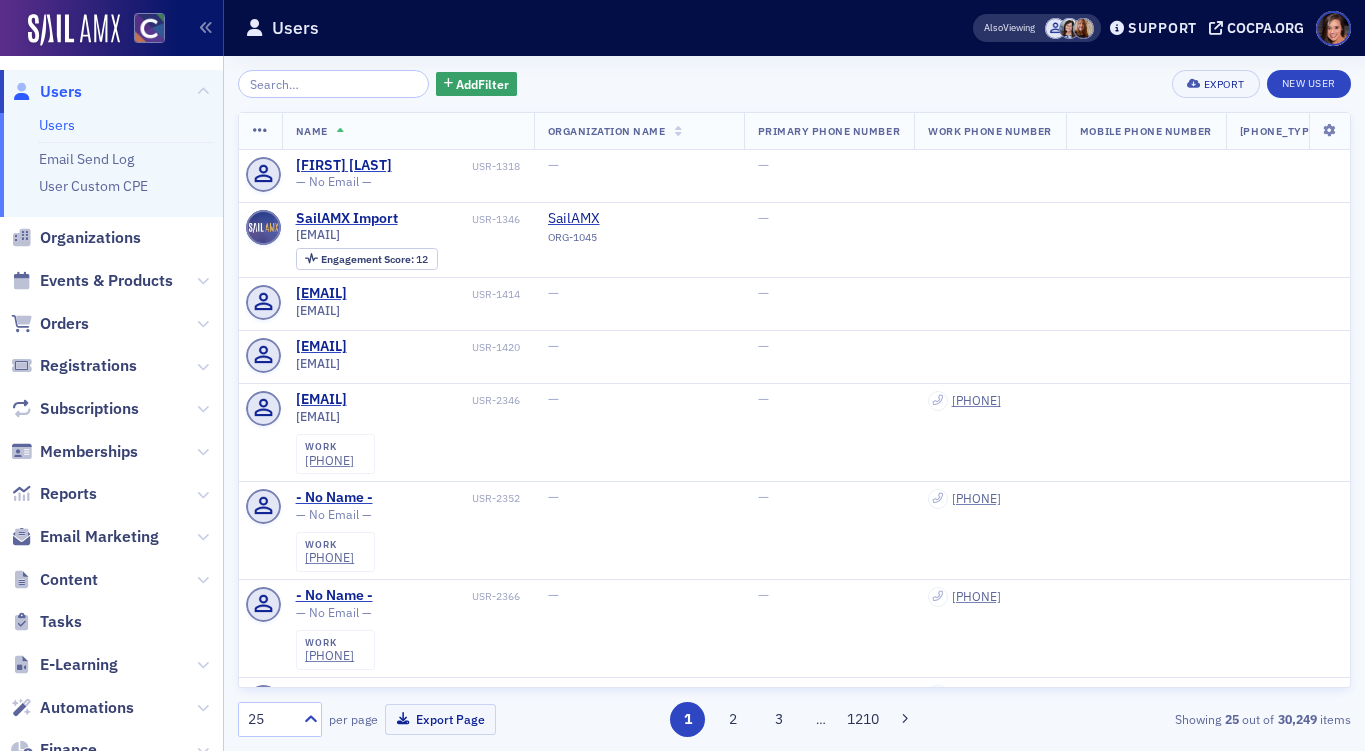 click 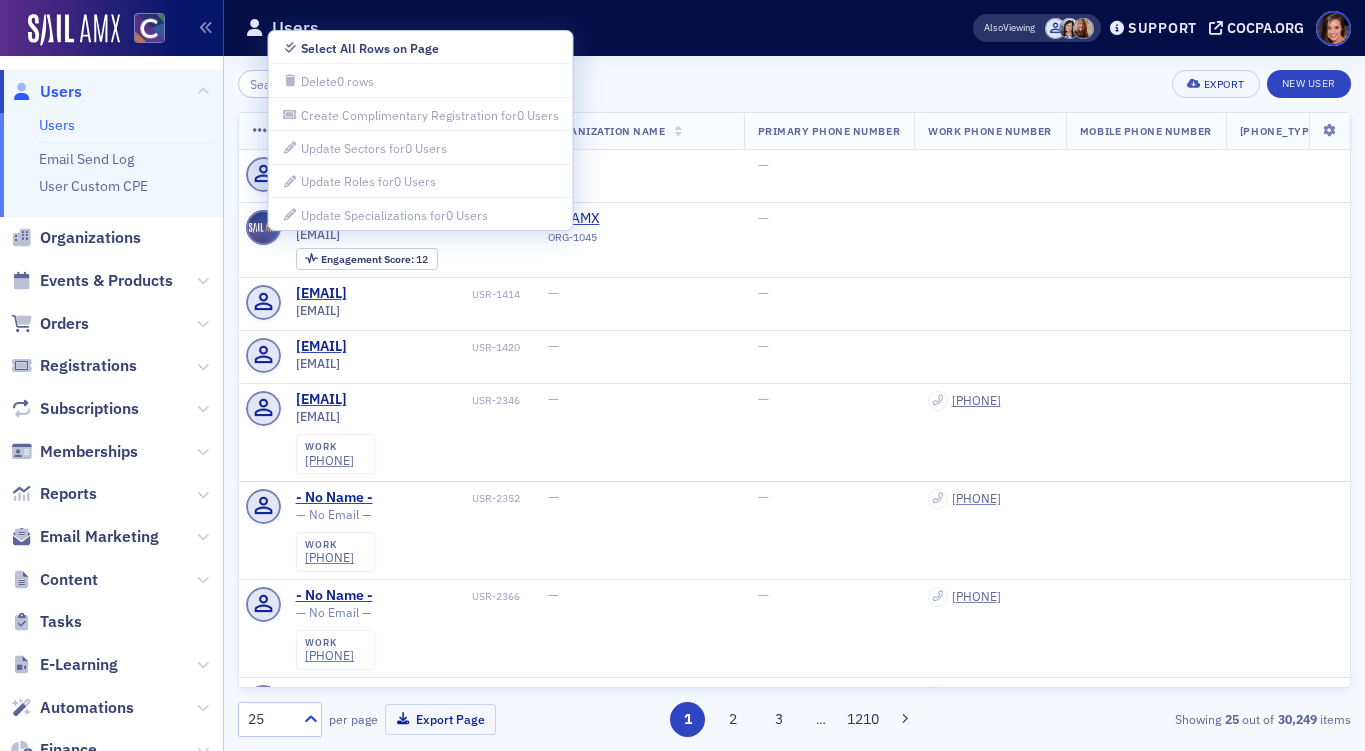 click on "Add  Filter Export New User" 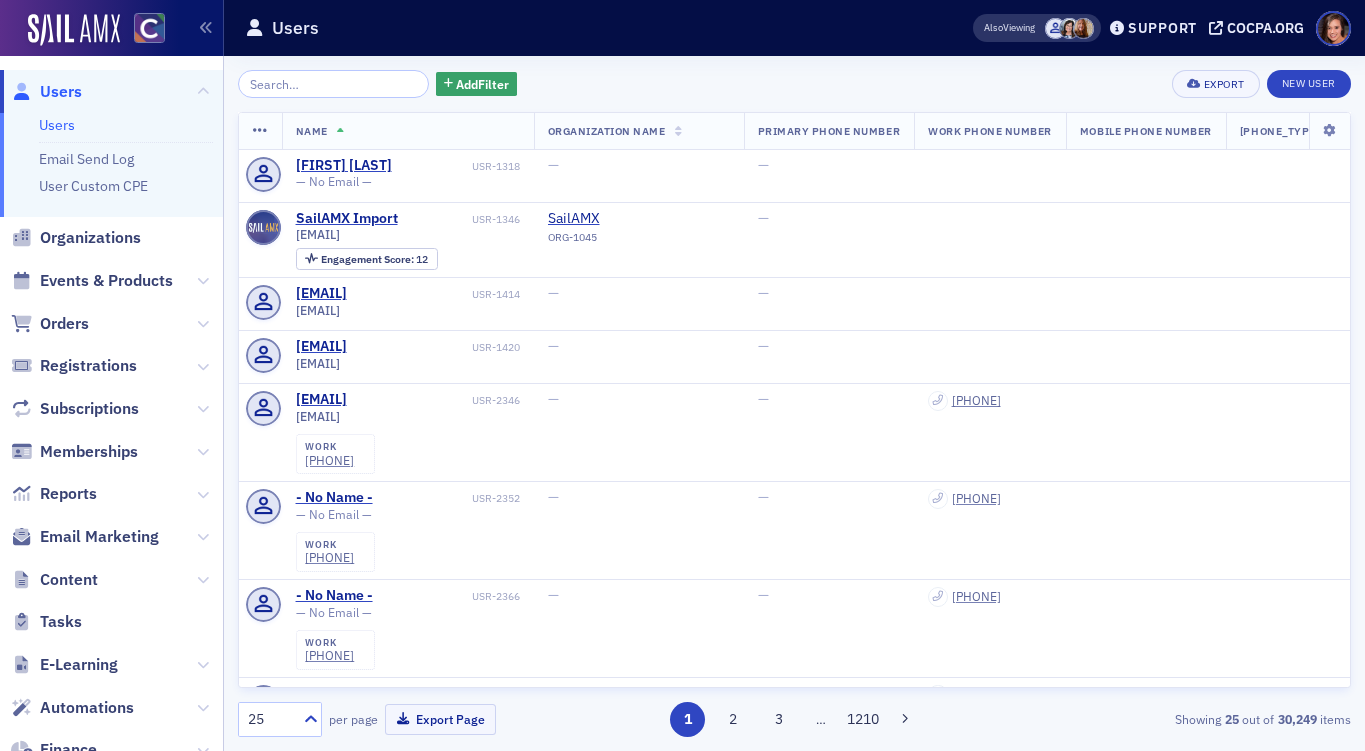 click 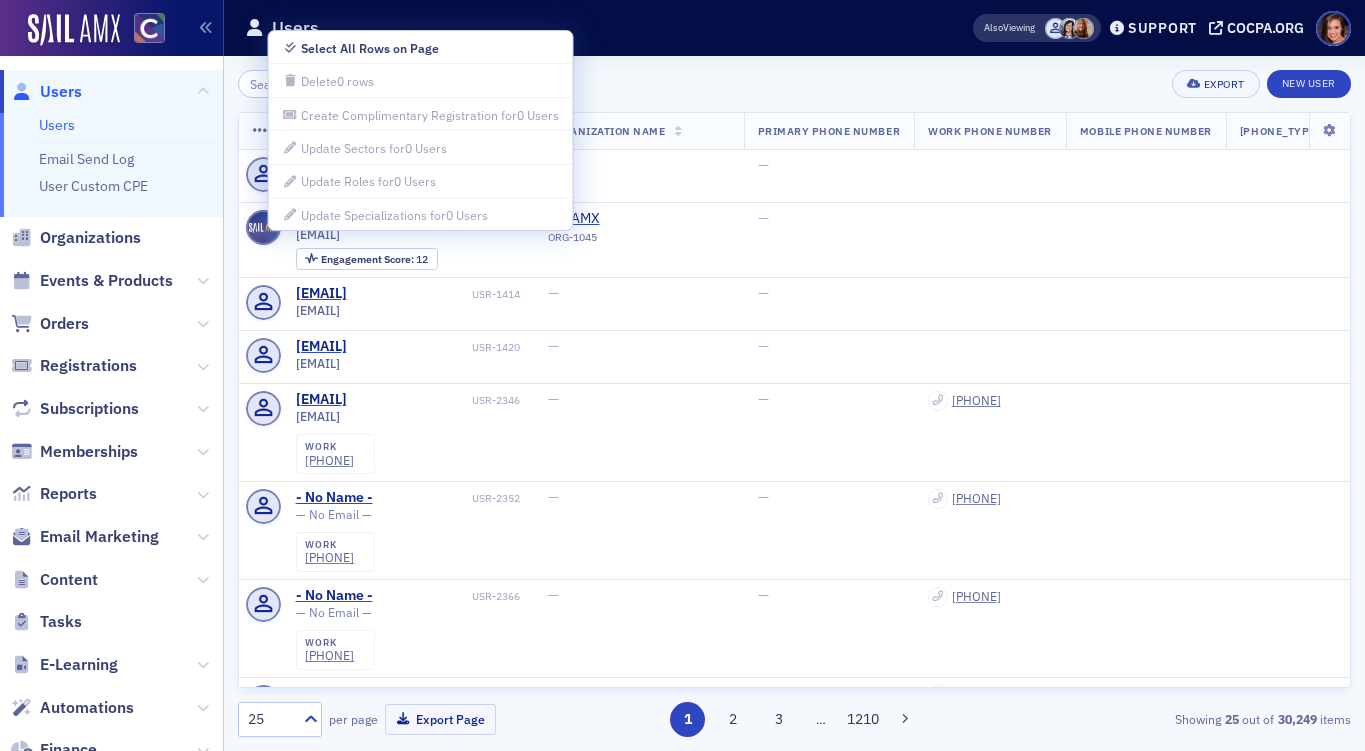 click on "Add  Filter Export New User" 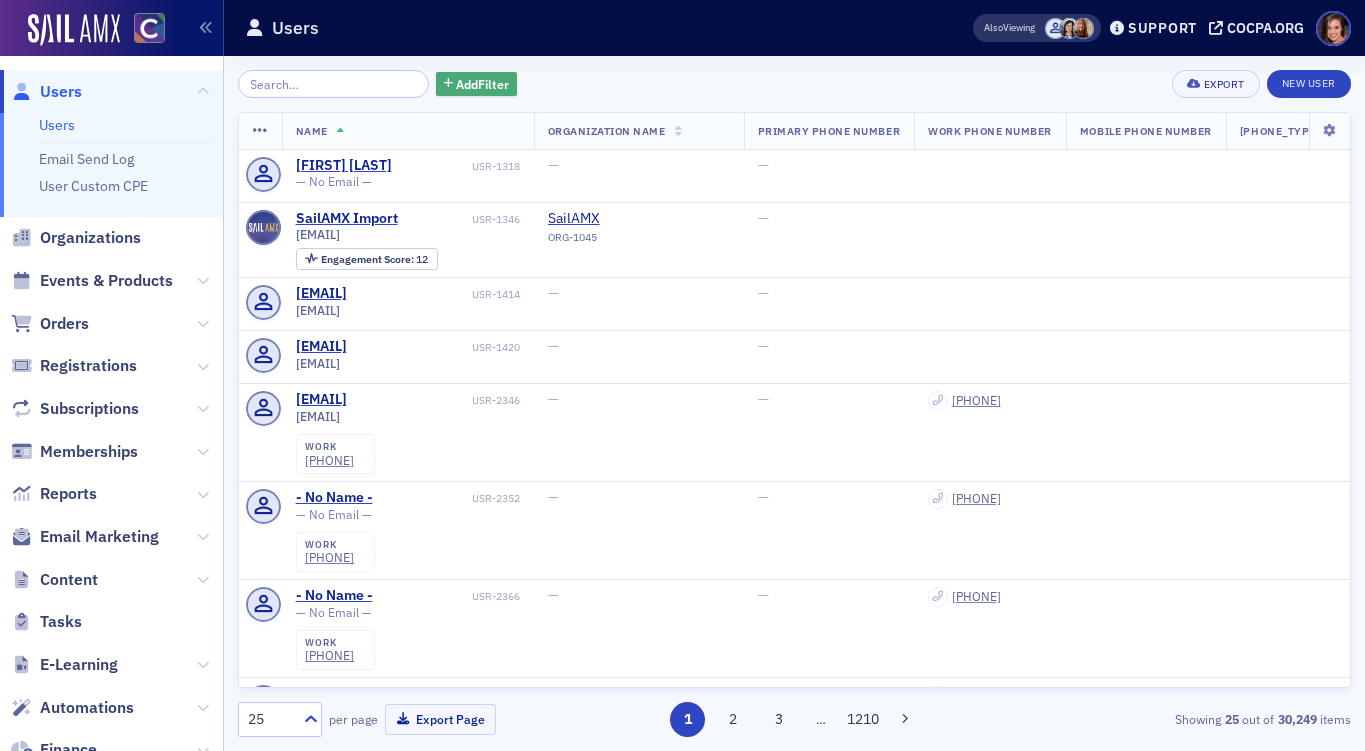 click on "Add  Filter" 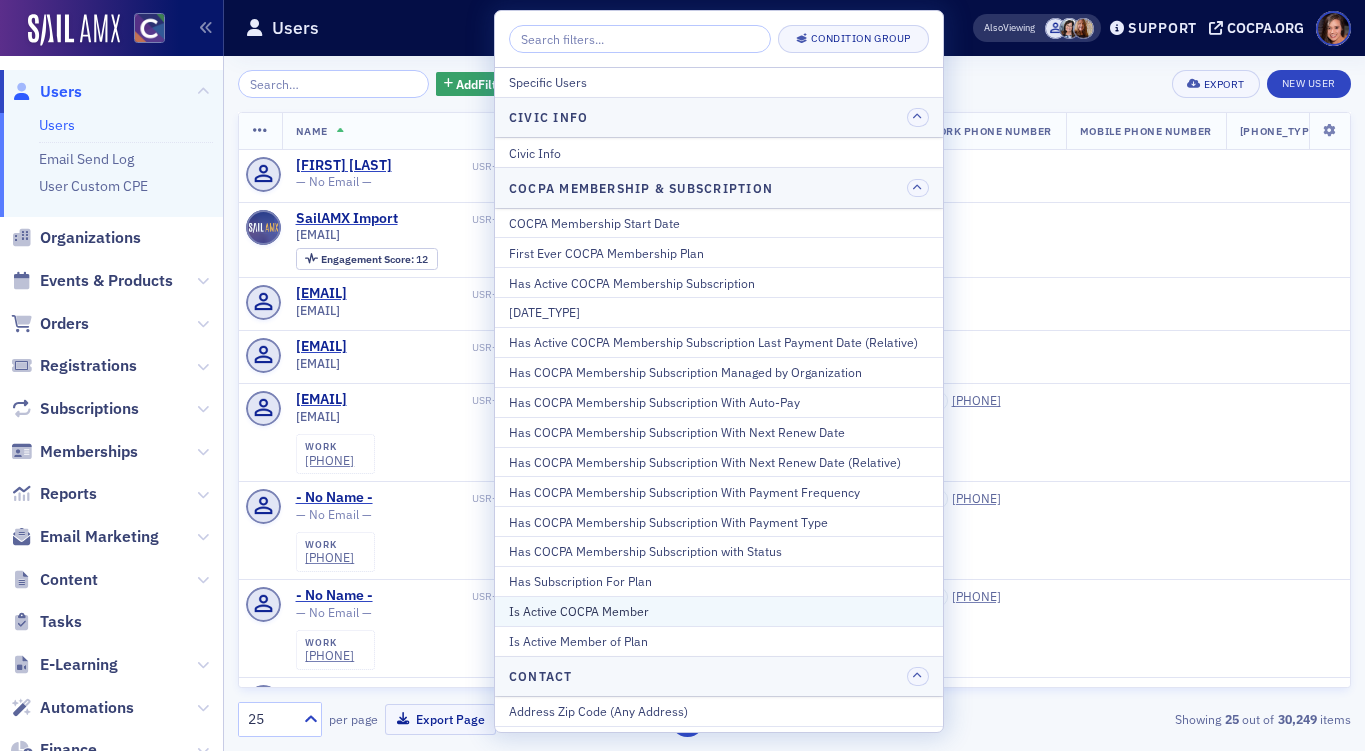 click on "Is Active COCPA Member" at bounding box center (719, 611) 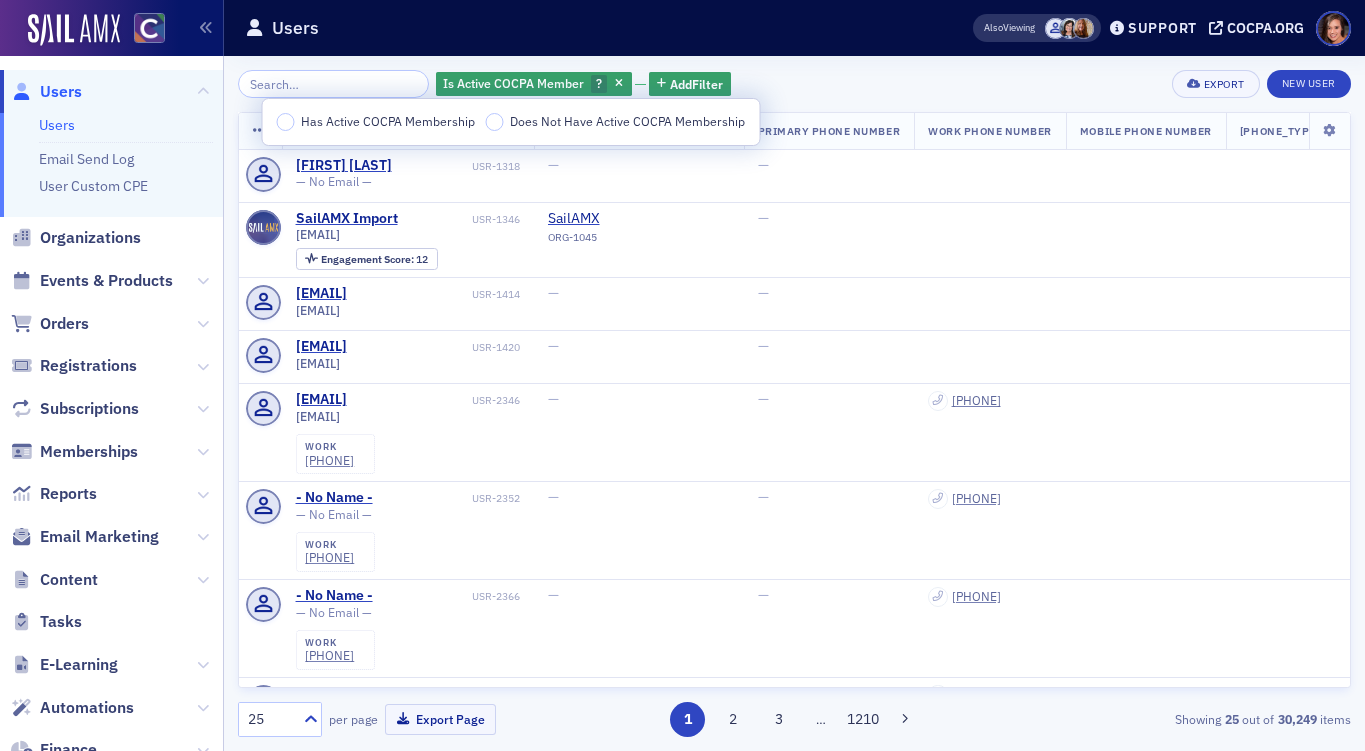 click on "Does Not Have Active COCPA Membership" at bounding box center [627, 121] 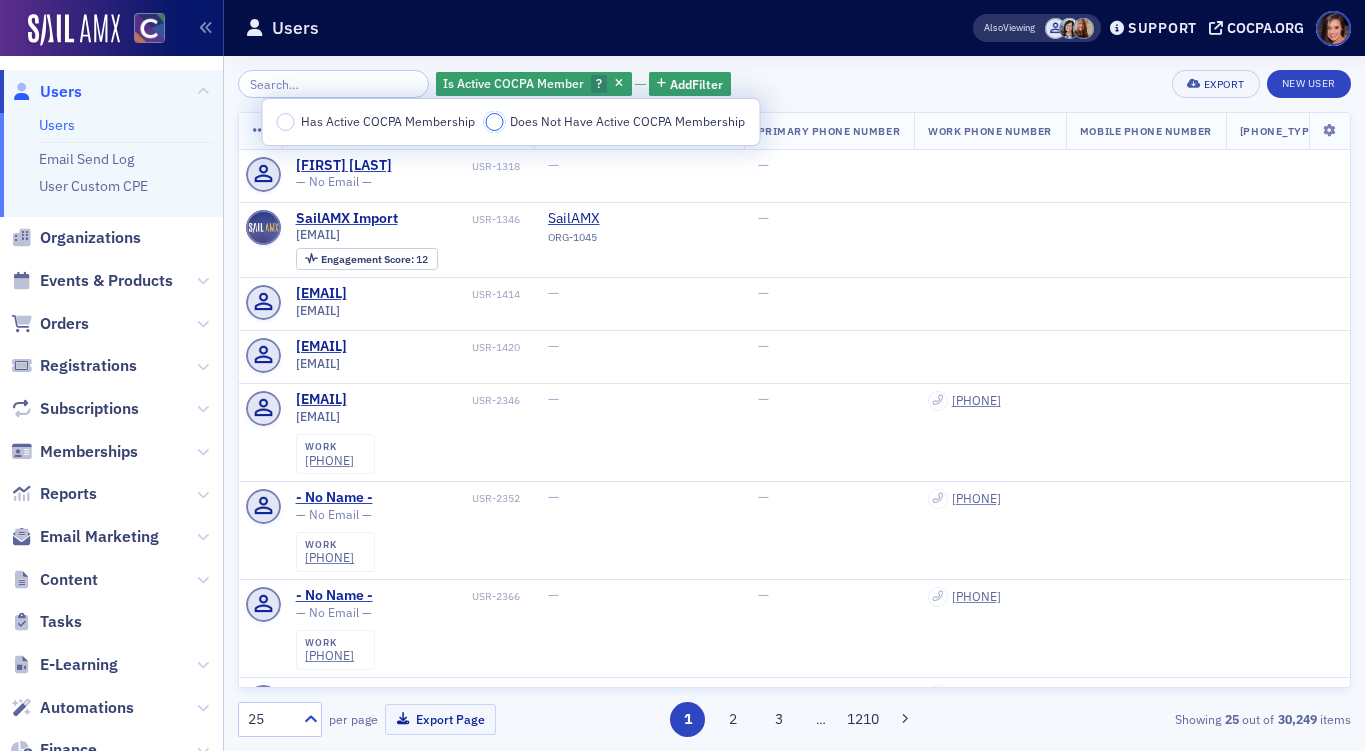 click on "Does Not Have Active COCPA Membership" at bounding box center (495, 122) 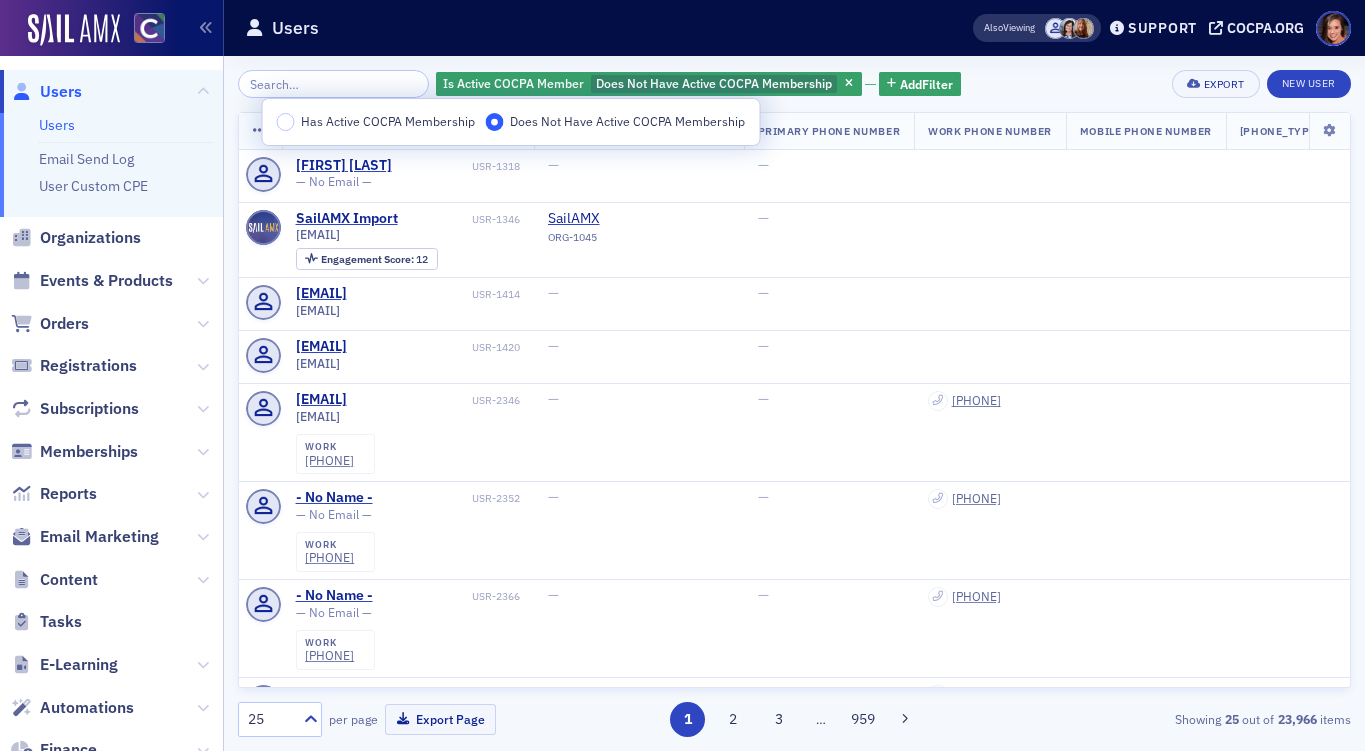 click on "Is Active COCPA Member Does Not Have Active COCPA Membership Add  Filter Export New User" 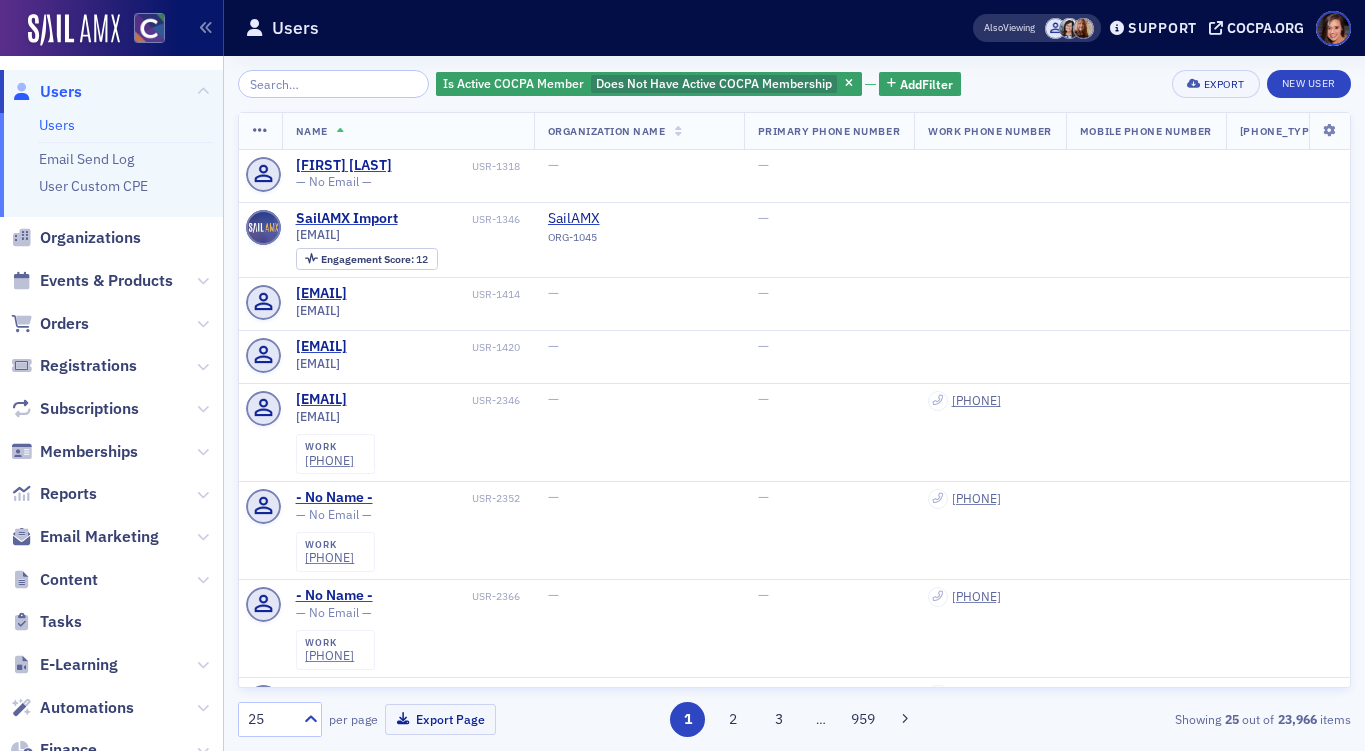 click 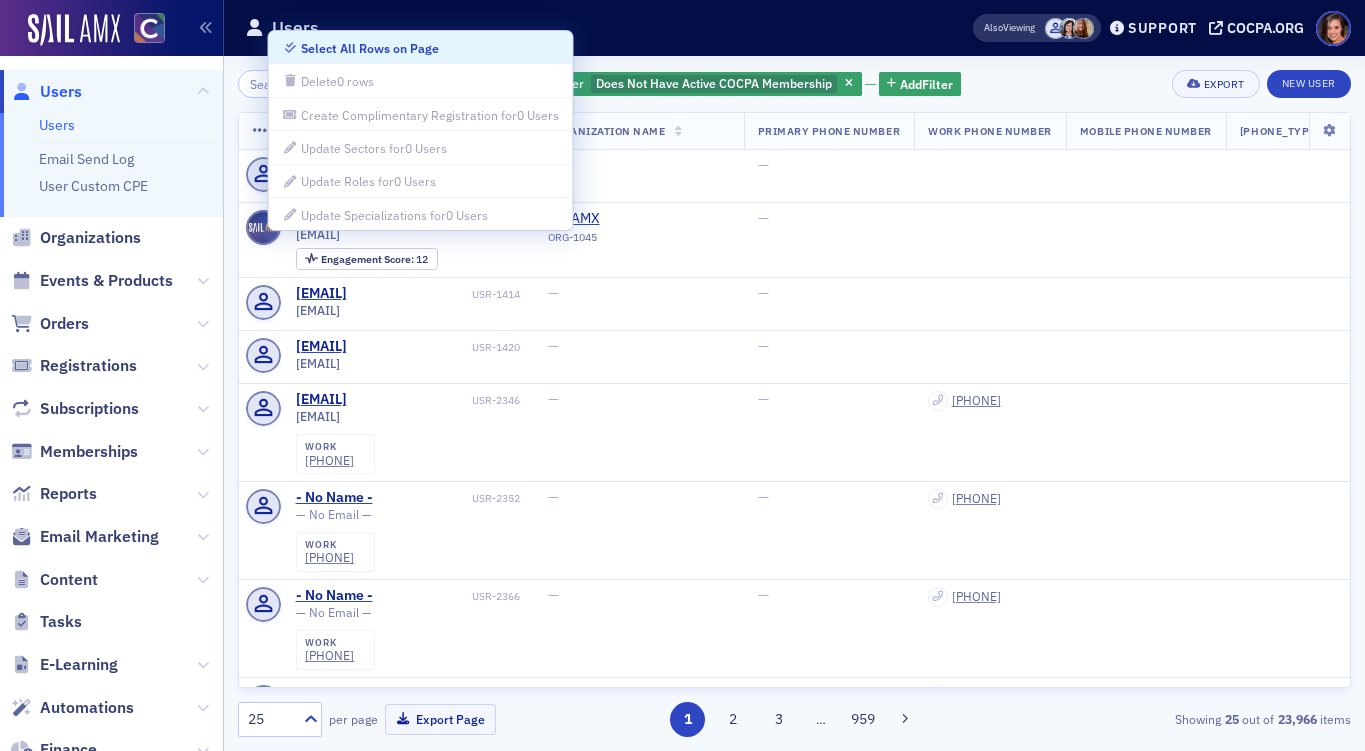 click 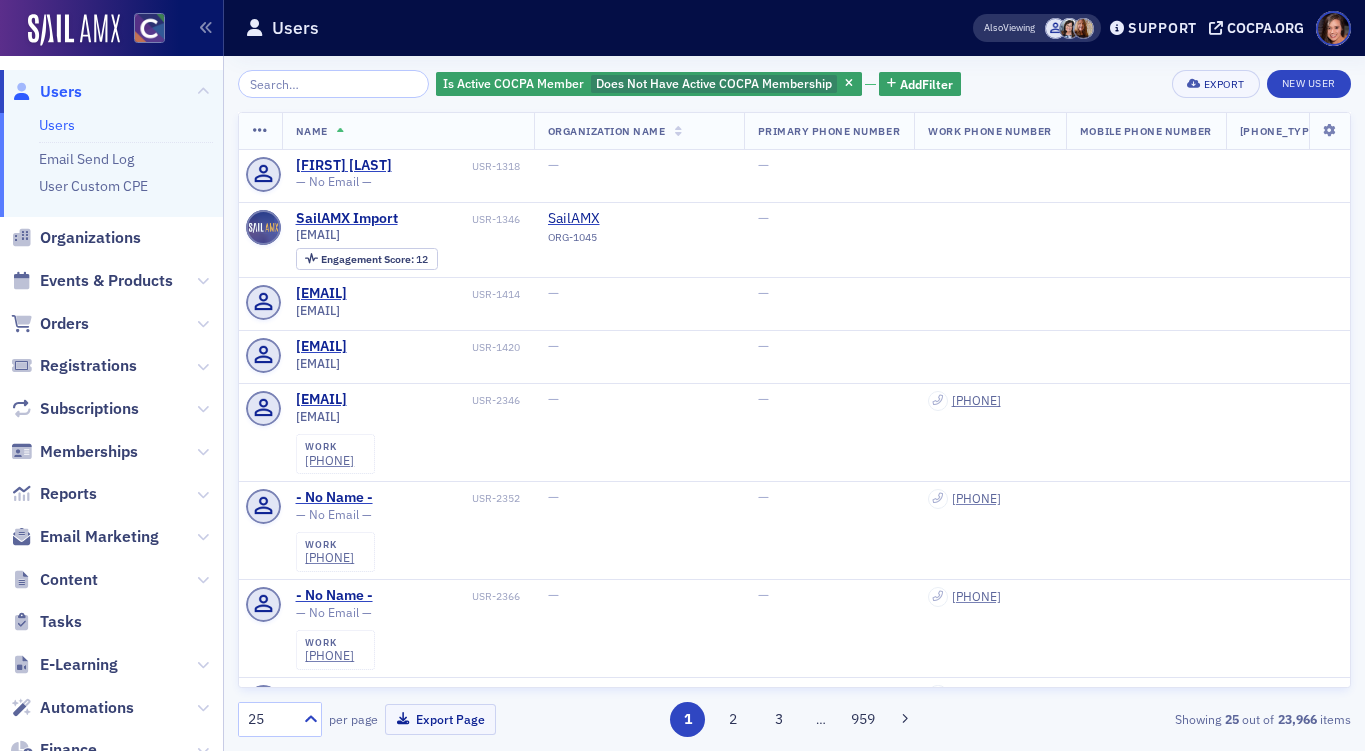 click 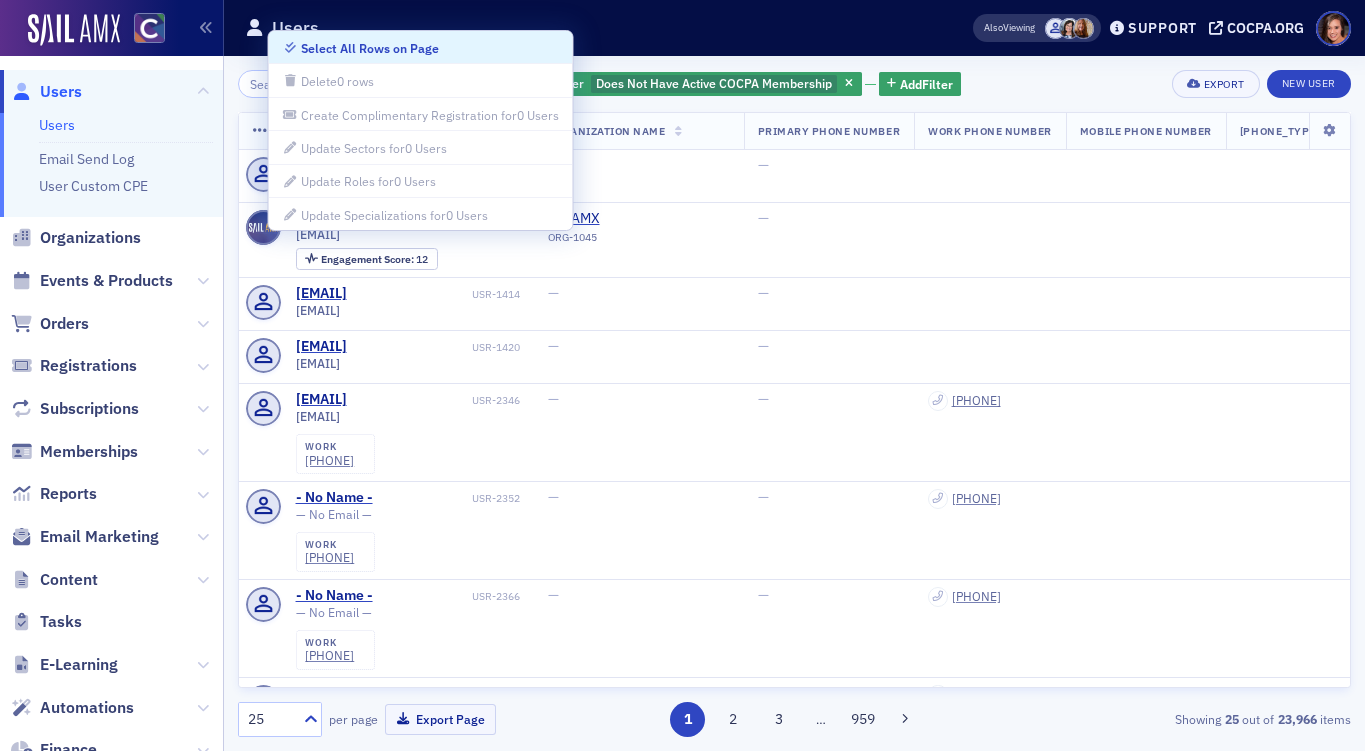 click on "Select All Rows on Page" at bounding box center [370, 48] 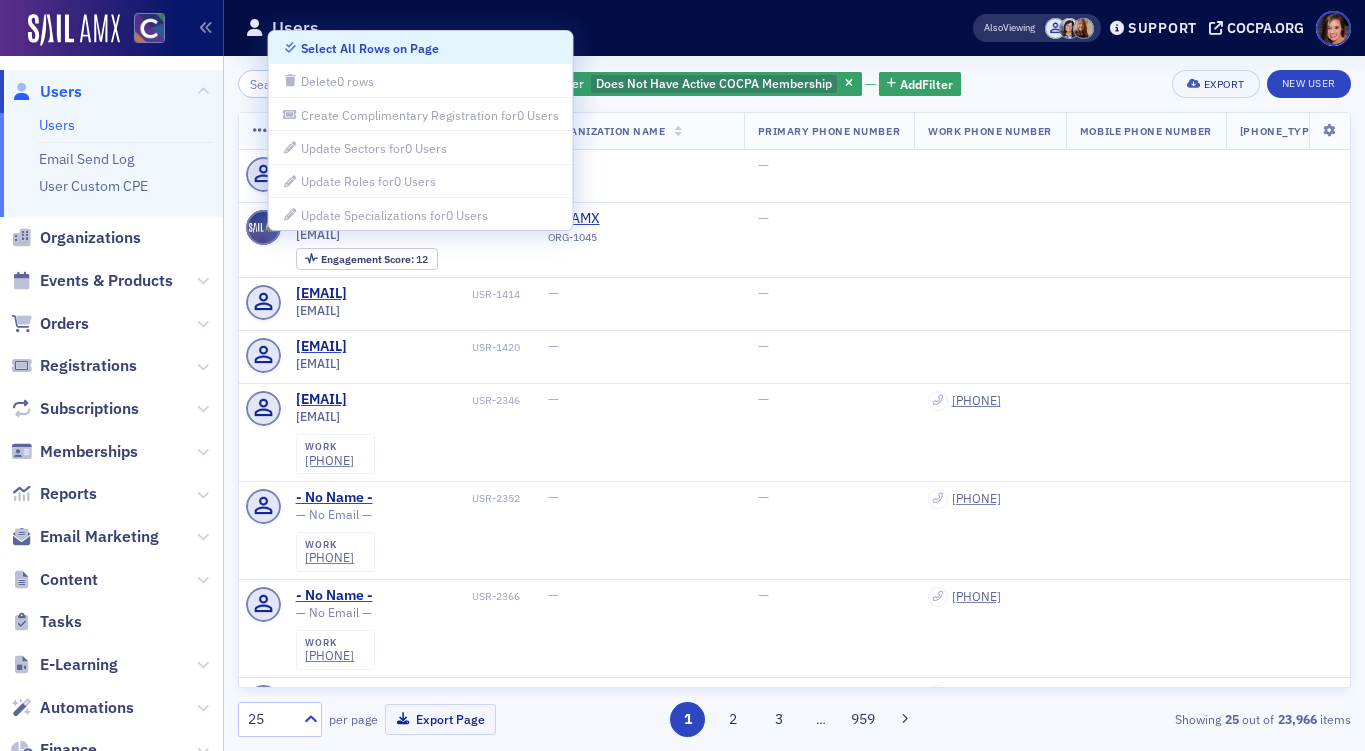 checkbox on "true" 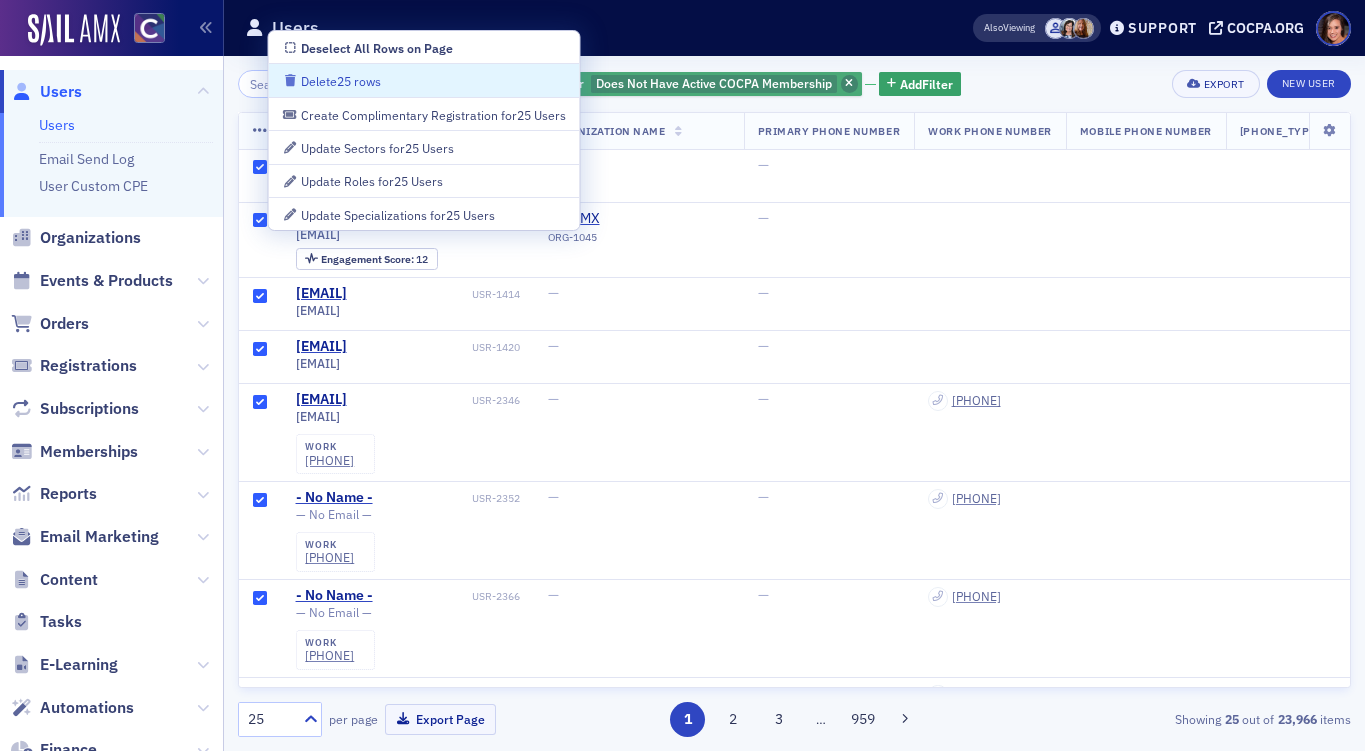 click 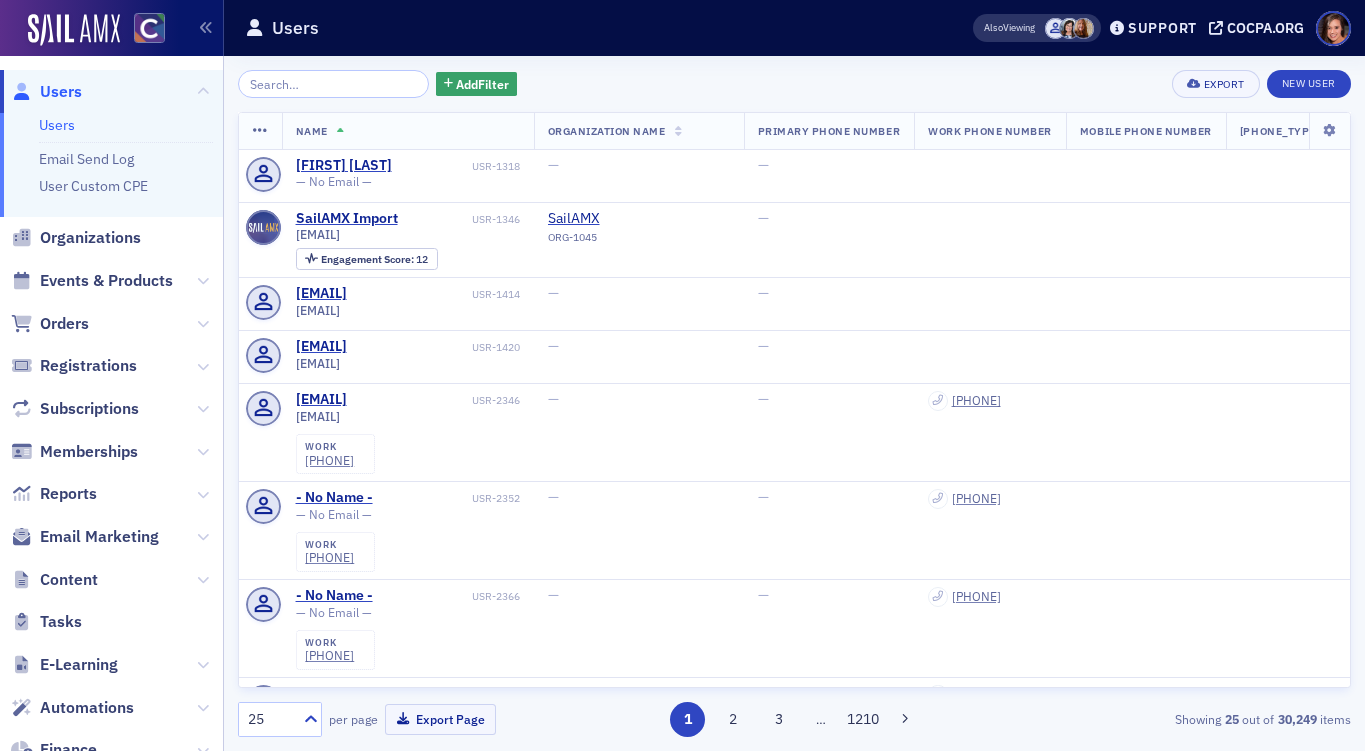 click 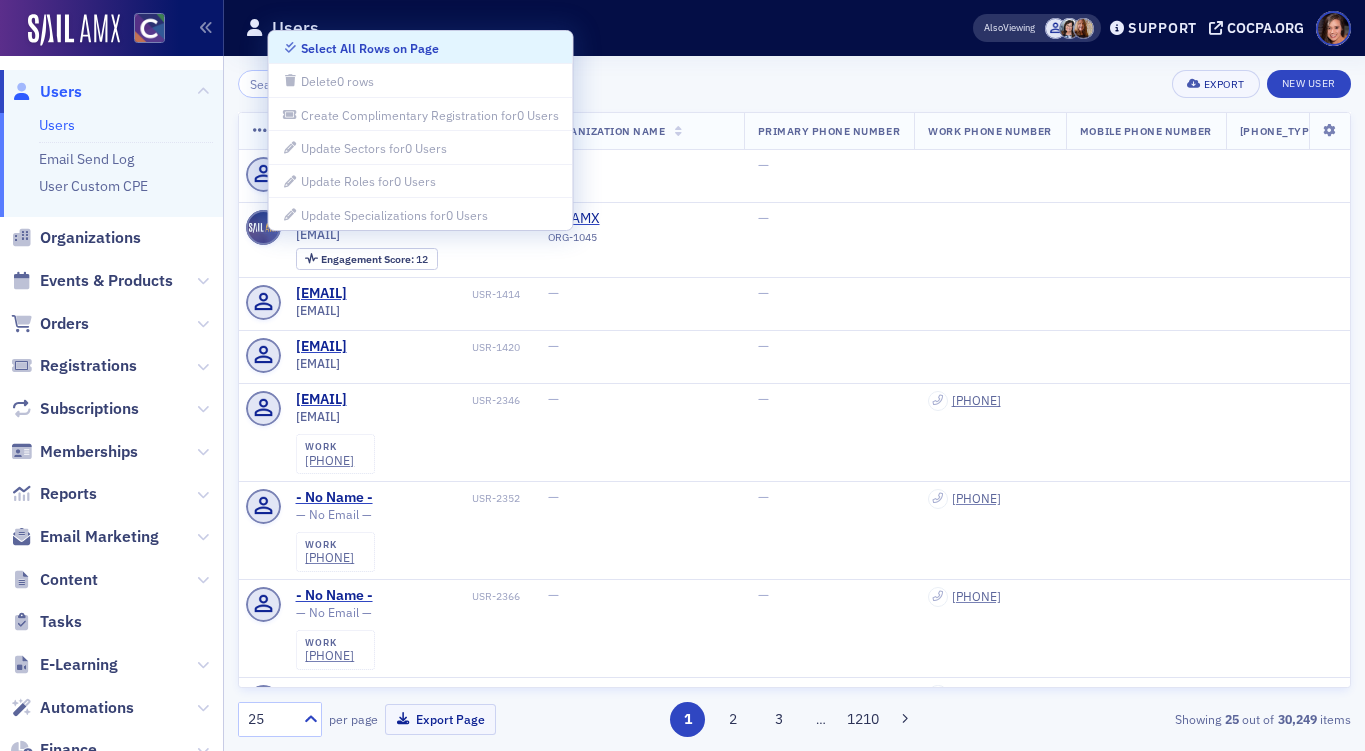 click on "Select All Rows on Page" at bounding box center (370, 48) 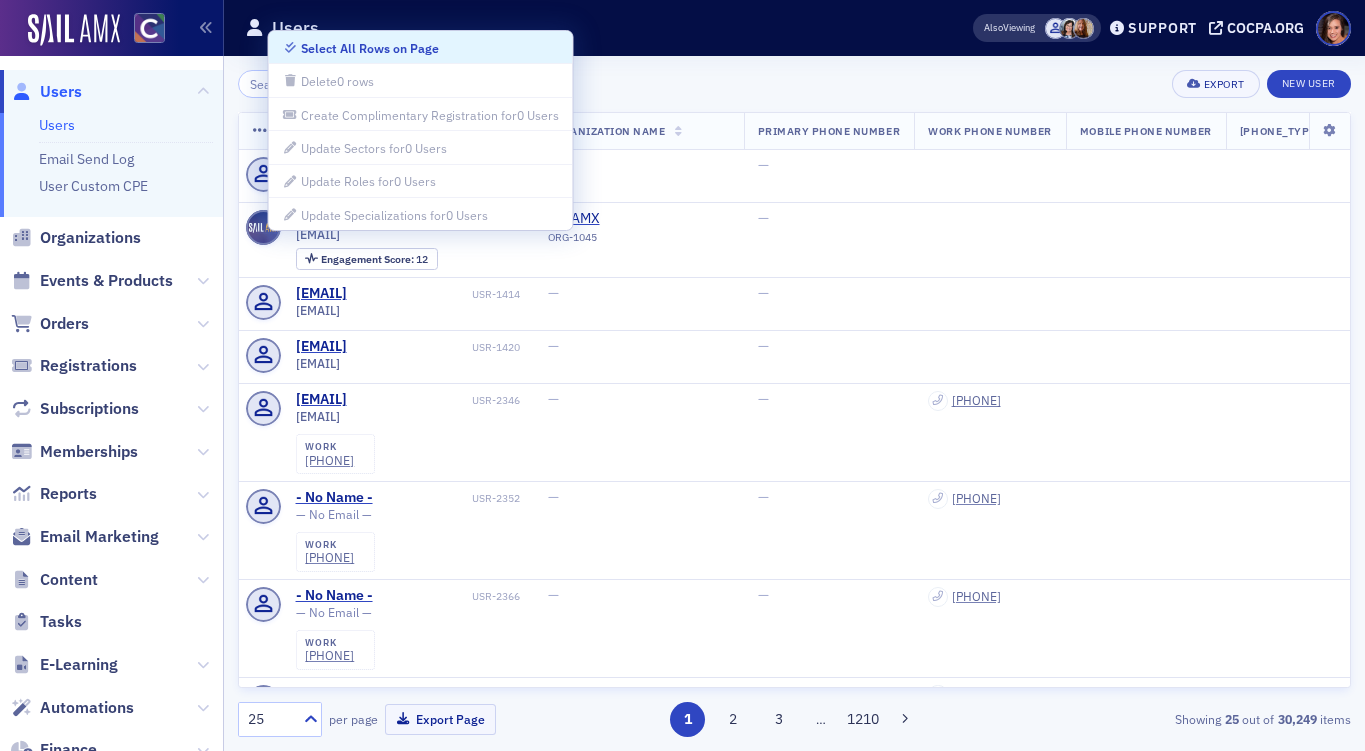 checkbox on "true" 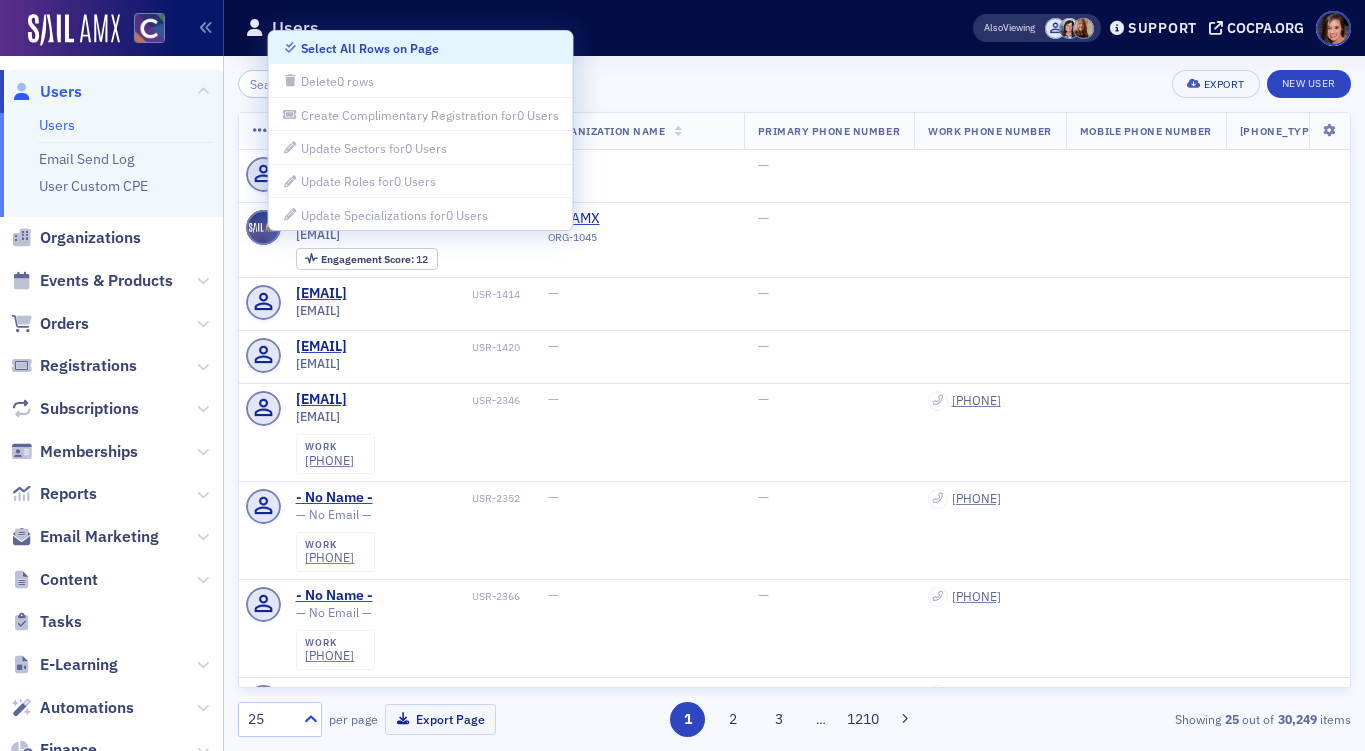 checkbox on "true" 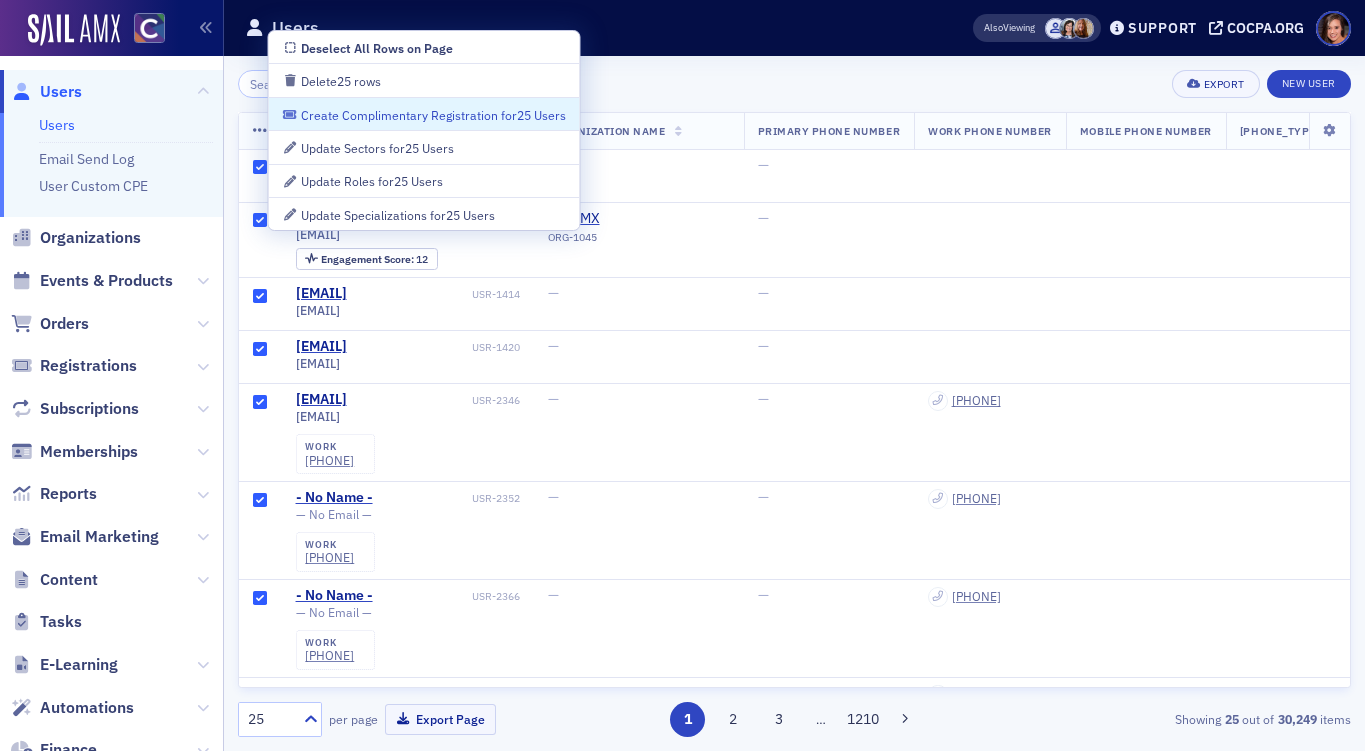 click on "Add  Filter Export New User" 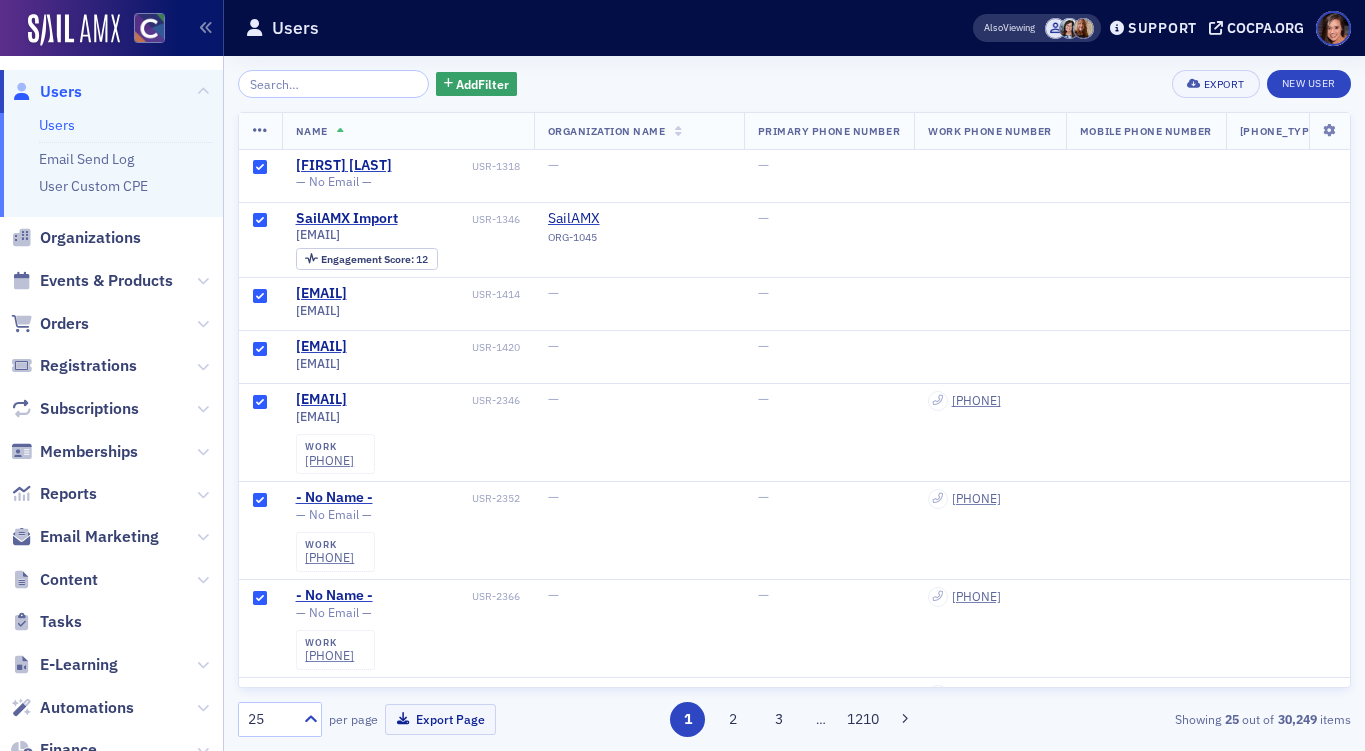 click 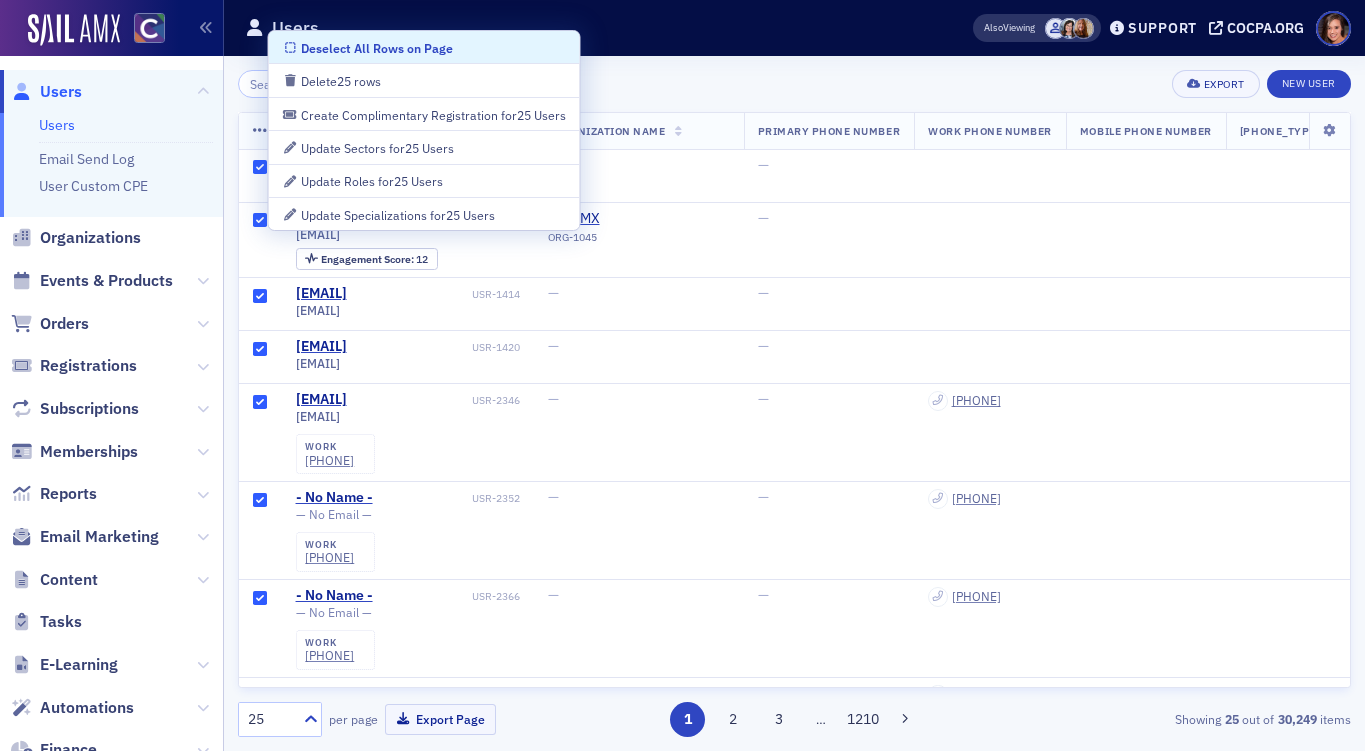 click on "Deselect All Rows on Page" at bounding box center [377, 48] 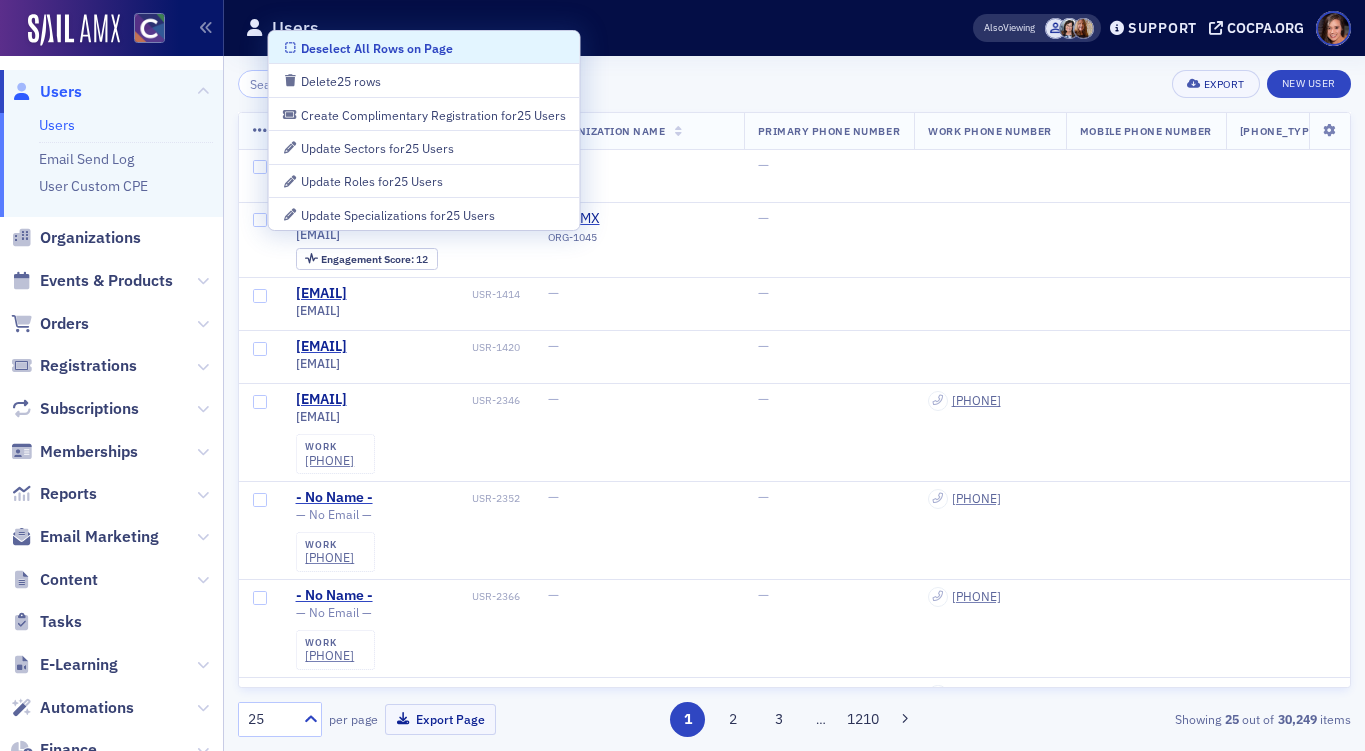 checkbox on "false" 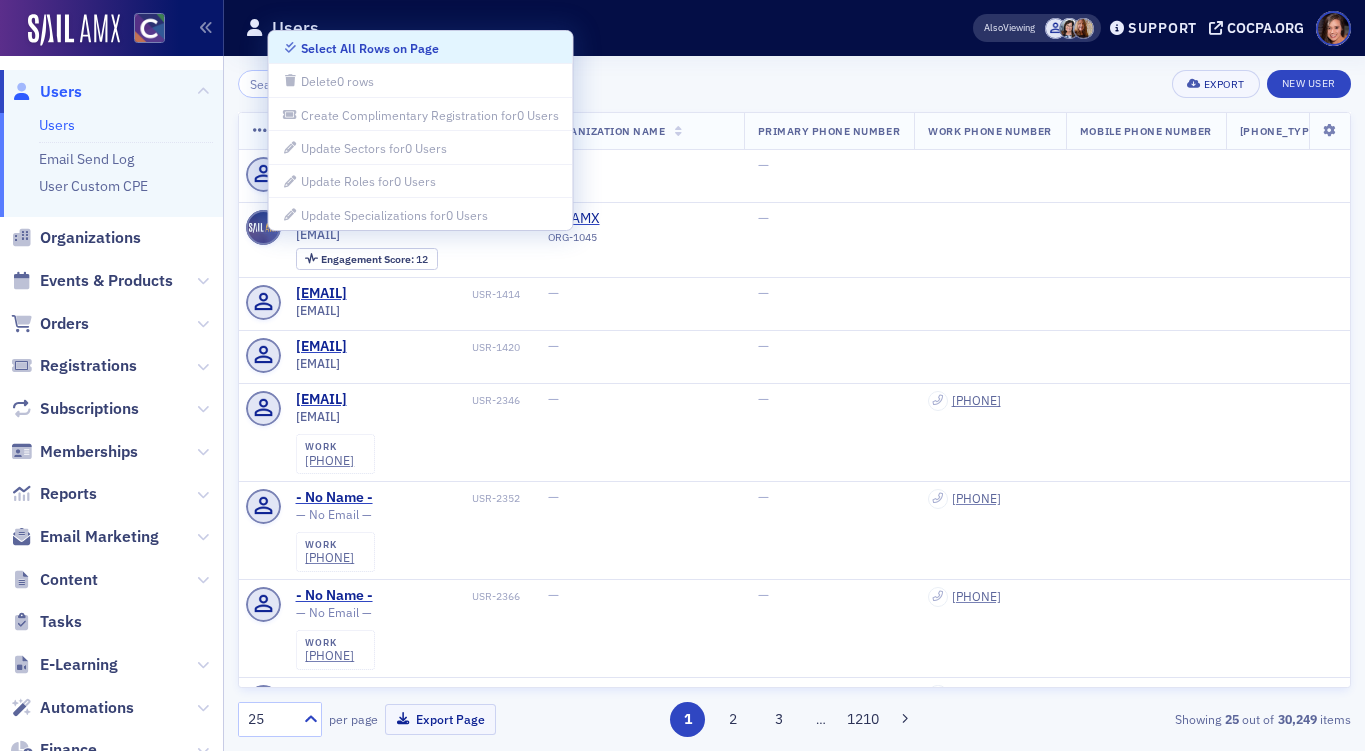 click on "Add  Filter Export New User" 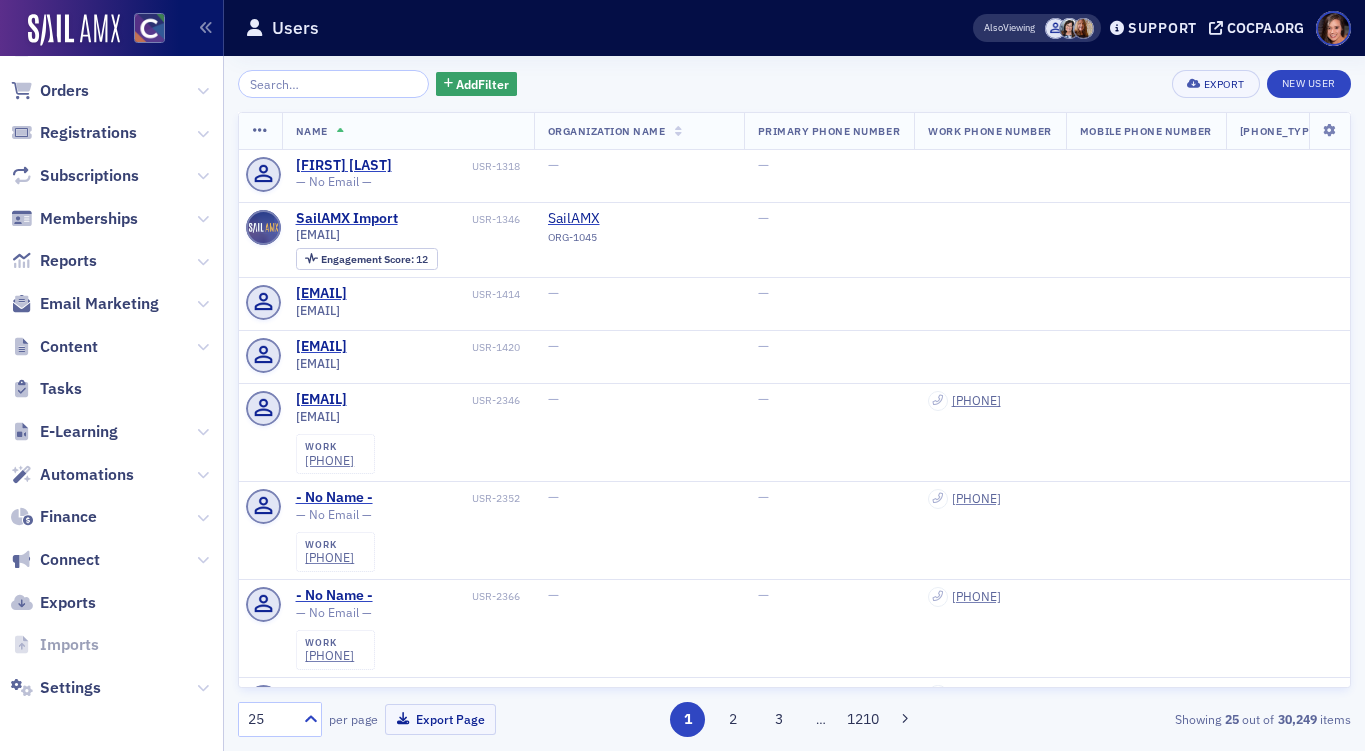scroll, scrollTop: 0, scrollLeft: 0, axis: both 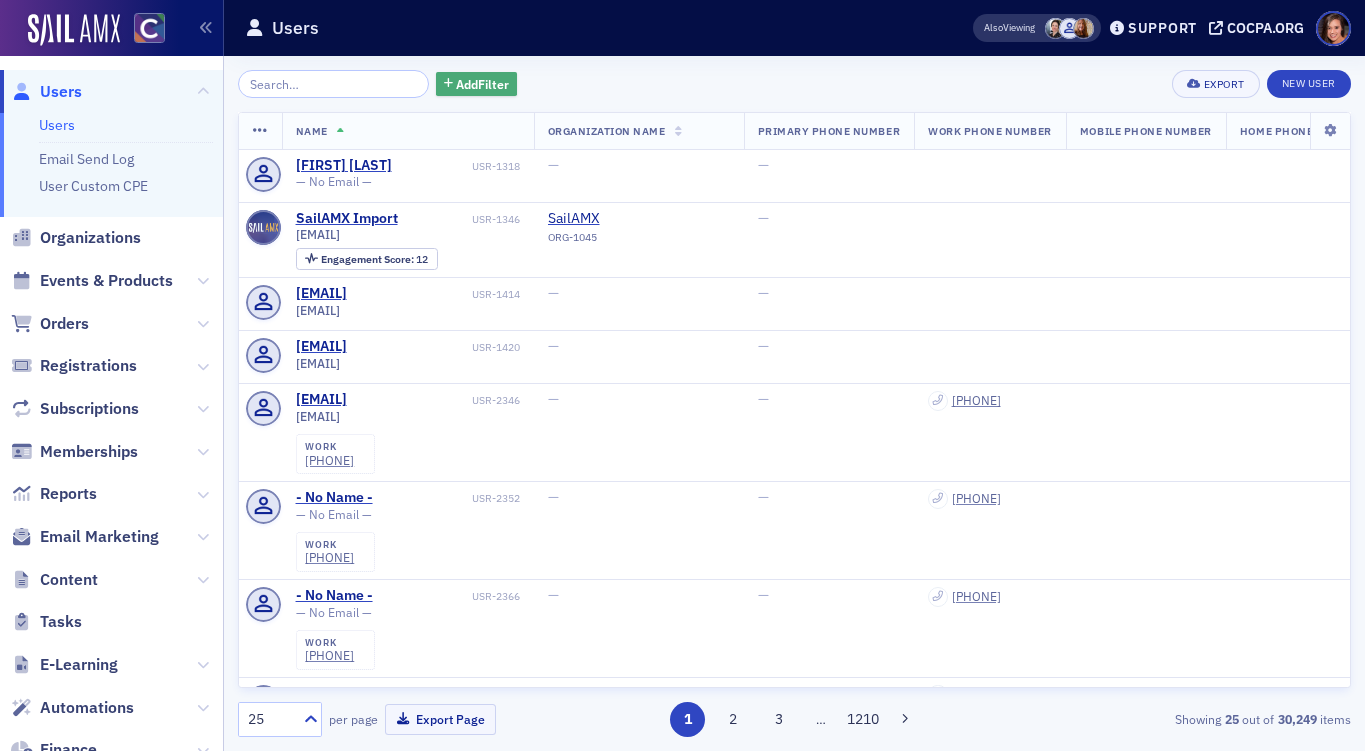click on "Add  Filter" 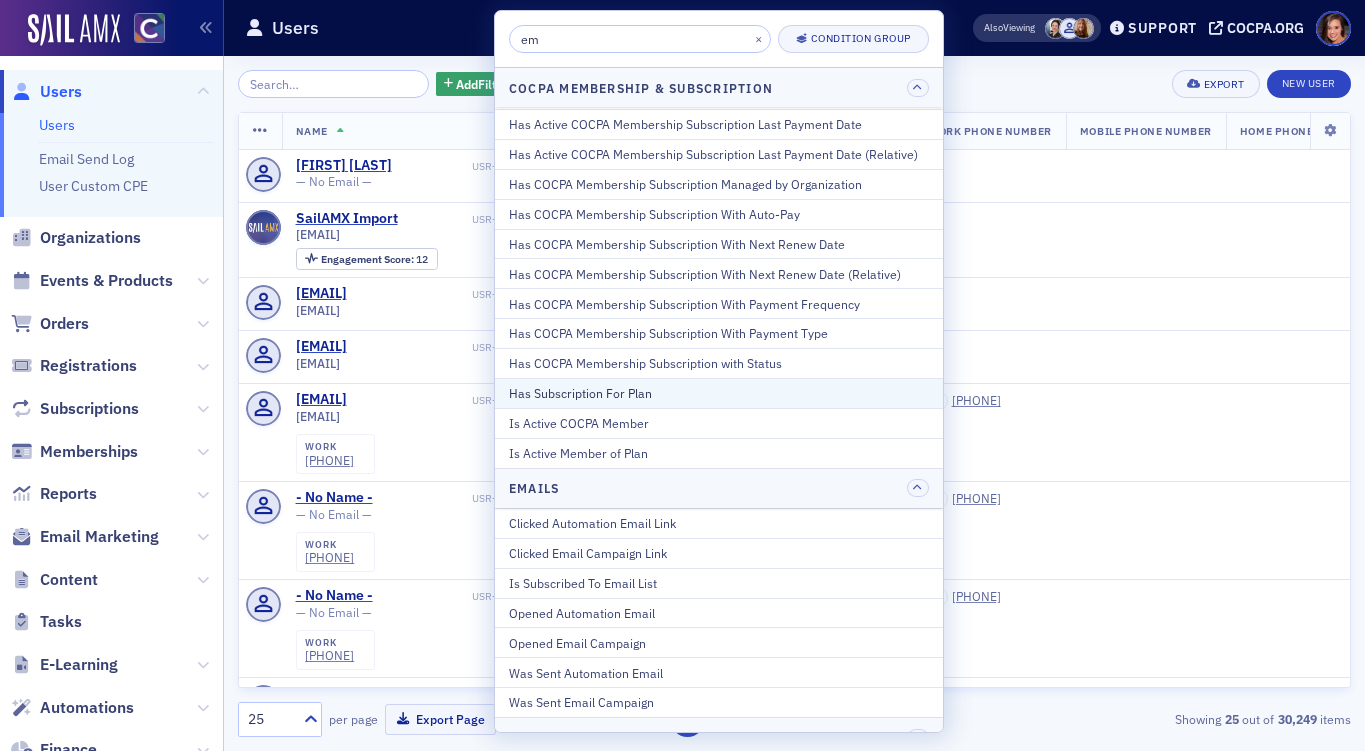 scroll, scrollTop: 102, scrollLeft: 0, axis: vertical 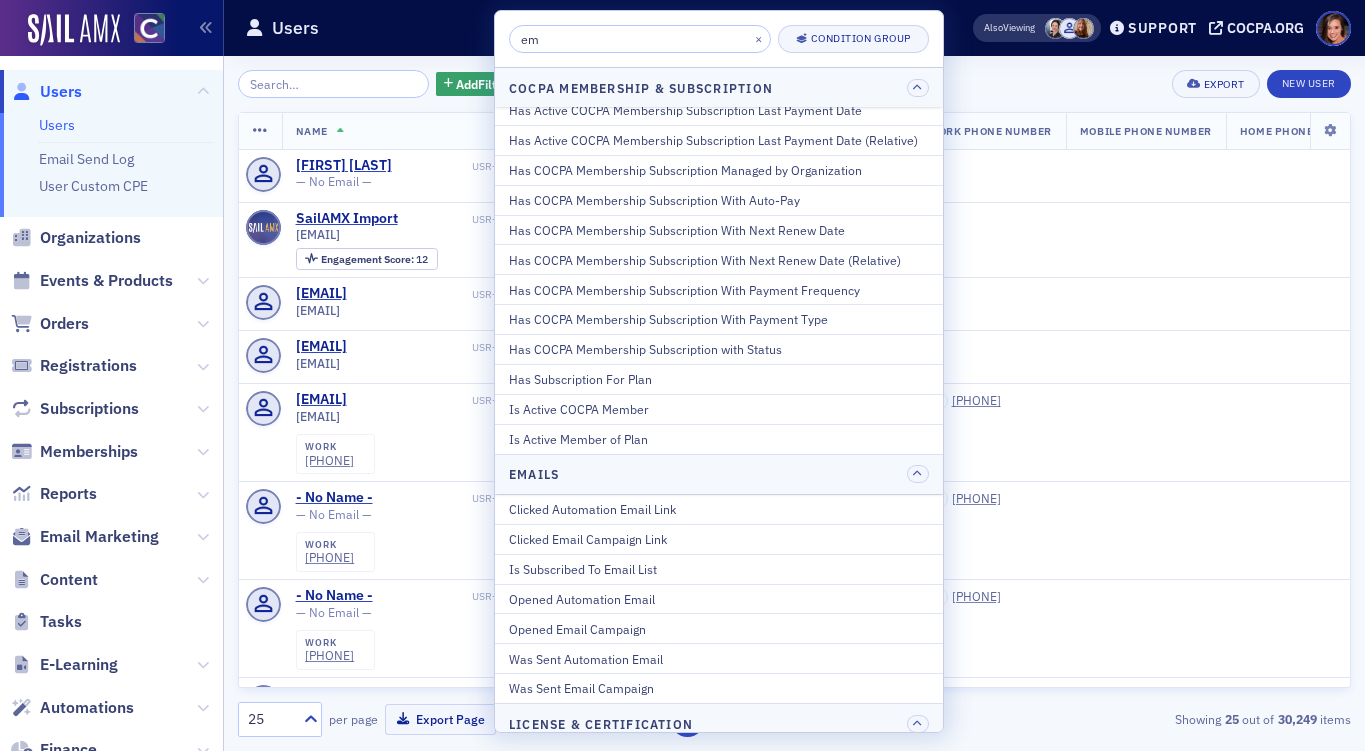 type on "em" 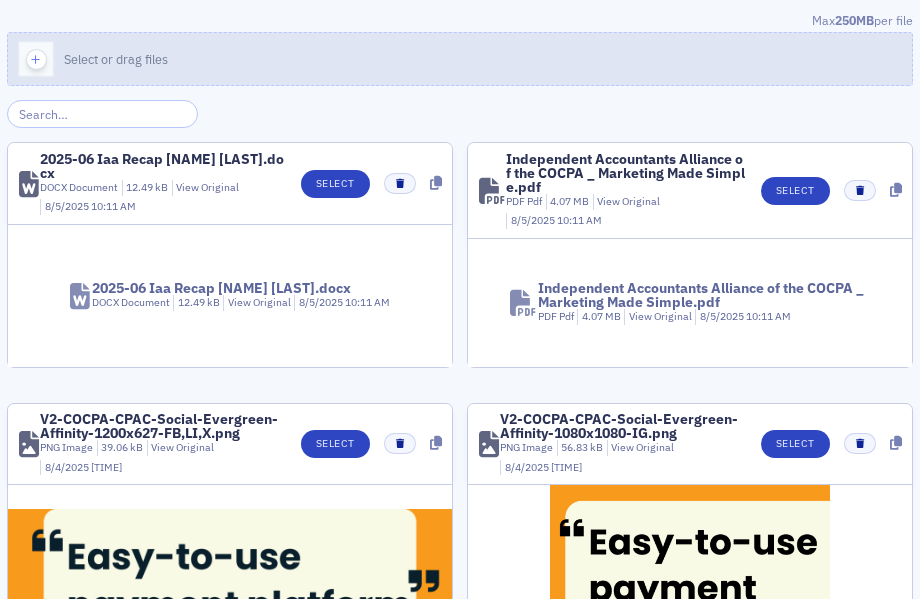 scroll, scrollTop: 0, scrollLeft: 0, axis: both 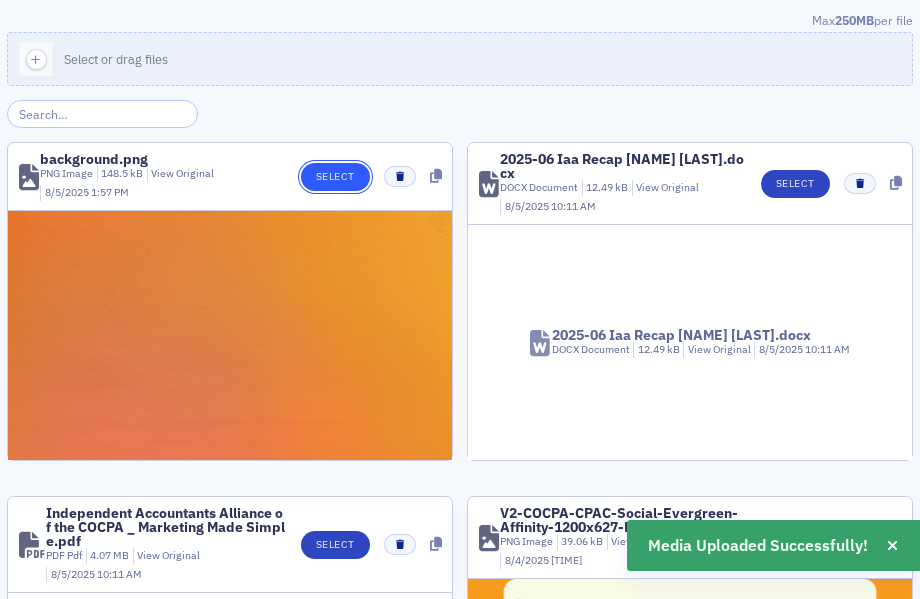 click on "Select" 